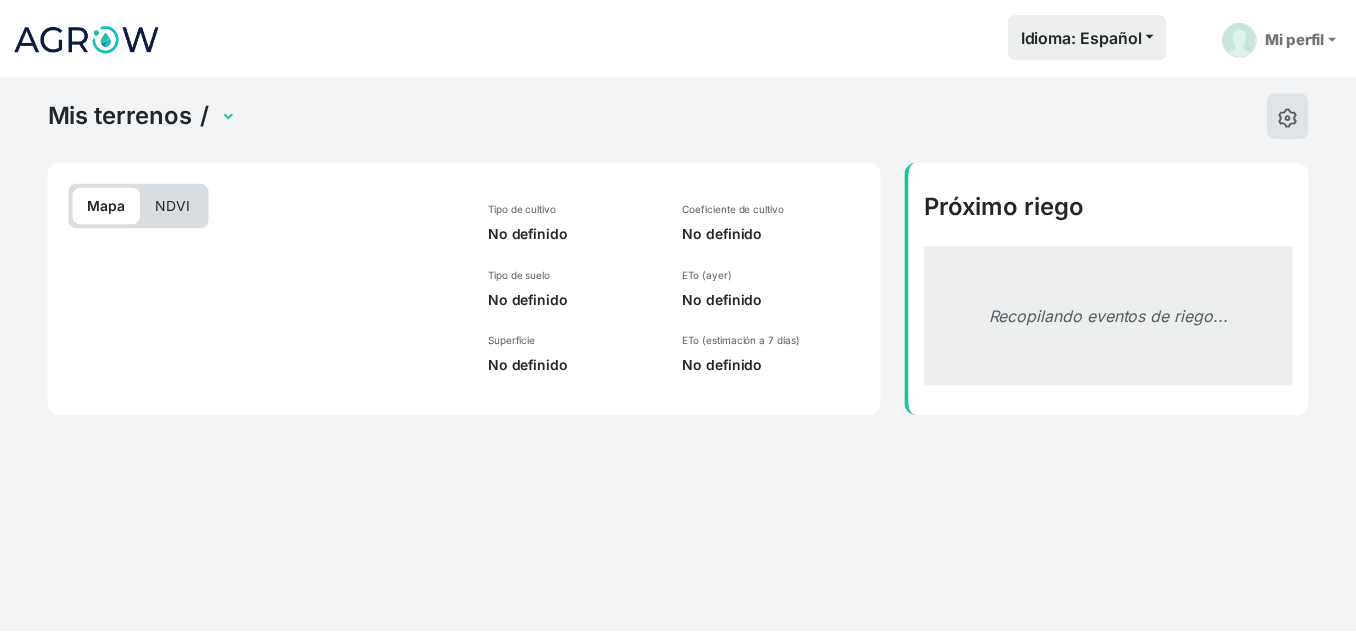 scroll, scrollTop: 0, scrollLeft: 0, axis: both 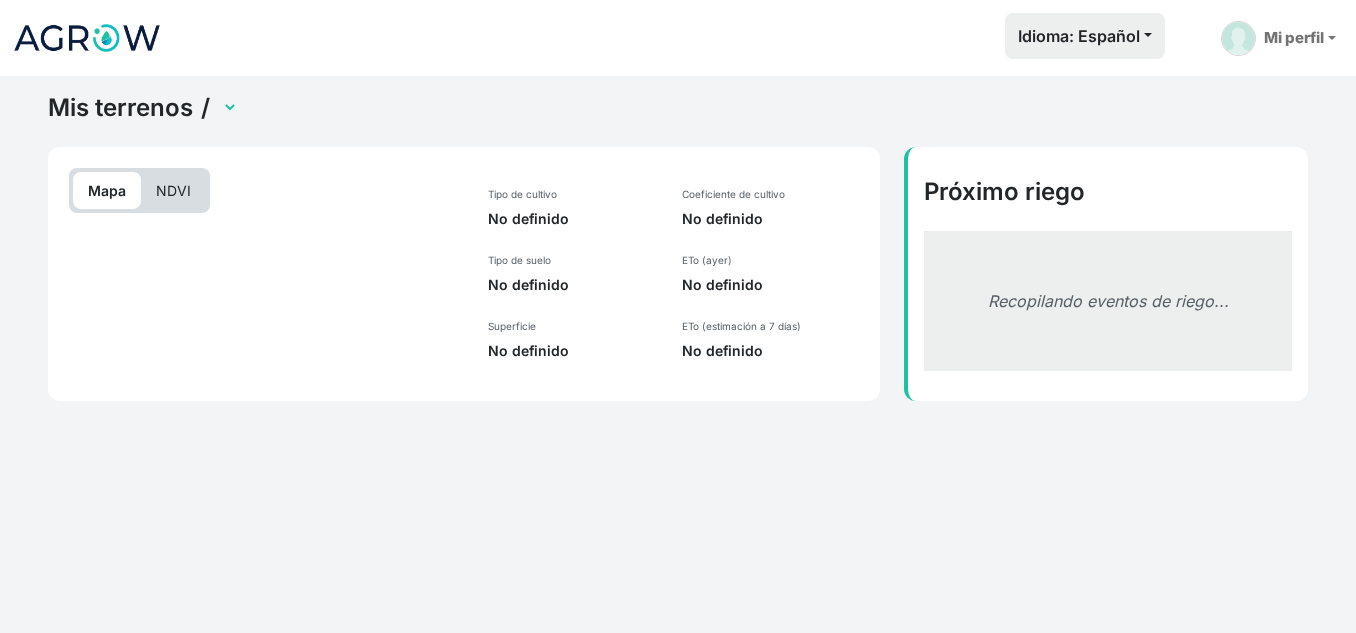 select on "2495" 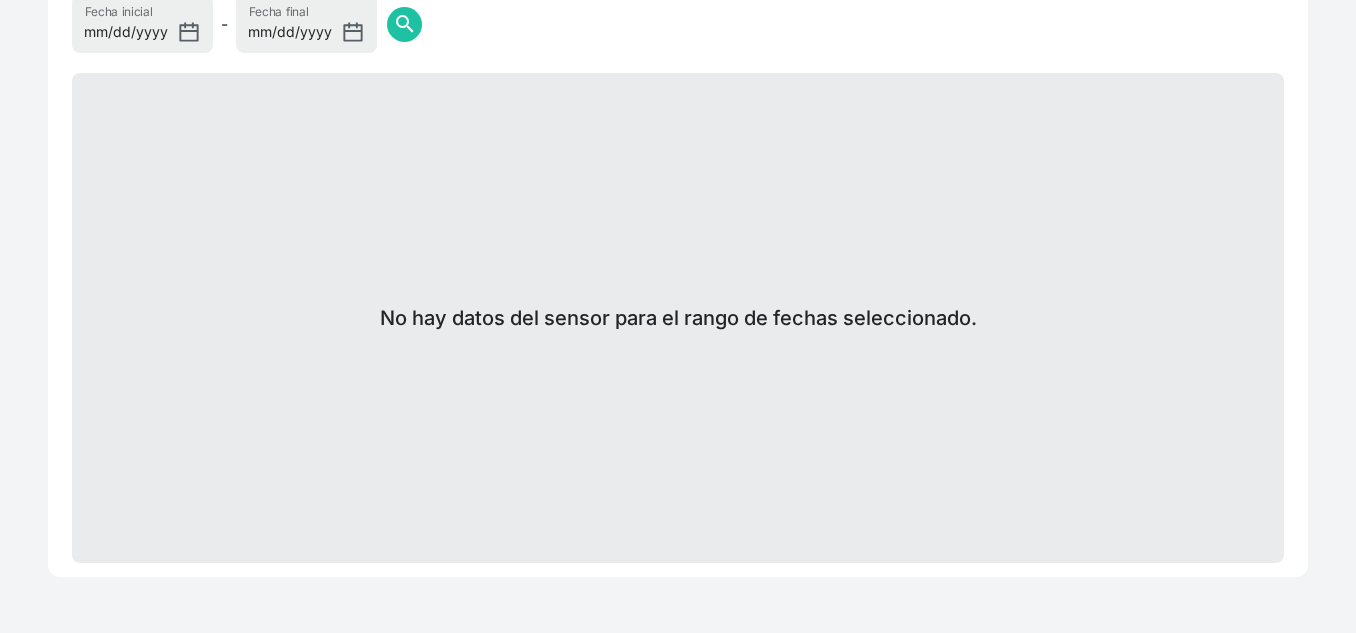scroll, scrollTop: 1393, scrollLeft: 0, axis: vertical 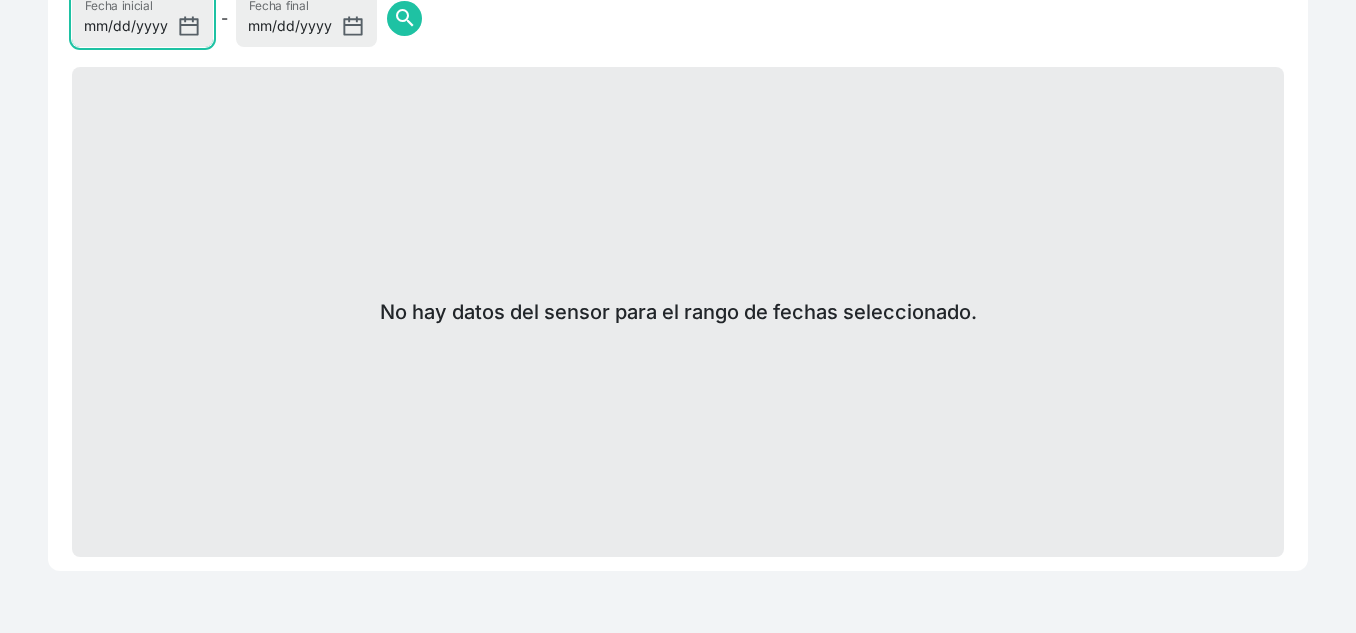 drag, startPoint x: 137, startPoint y: 22, endPoint x: 130, endPoint y: -3, distance: 25.96151 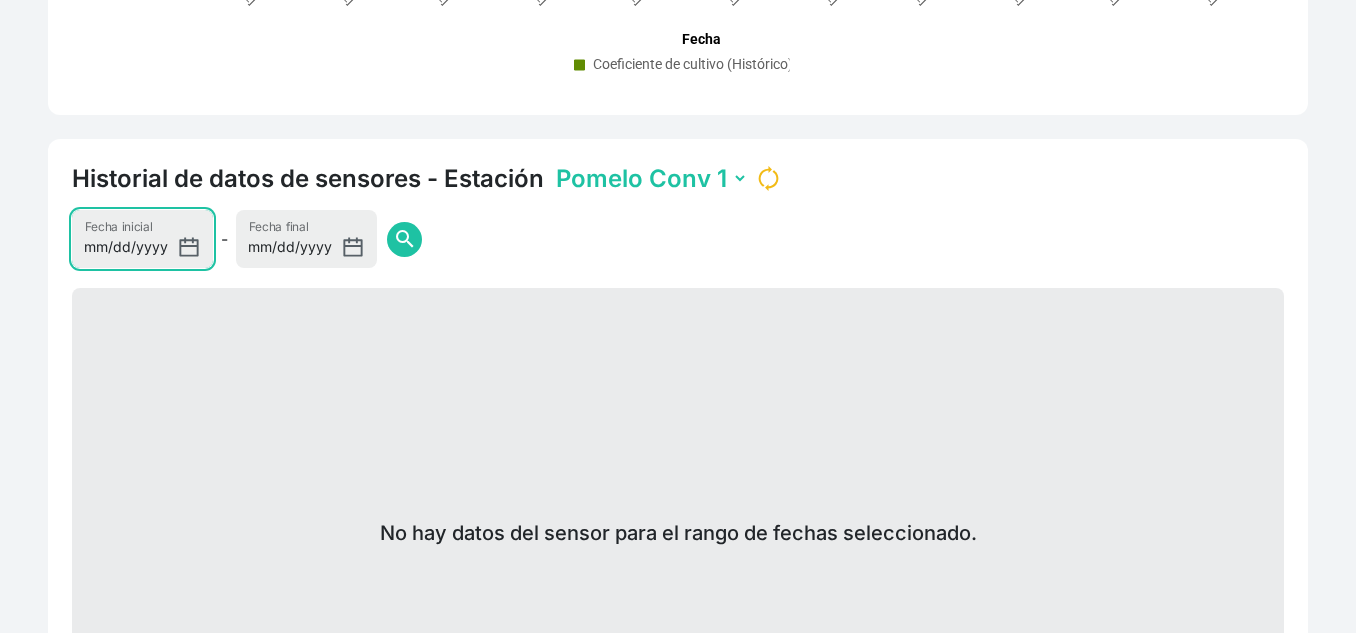 scroll, scrollTop: 1168, scrollLeft: 0, axis: vertical 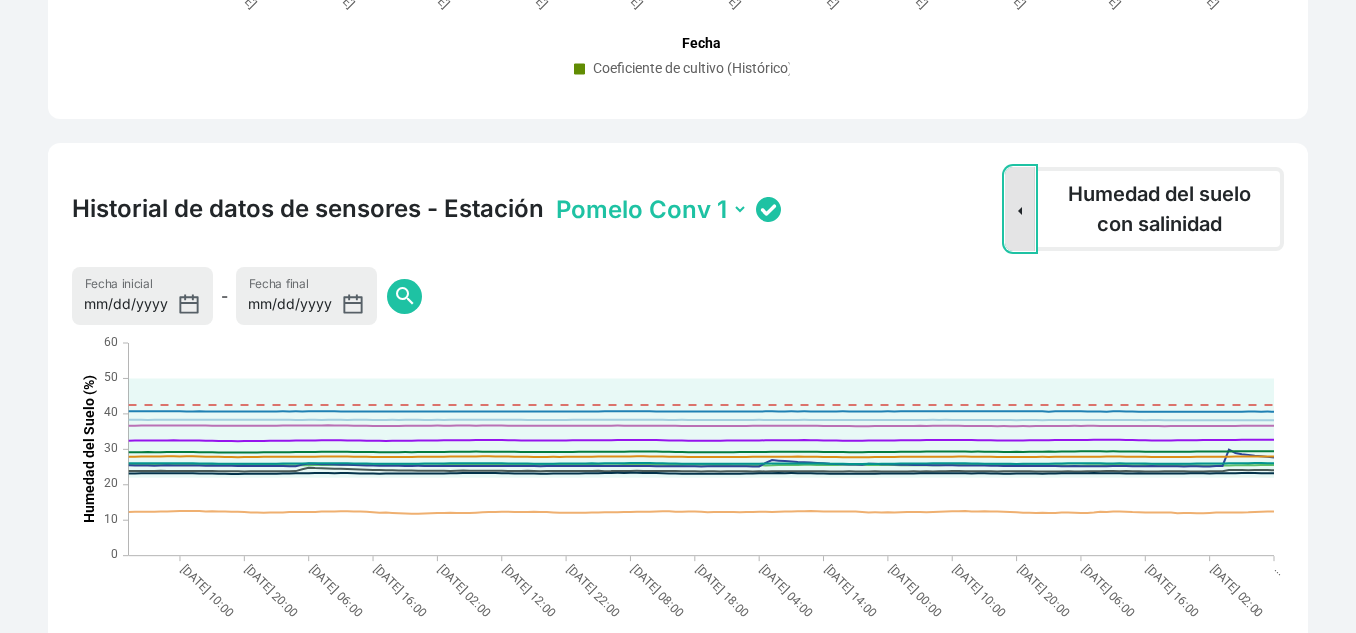 click on "Sensor Dropdown" 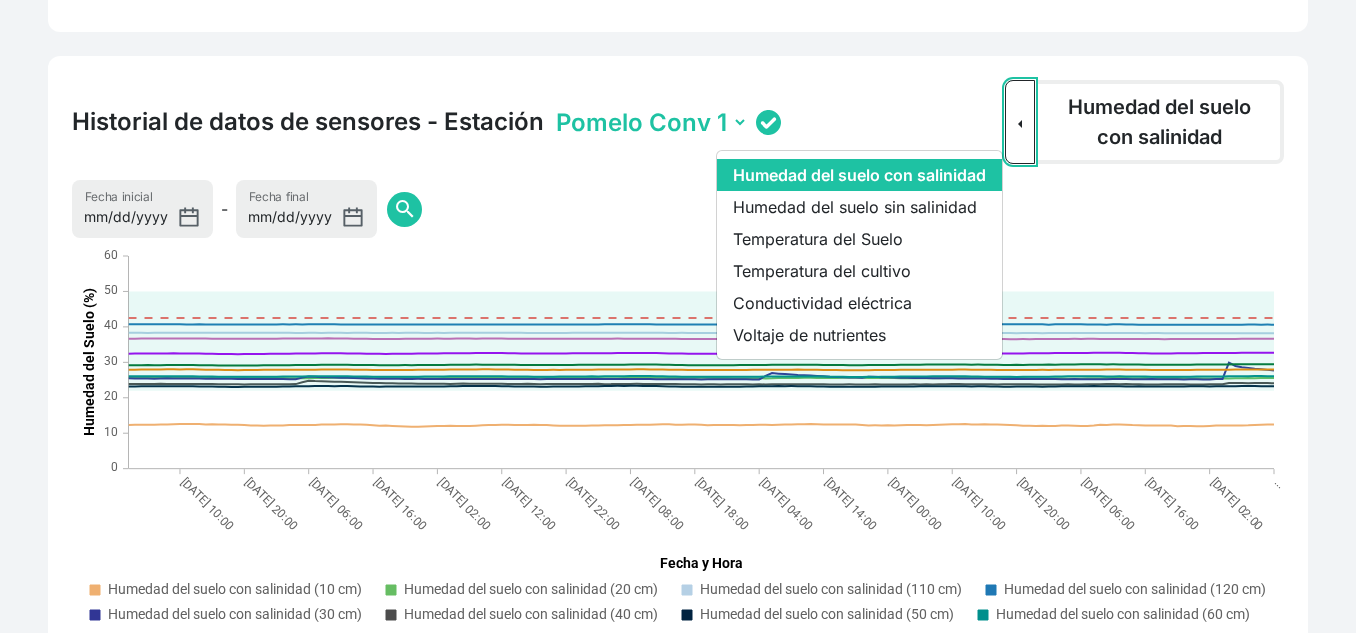 scroll, scrollTop: 1414, scrollLeft: 0, axis: vertical 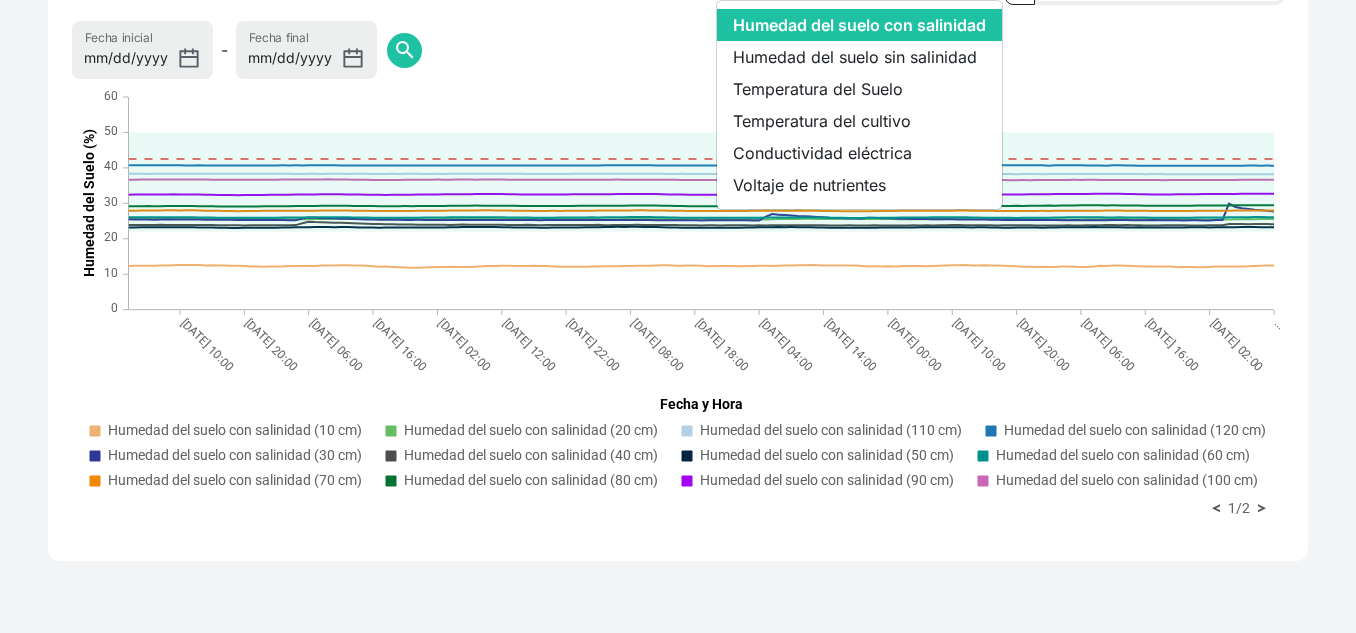click on "Humedad del suelo con salinidad (110 cm)" 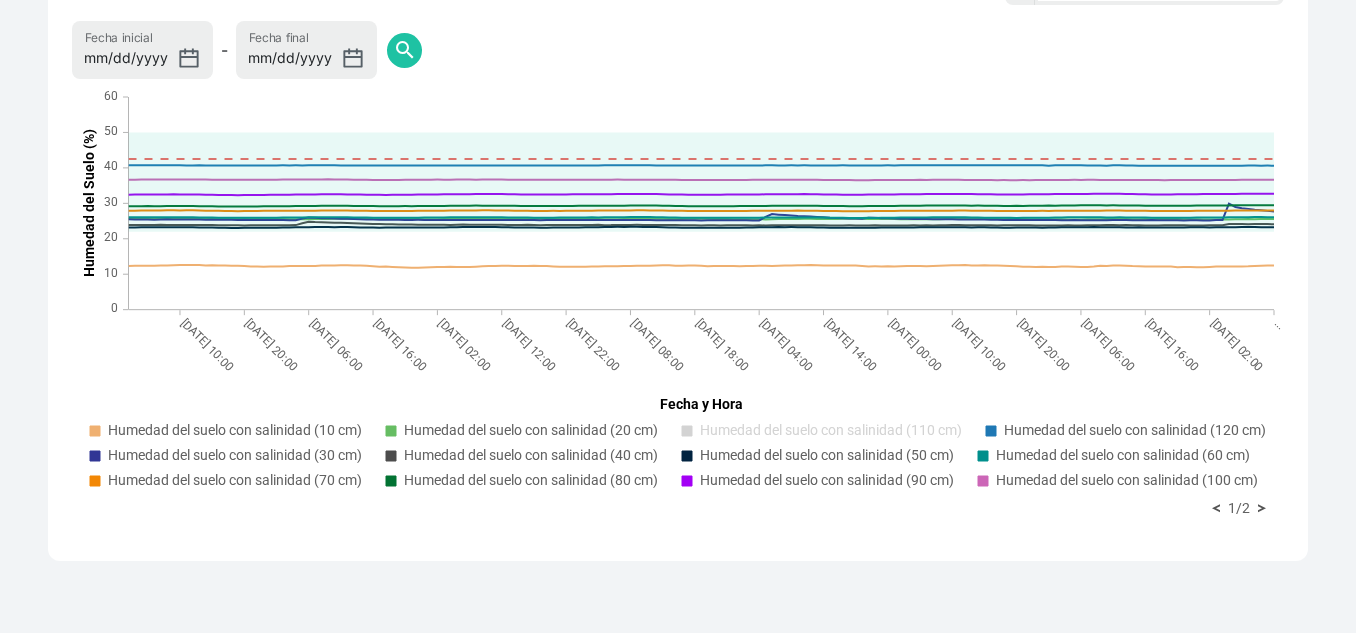 click on "Humedad del suelo con salinidad (50 cm)" 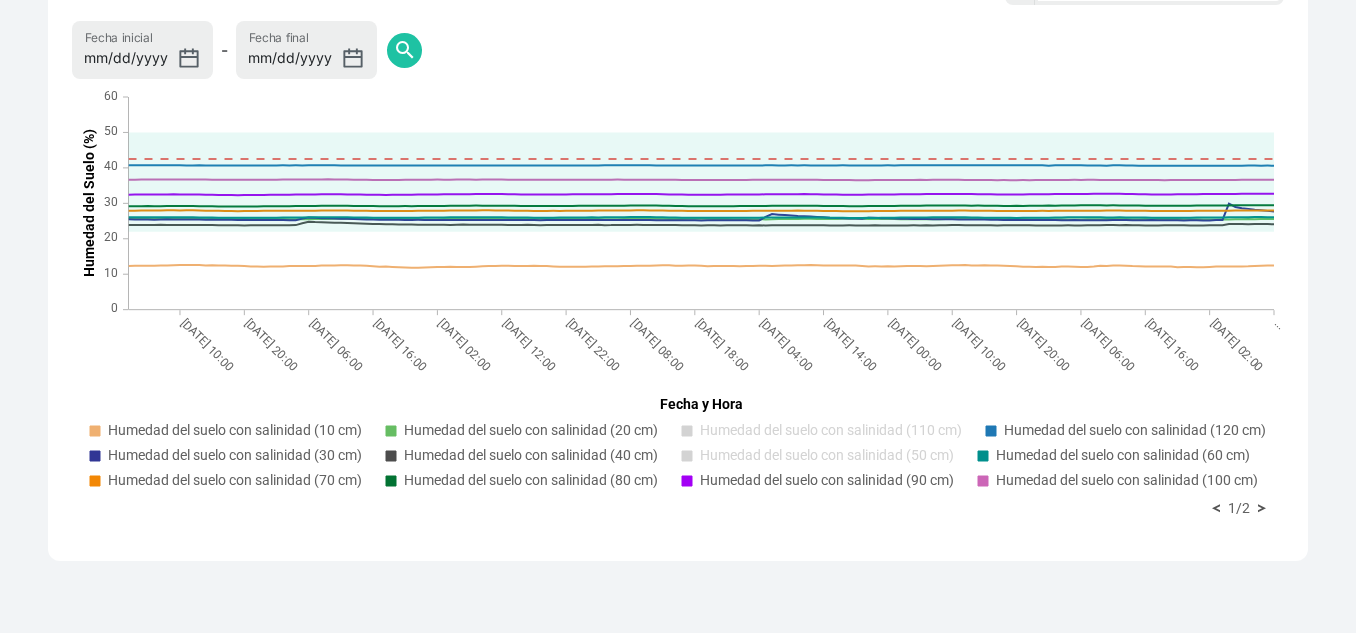 click on "Humedad del suelo con salinidad (90 cm)" 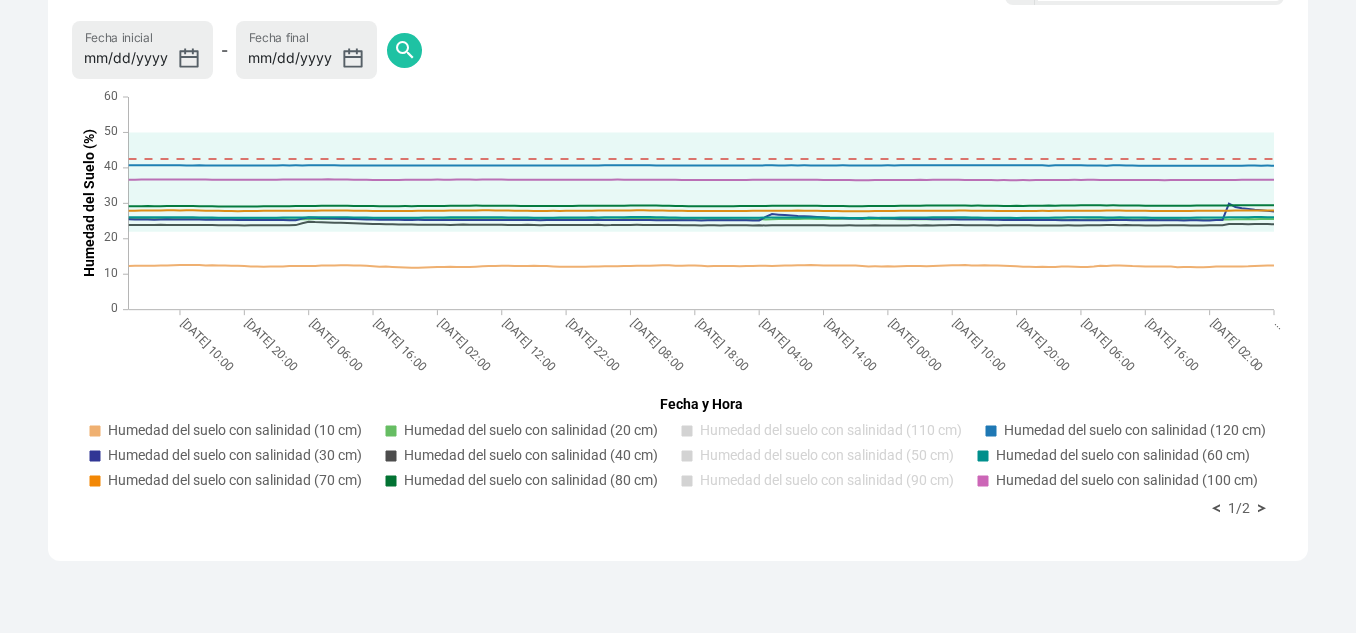 click on "Humedad del suelo con salinidad (100 cm)" 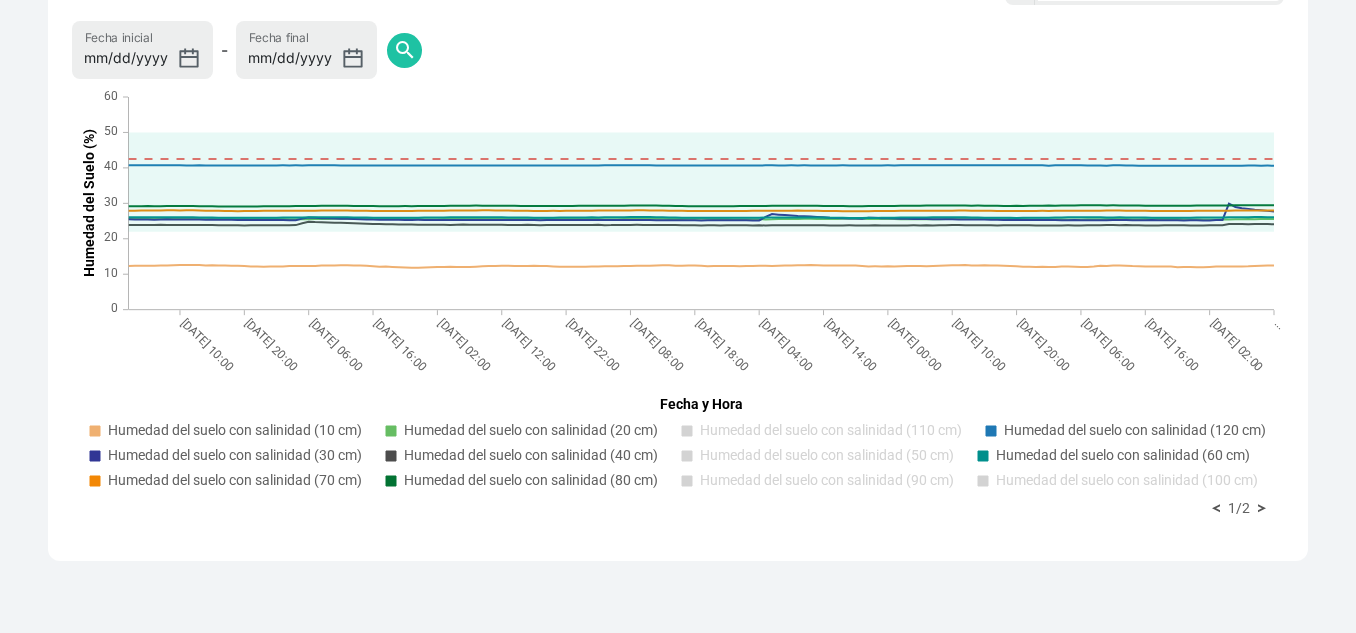 click on "Humedad del suelo con salinidad (60 cm)" 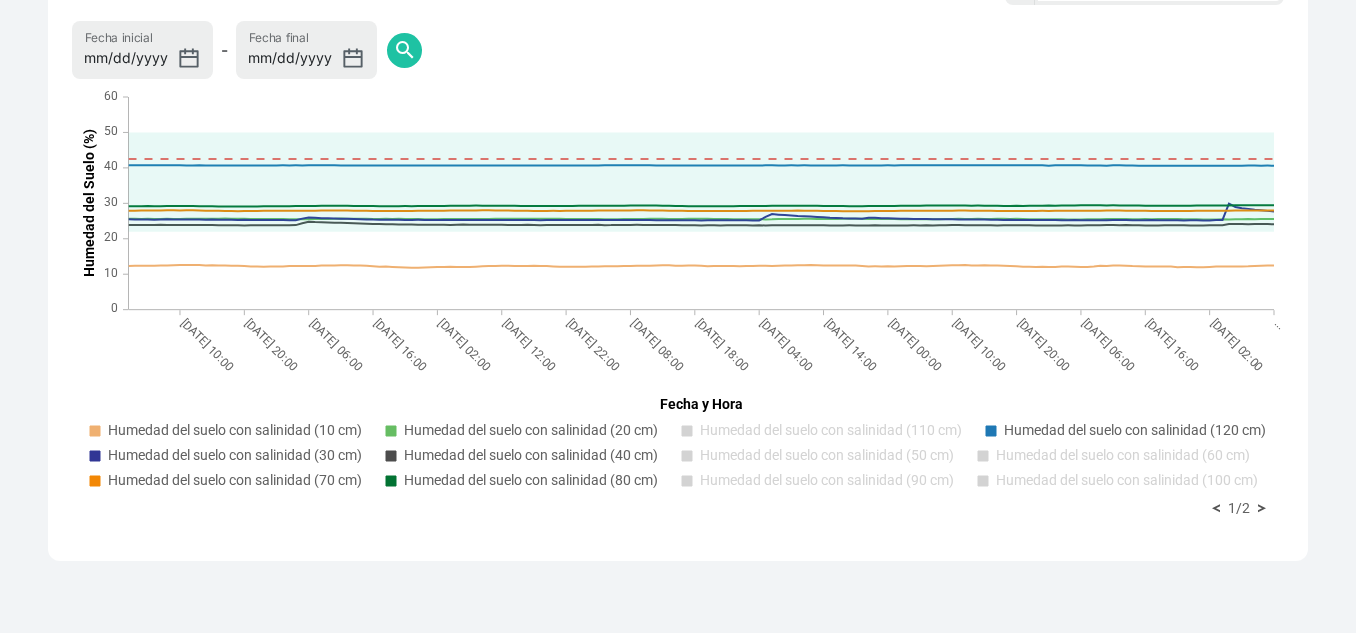 click on "Humedad del suelo con salinidad (120 cm)" 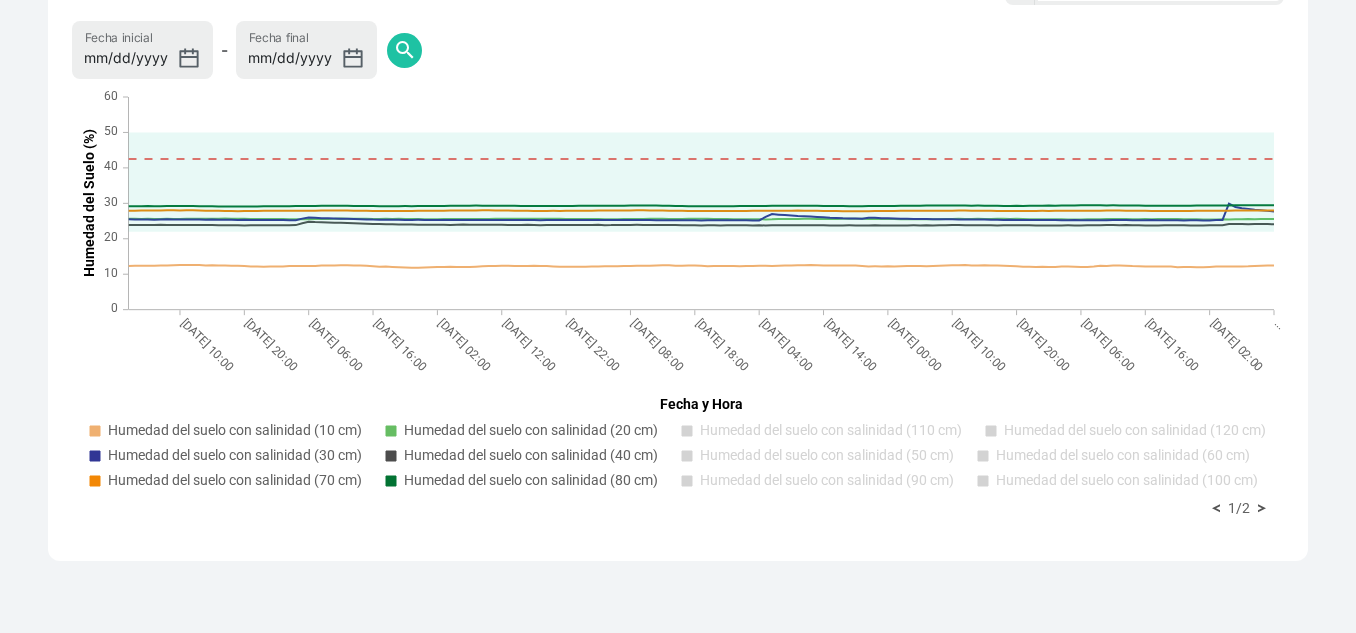 click on "Humedad del suelo con salinidad (80 cm)" 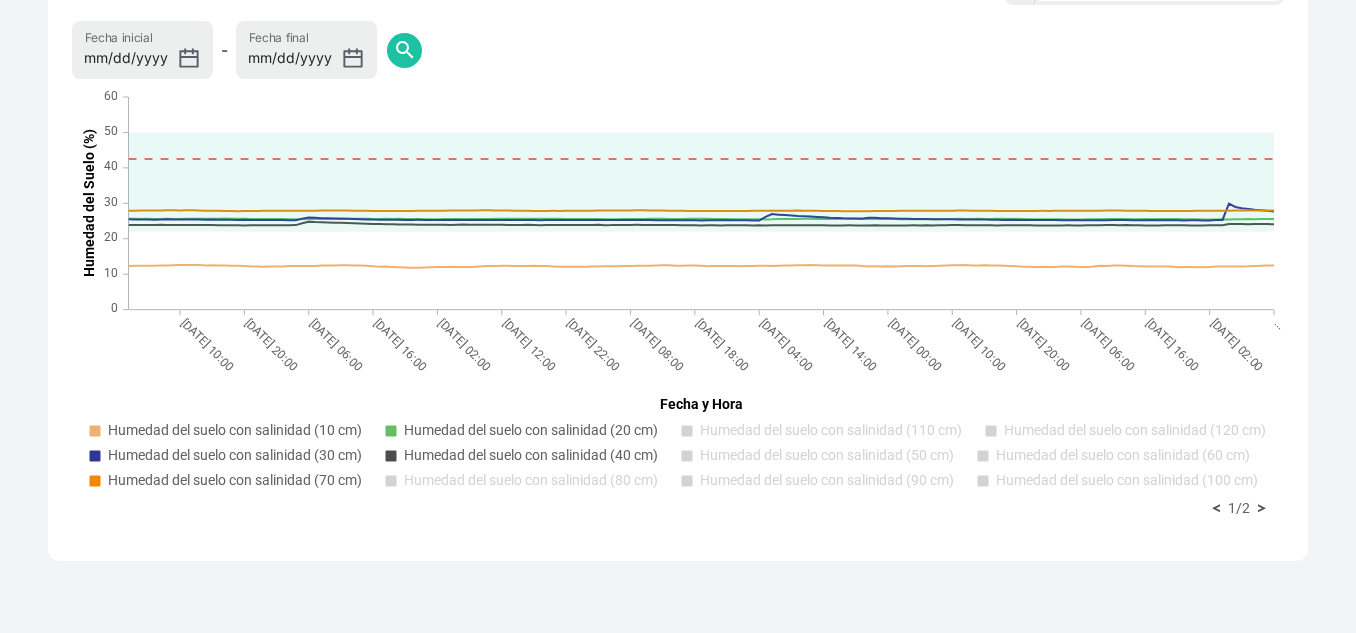 click on "Humedad del suelo con salinidad (40 cm)" 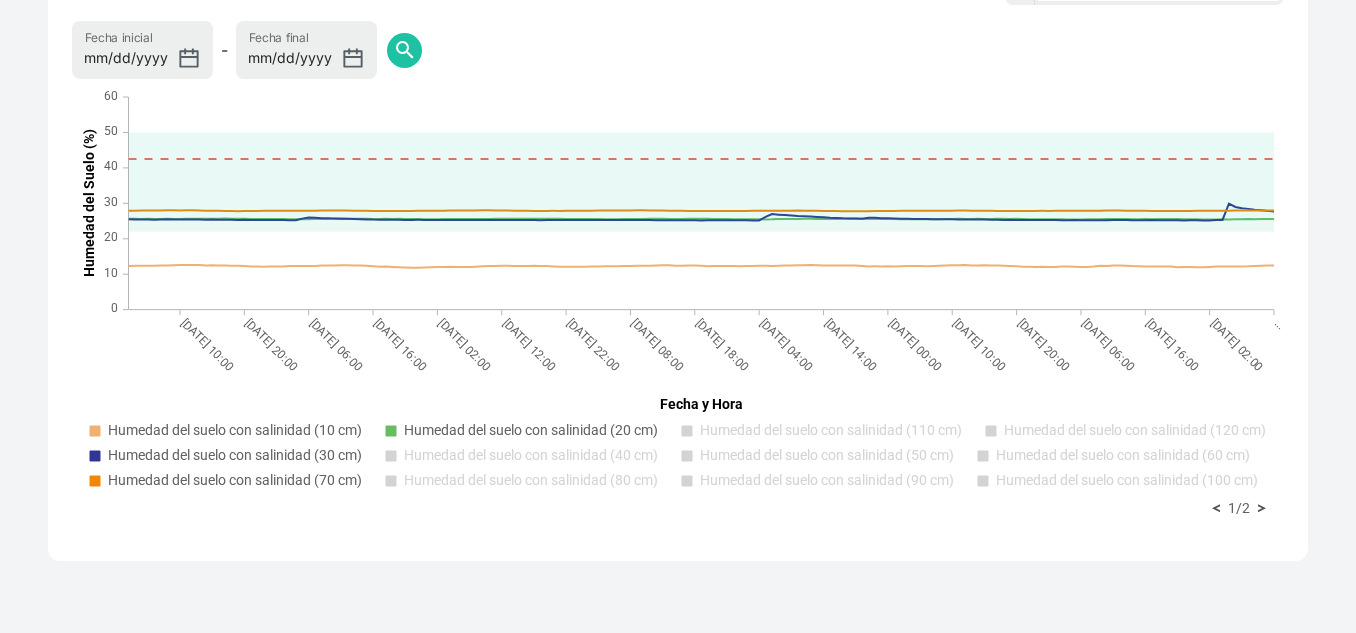 click on "Humedad del suelo con salinidad (20 cm)" 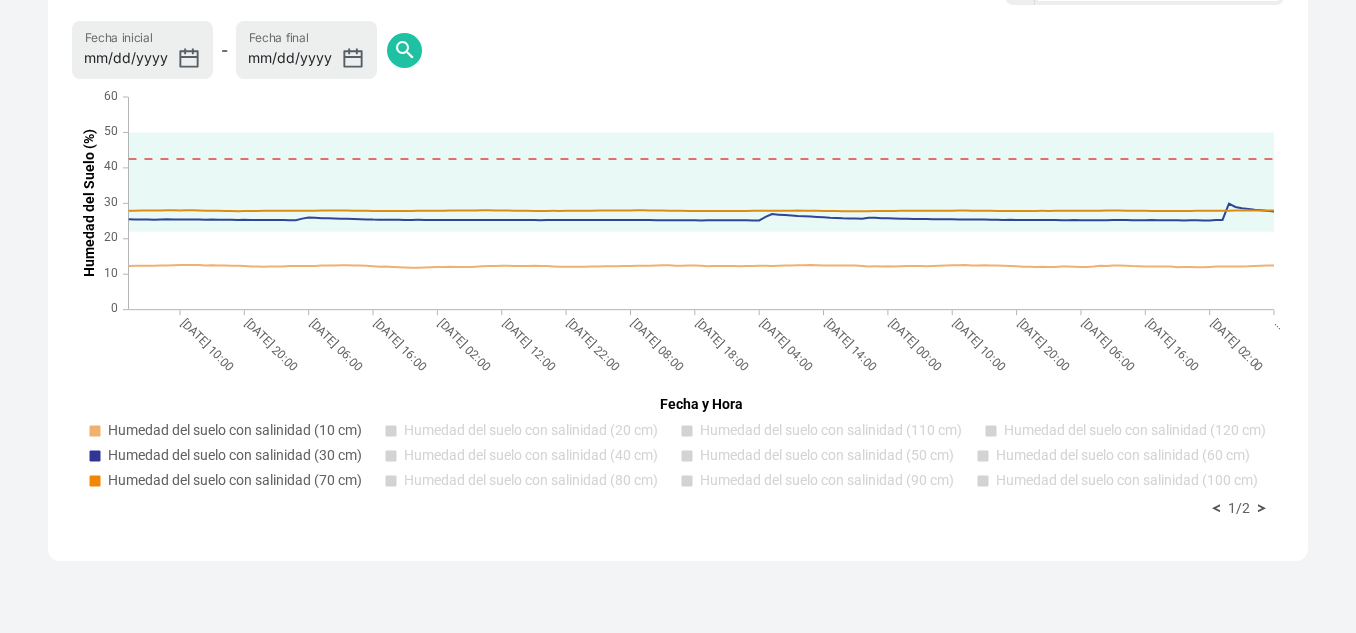 click on "Humedad del suelo con salinidad (70 cm)" 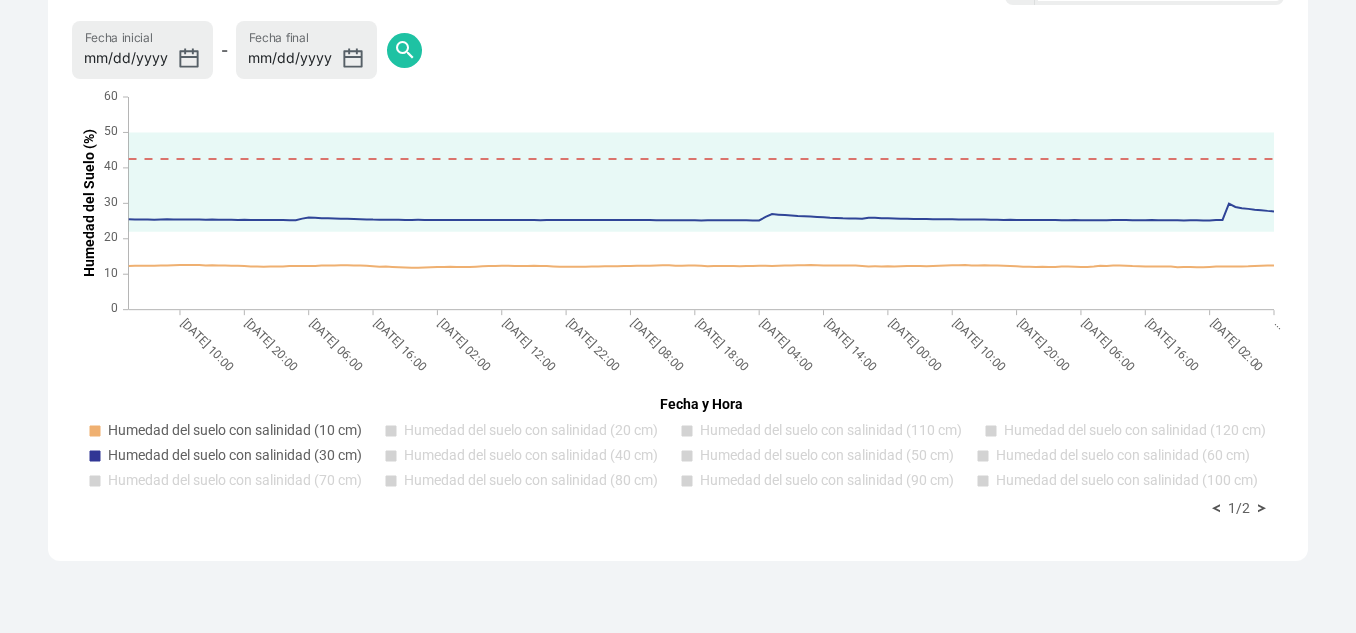 drag, startPoint x: 326, startPoint y: 453, endPoint x: 323, endPoint y: 443, distance: 10.440307 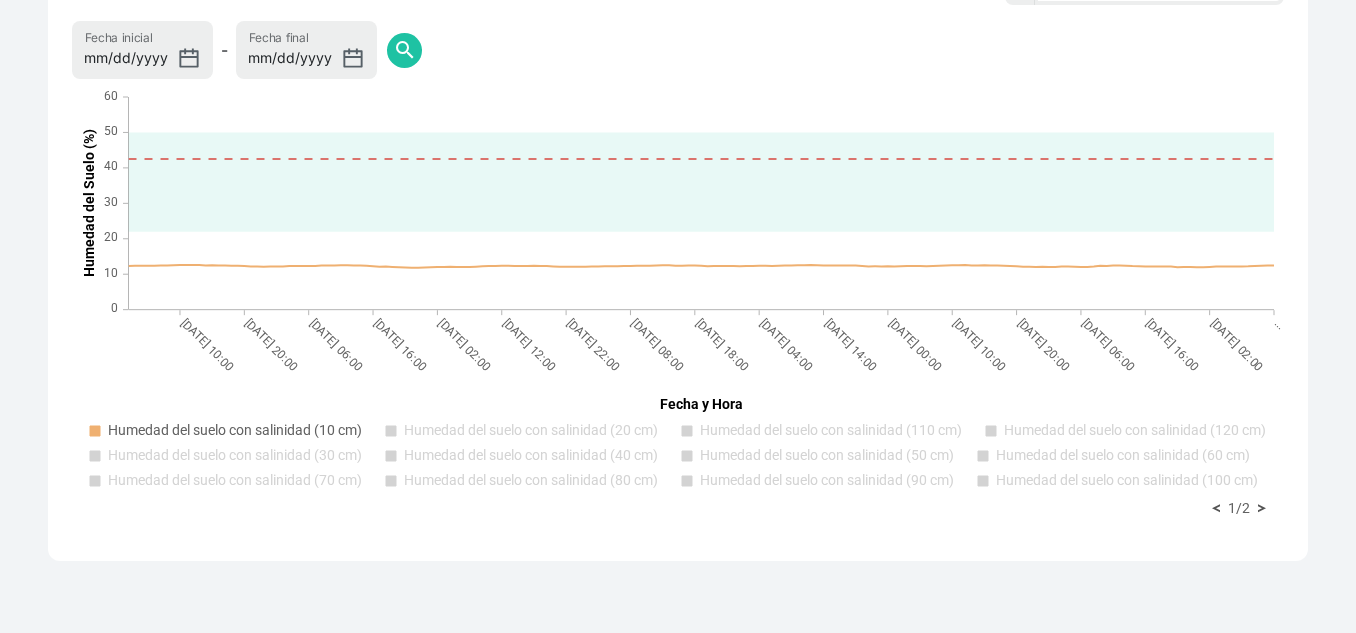click on "Humedad del suelo con salinidad (10 cm)" 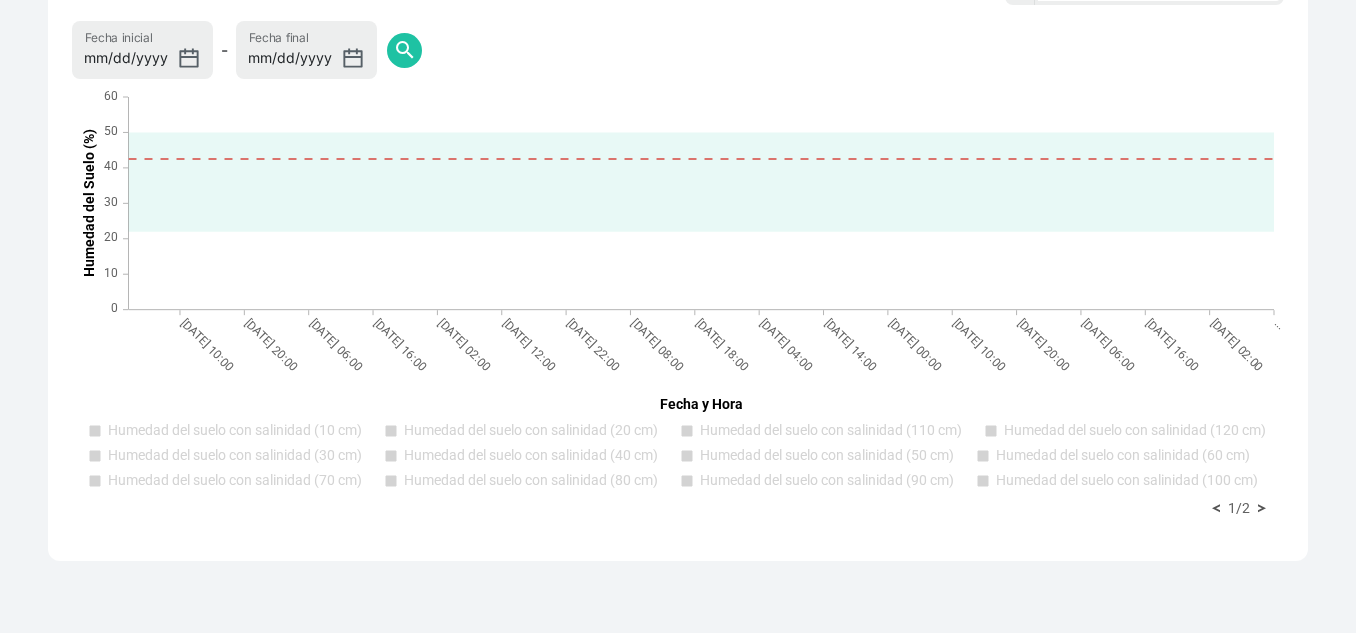 click on "Humedad del suelo con salinidad (10 cm)" 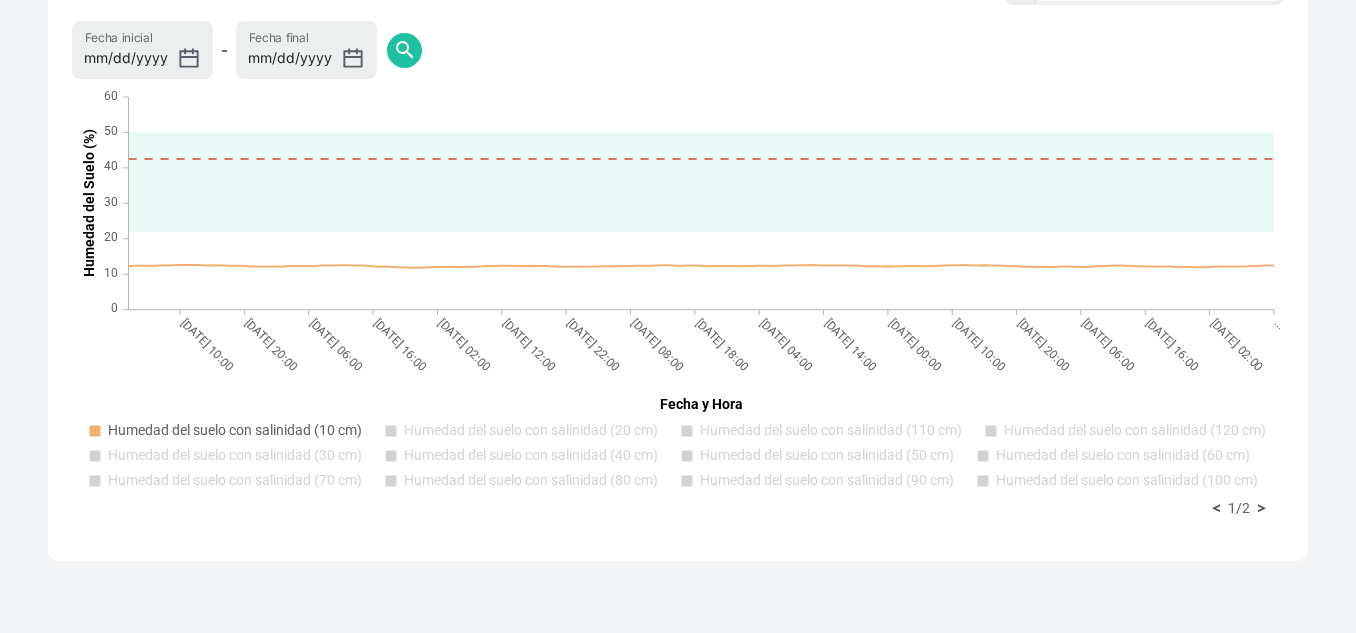 click on "Humedad del suelo con salinidad (30 cm)" 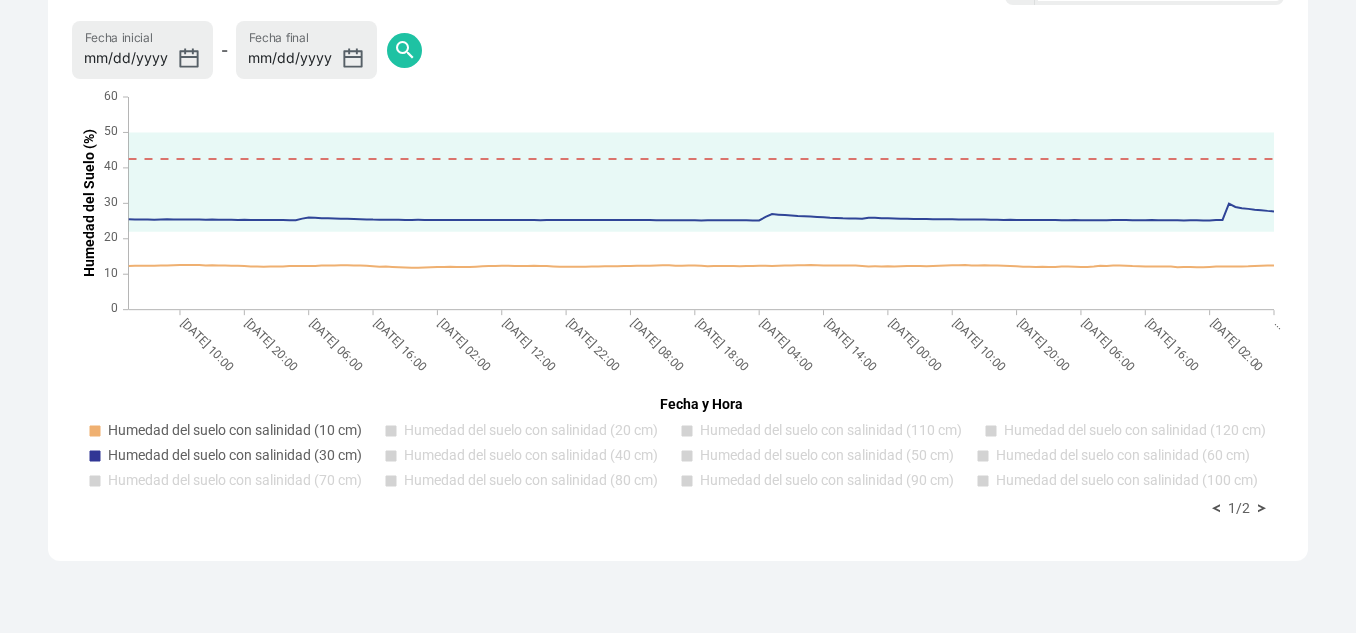 click on "Humedad del suelo con salinidad (20 cm)" 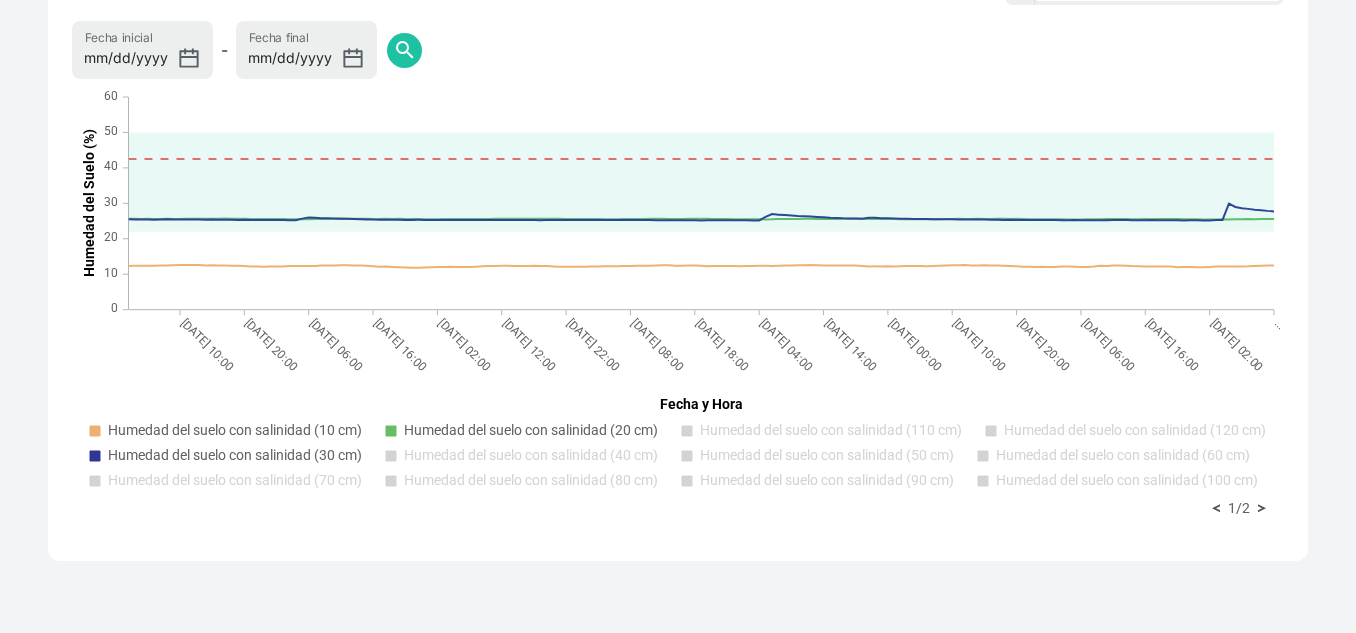 click on "Humedad del suelo con salinidad (40 cm)" 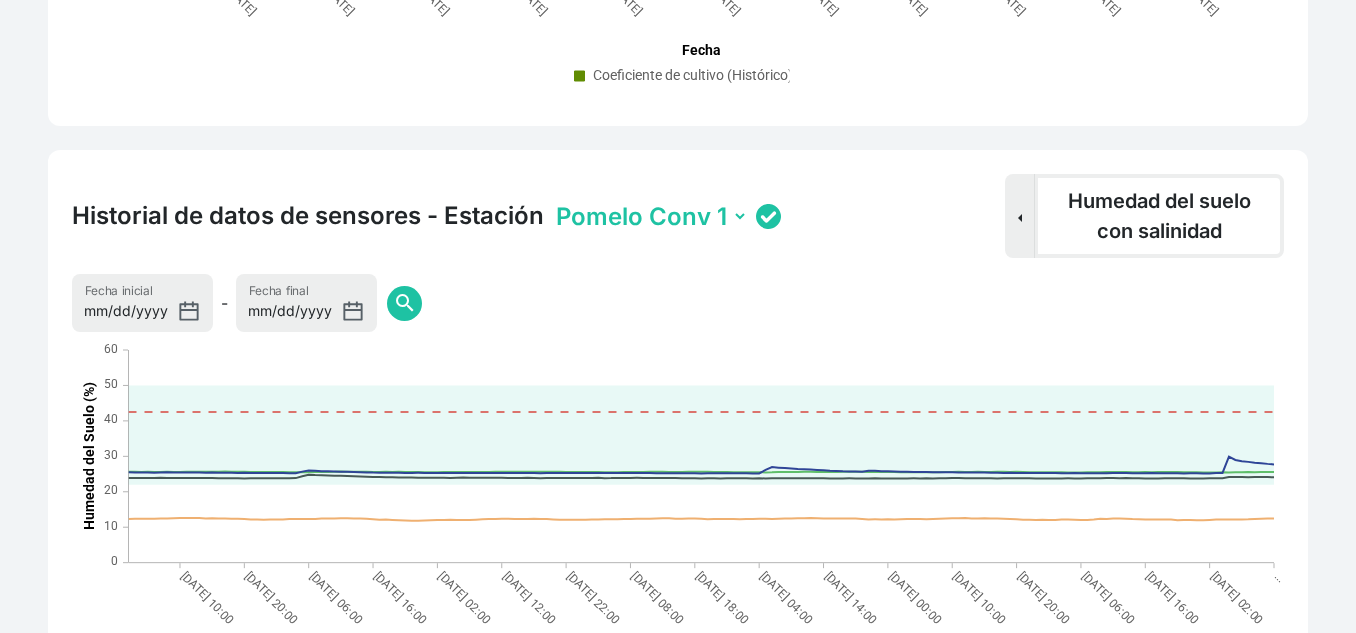 scroll, scrollTop: 1172, scrollLeft: 0, axis: vertical 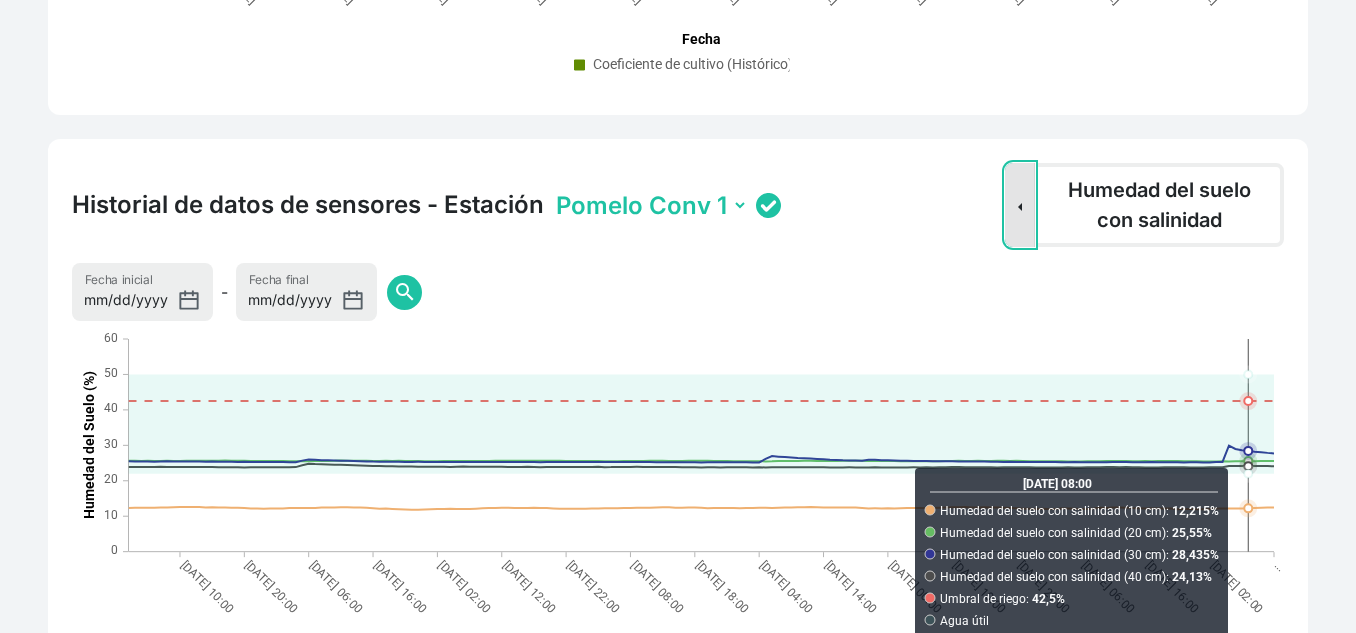 click on "Sensor Dropdown" 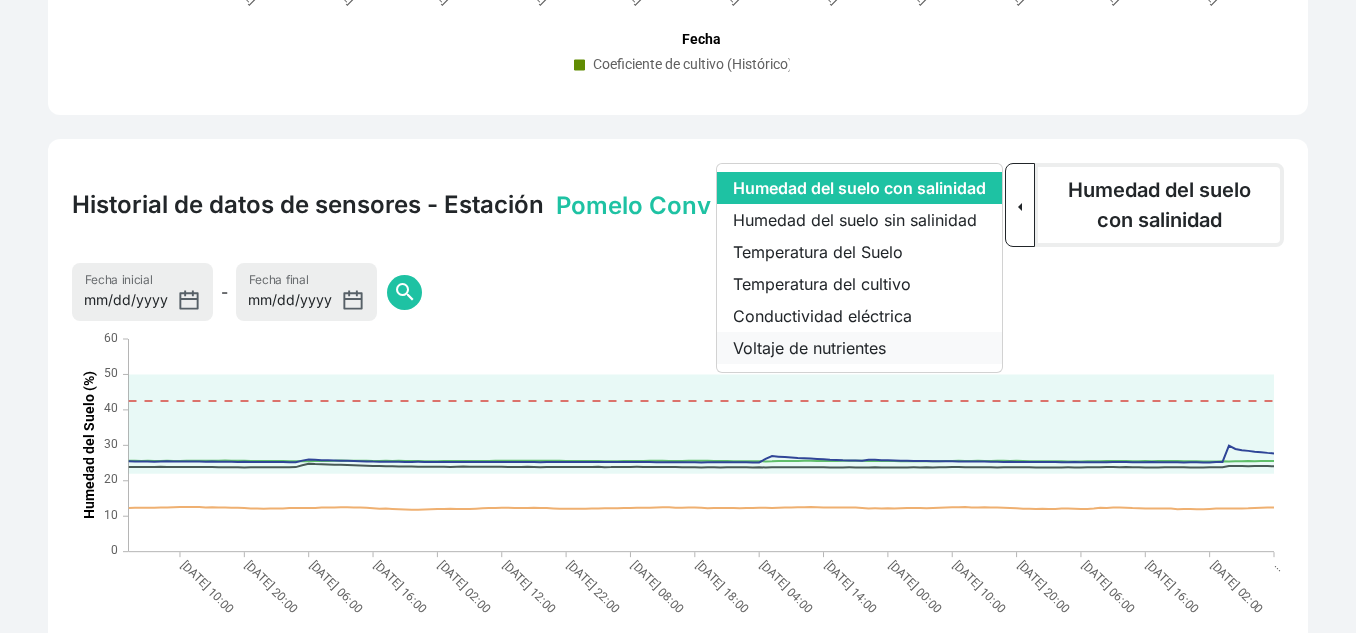 click on "Voltaje de nutrientes" 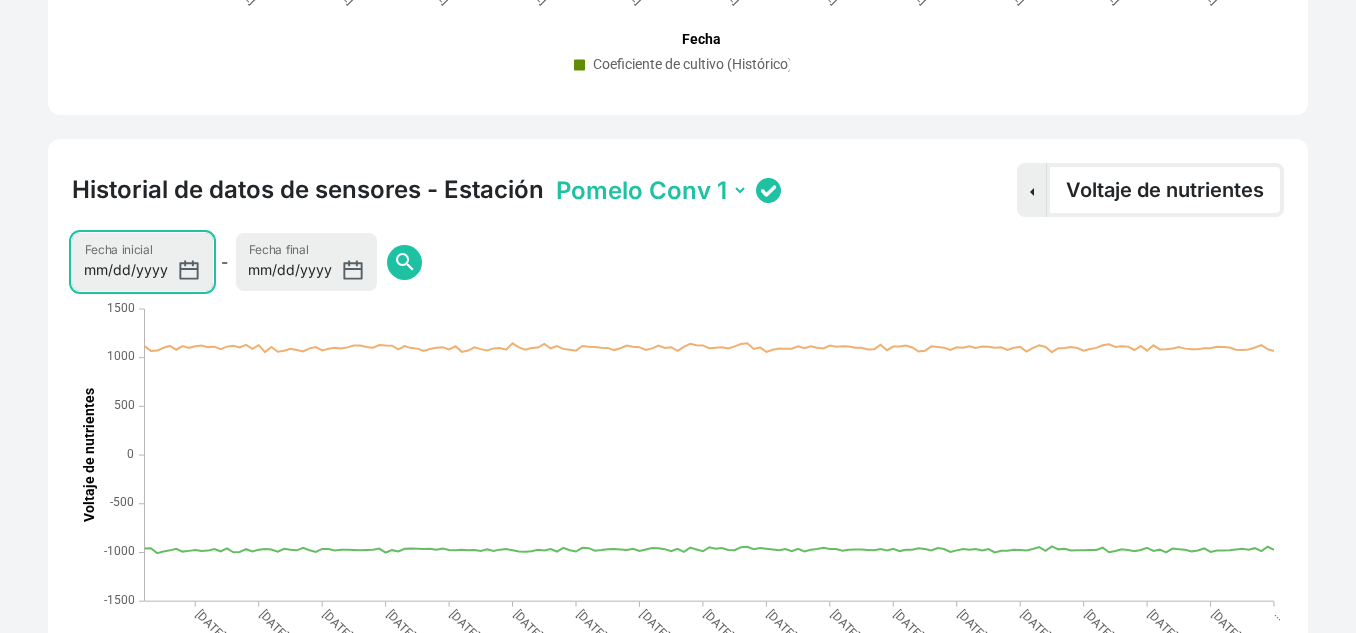 click on "2025-04-04" at bounding box center (142, 262) 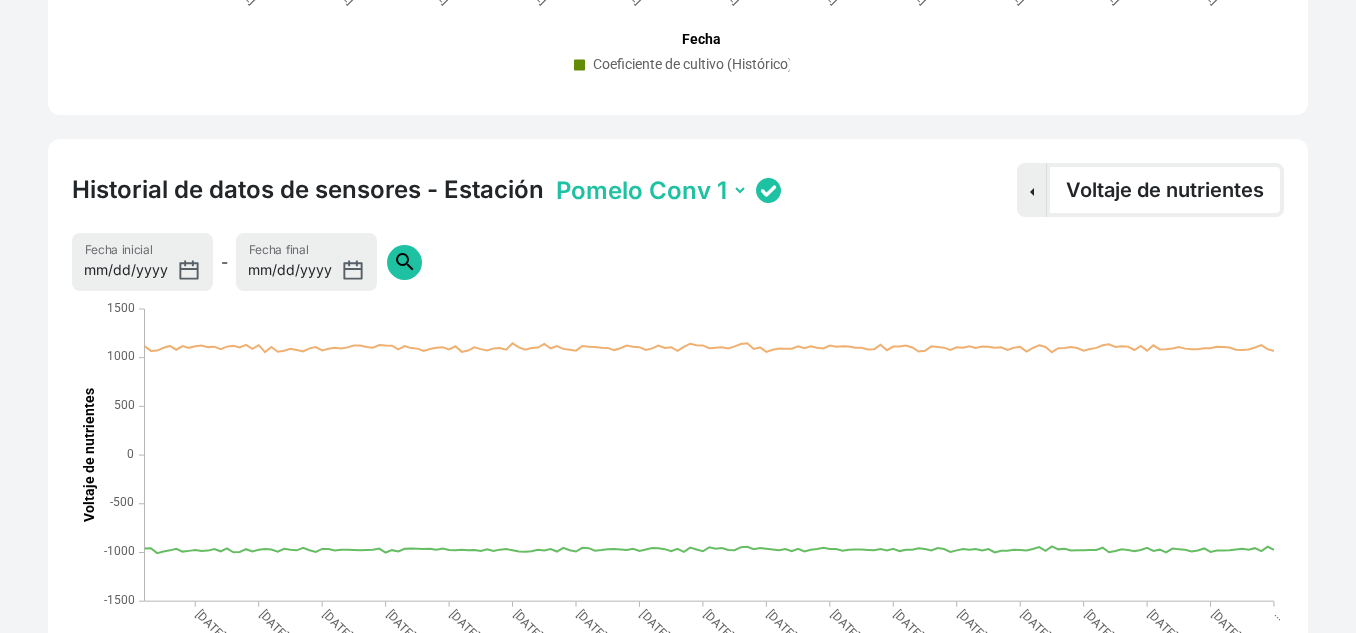 click on "search" 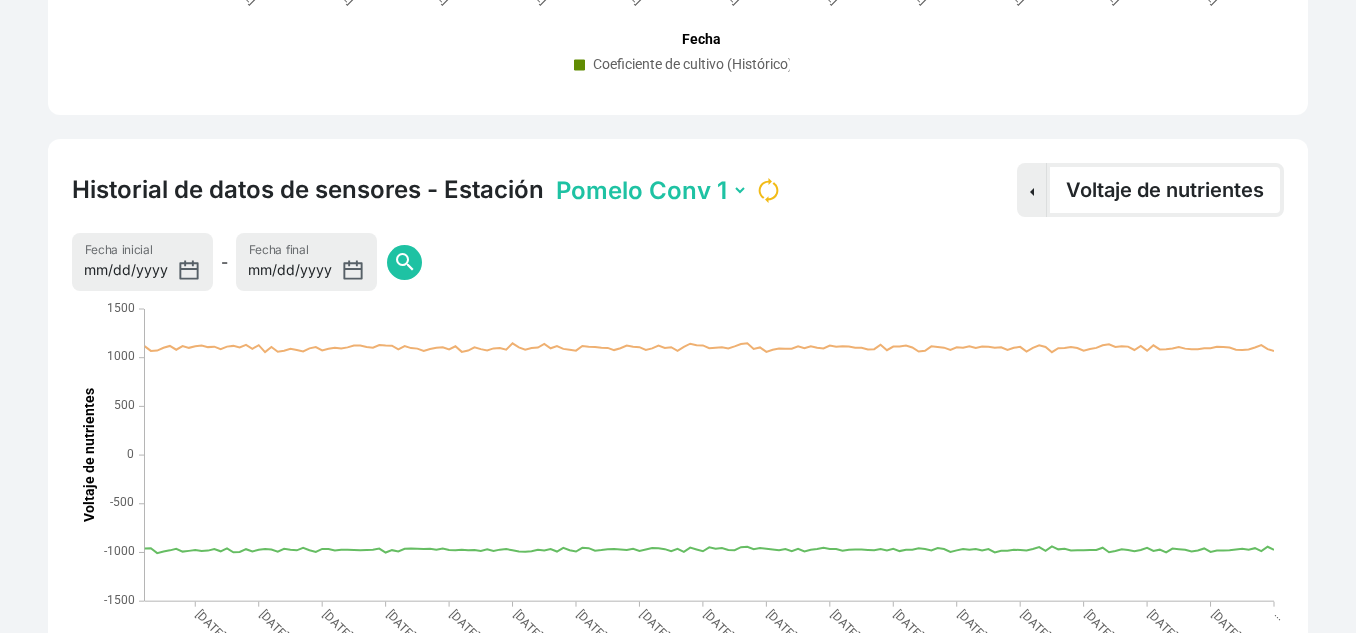 click 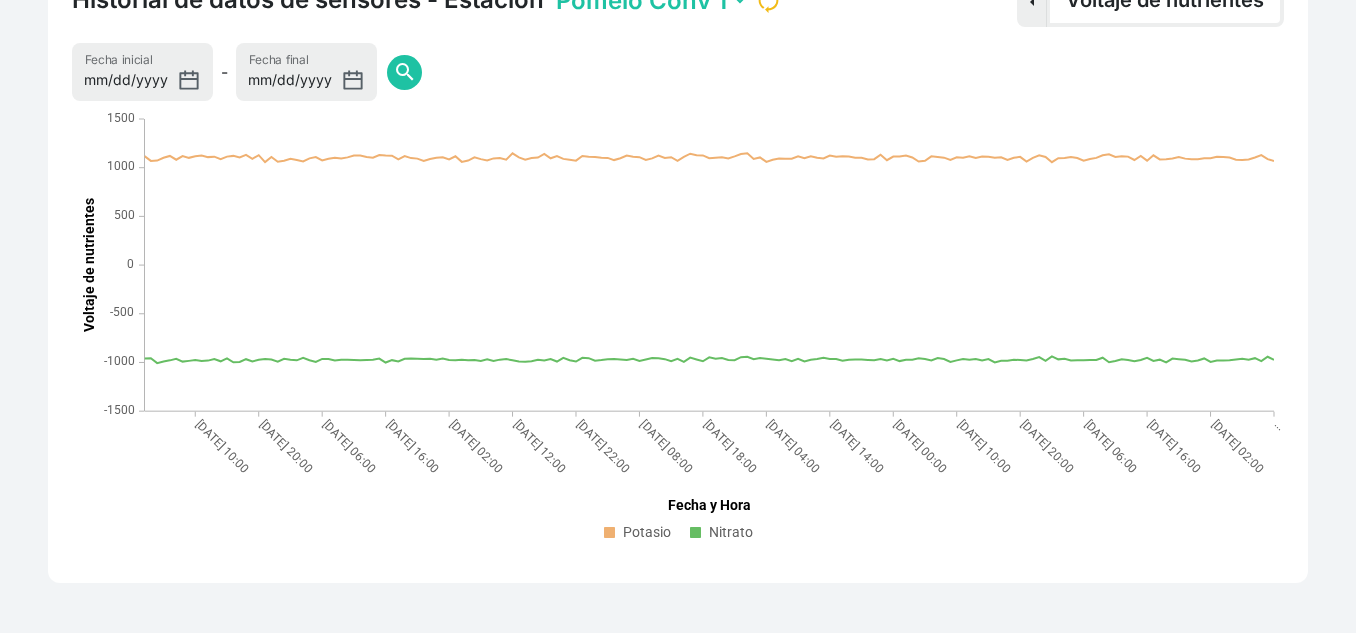 scroll, scrollTop: 1365, scrollLeft: 0, axis: vertical 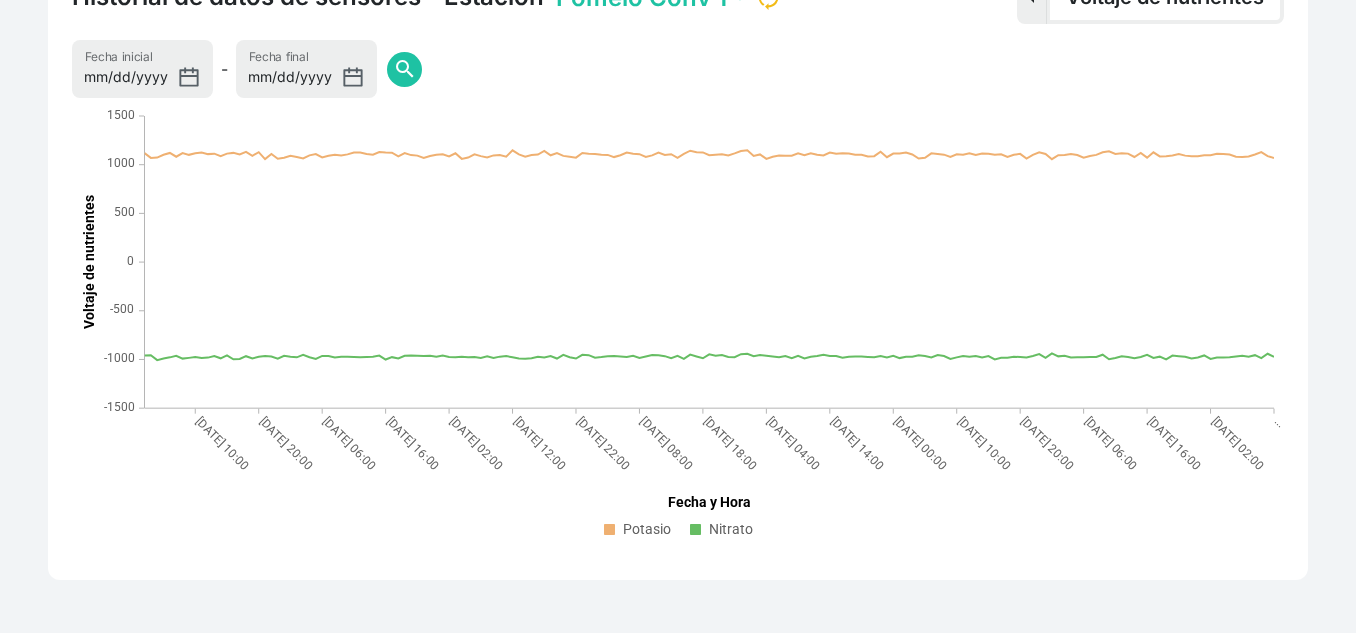 click on "Potasio" 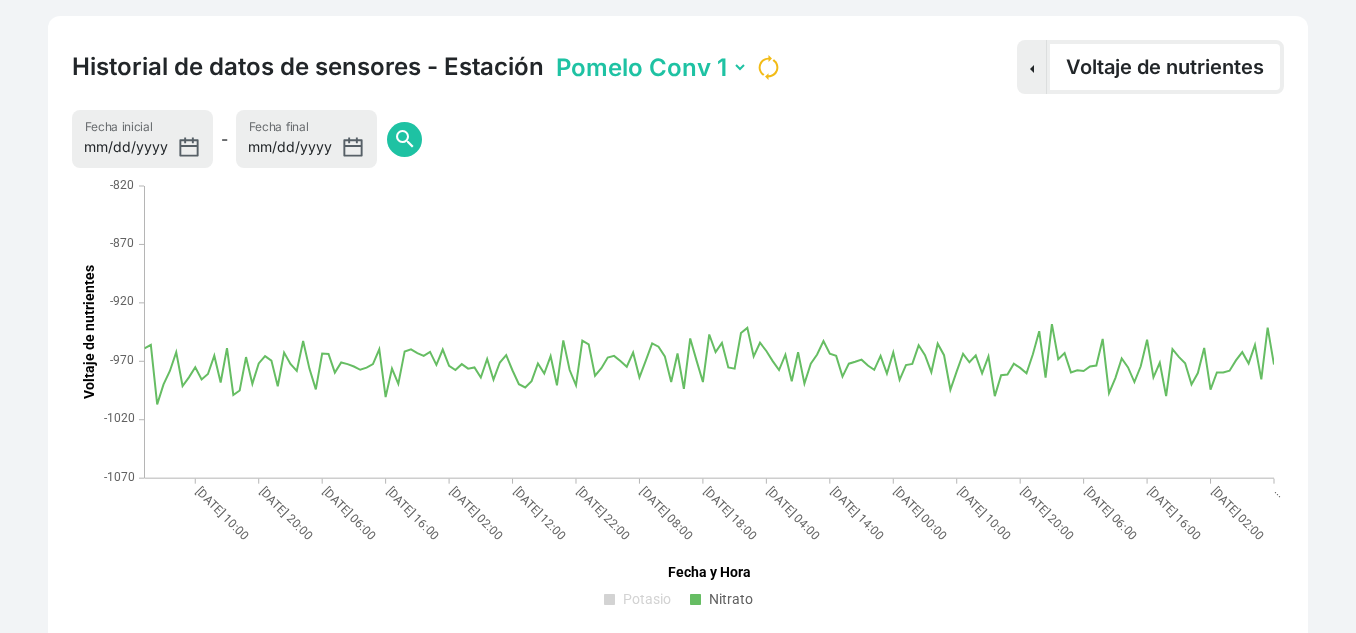 scroll, scrollTop: 1297, scrollLeft: 0, axis: vertical 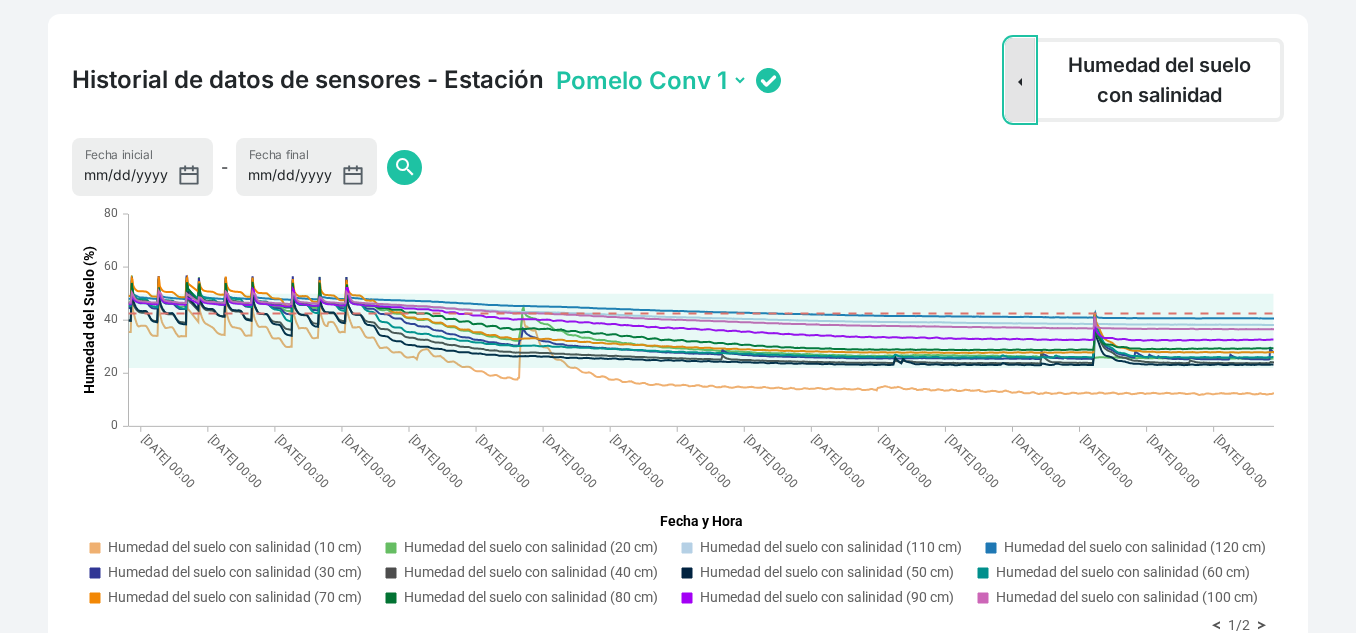 click on "Sensor Dropdown" 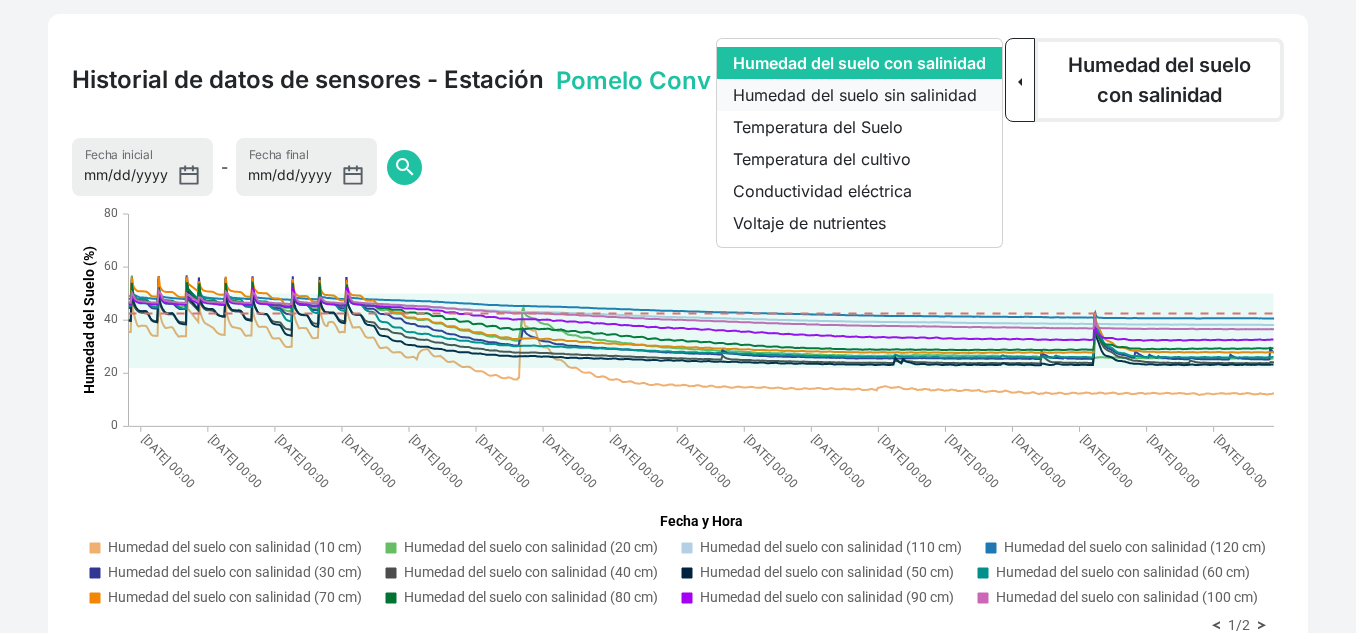 click on "Humedad del suelo sin salinidad" 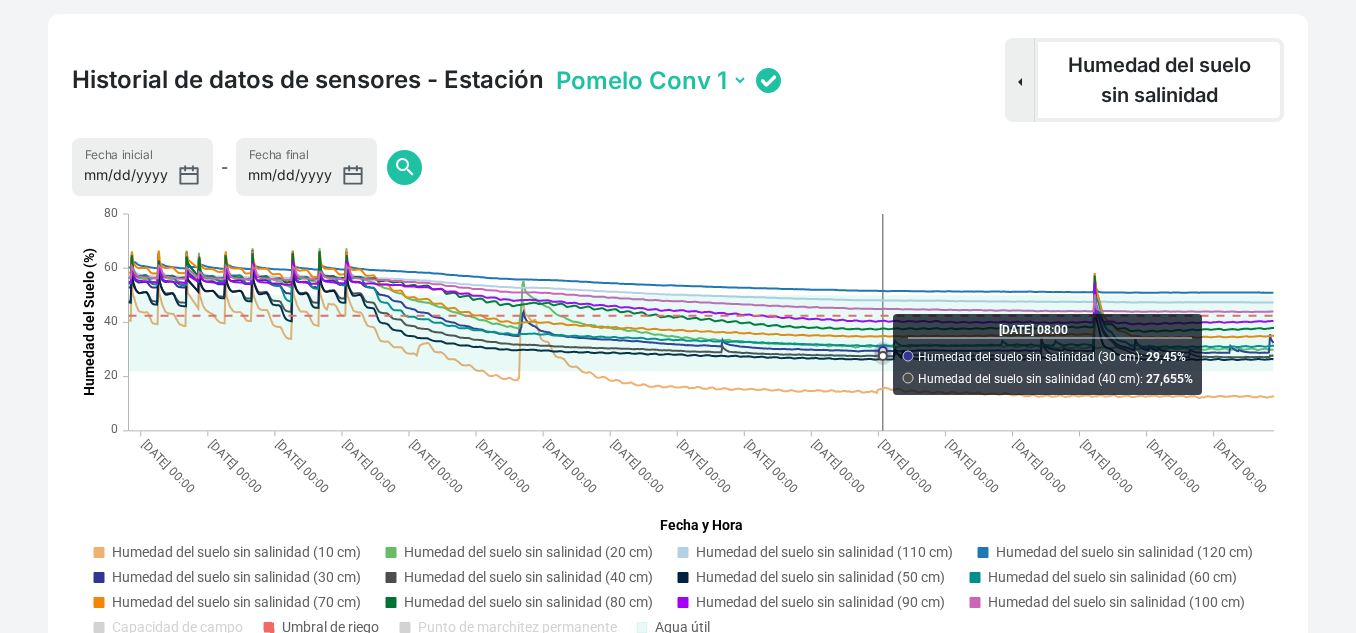 click on "Humedad del suelo sin salinidad (120 cm)" 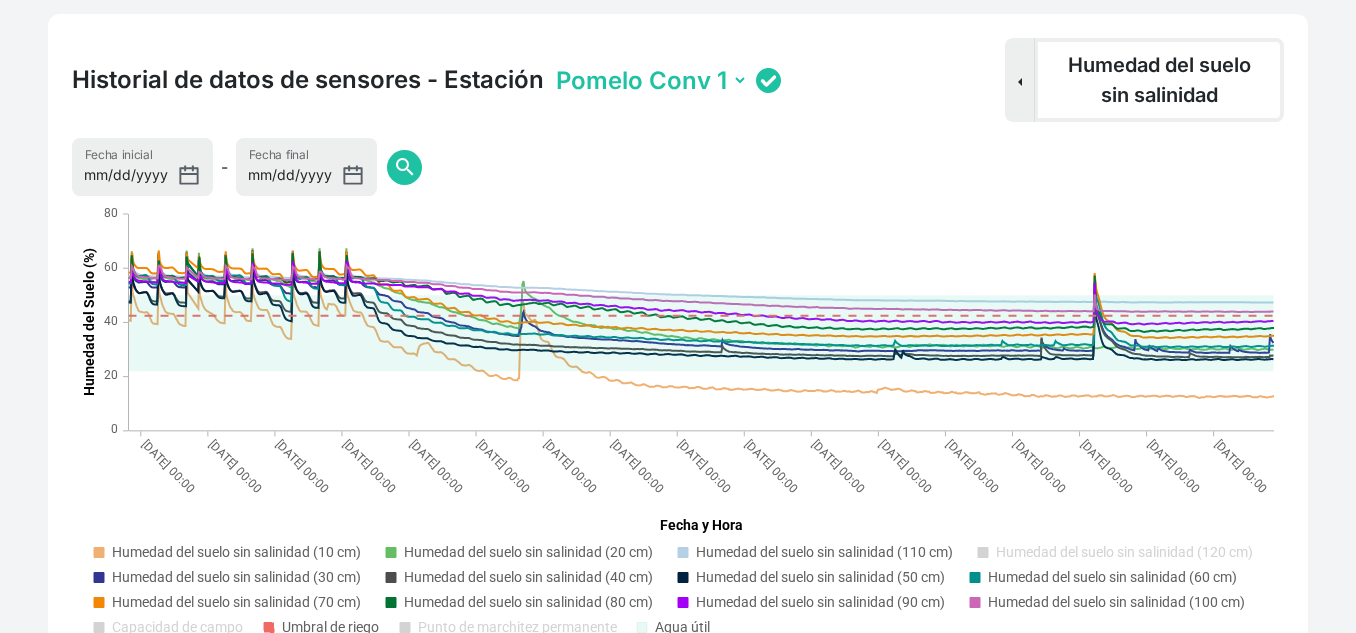 click 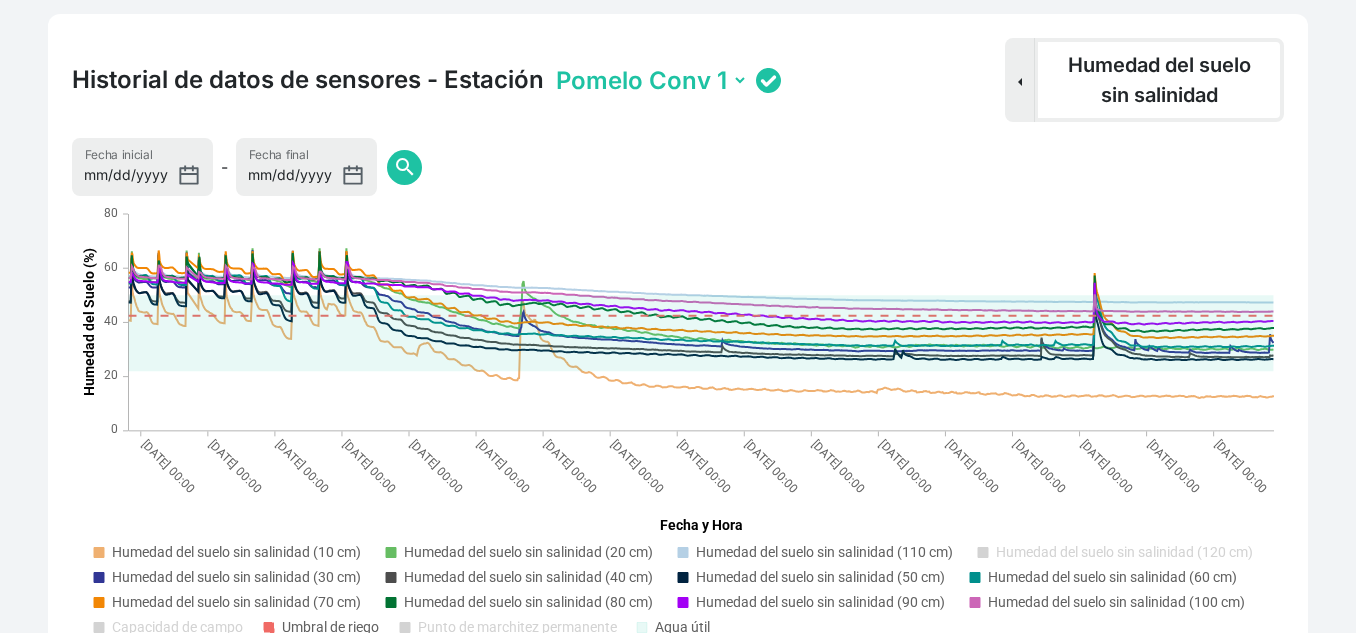 click on "Humedad del suelo sin salinidad (100 cm)" 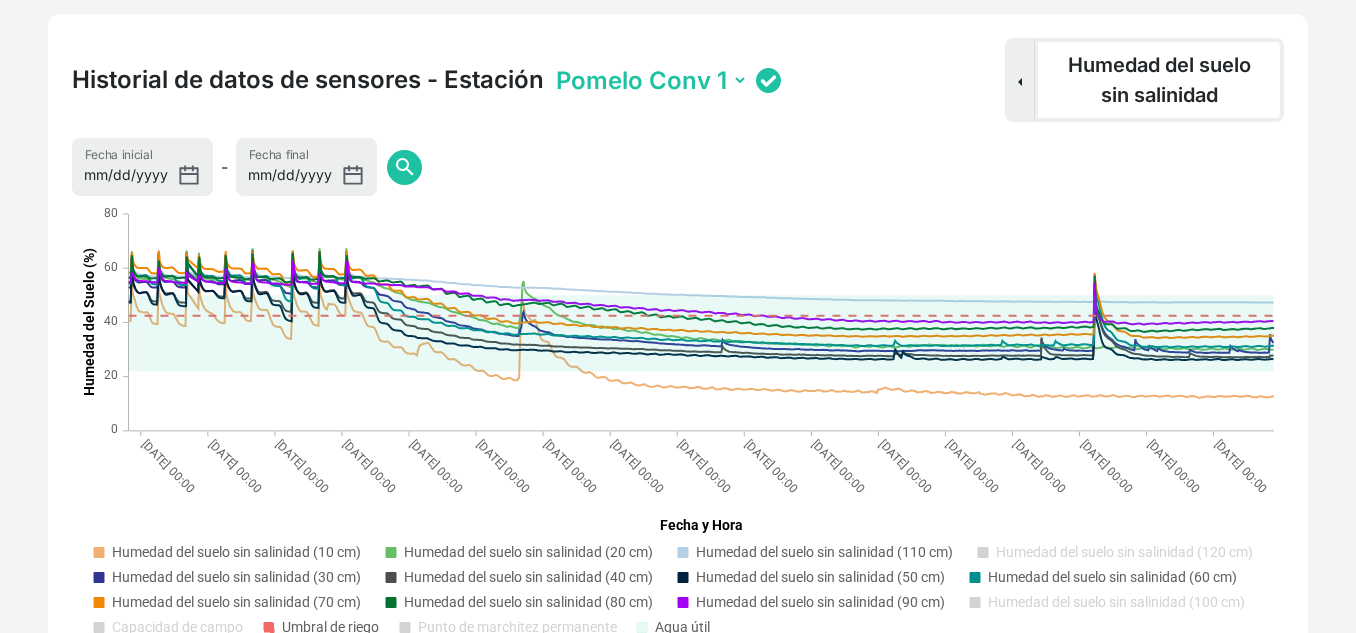 click on "Humedad del suelo sin salinidad (60 cm)" 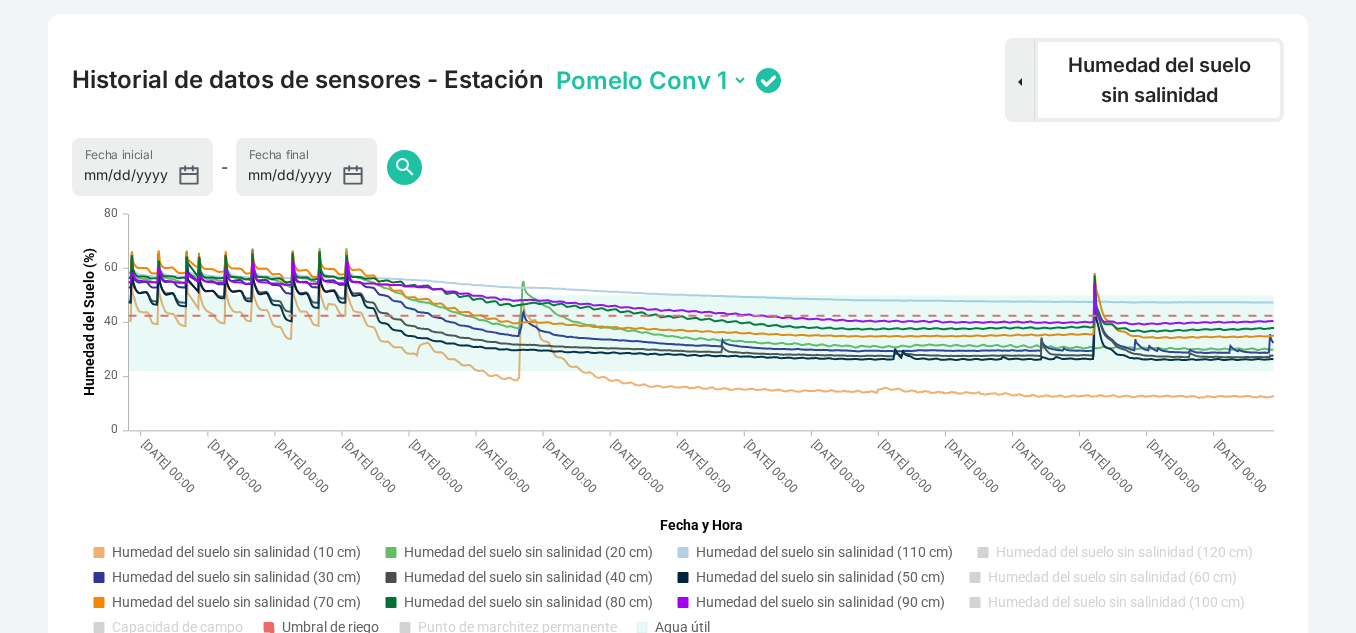 click on "Humedad del suelo sin salinidad (110 cm)" 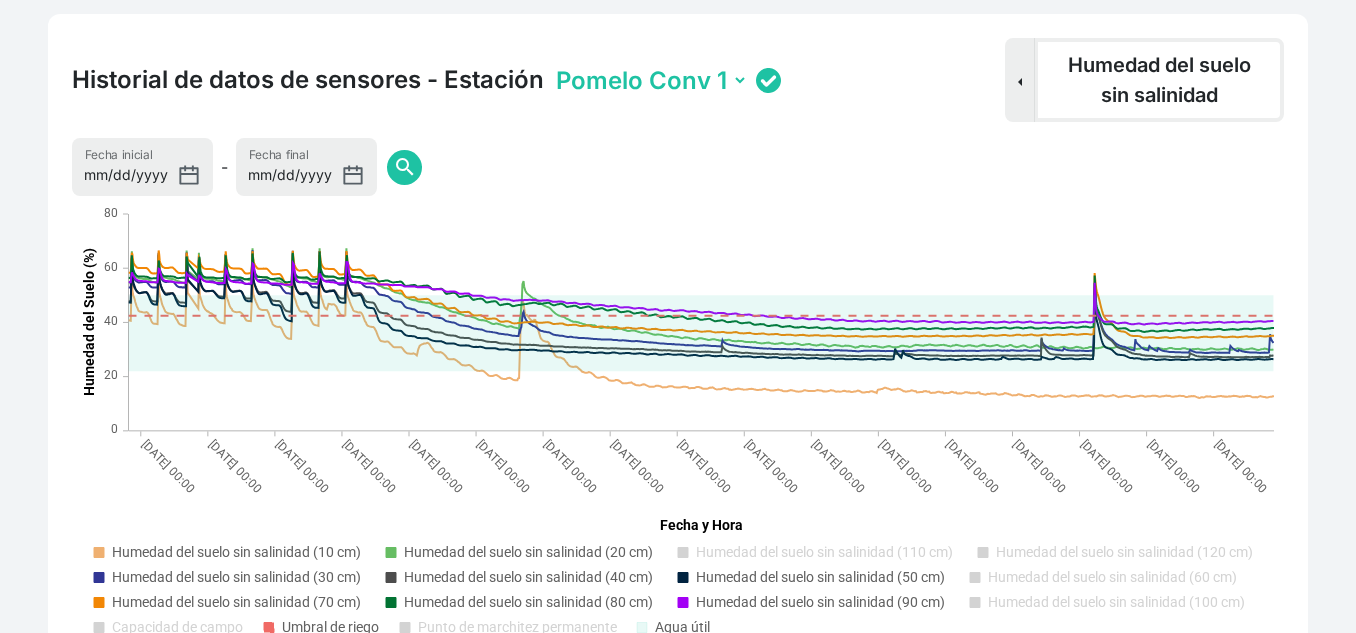 click on "Humedad del suelo sin salinidad (50 cm)" 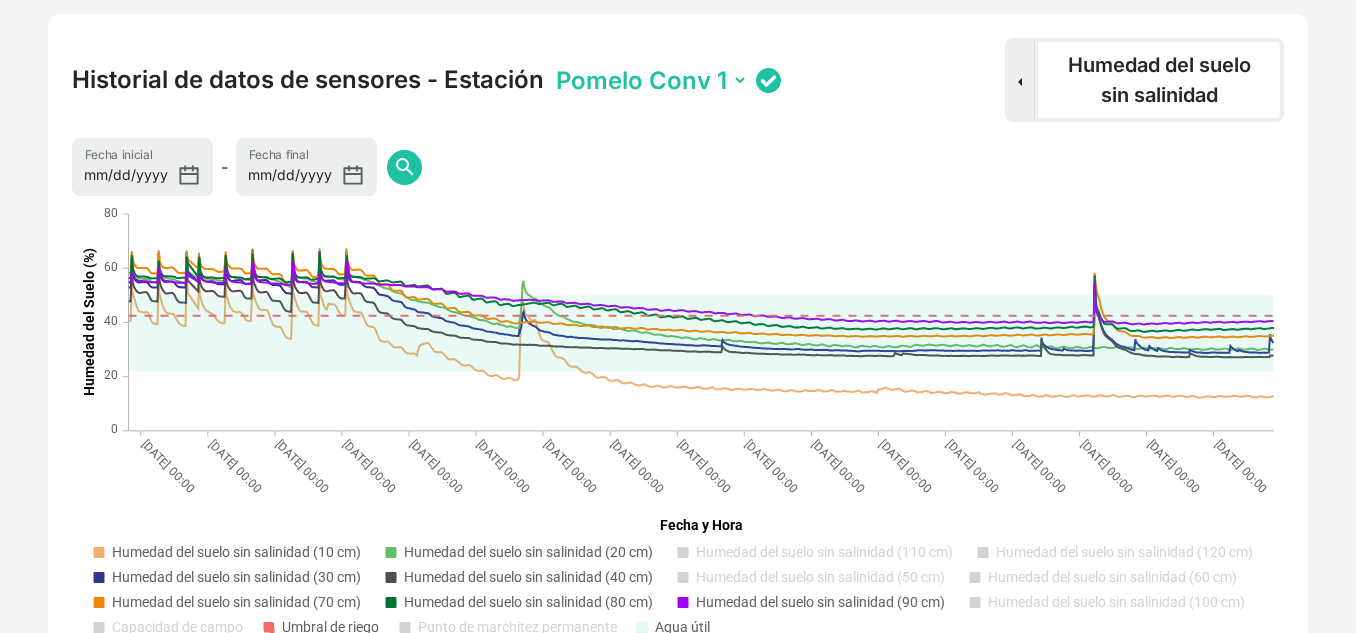 click on "Humedad del suelo sin salinidad (90 cm)" 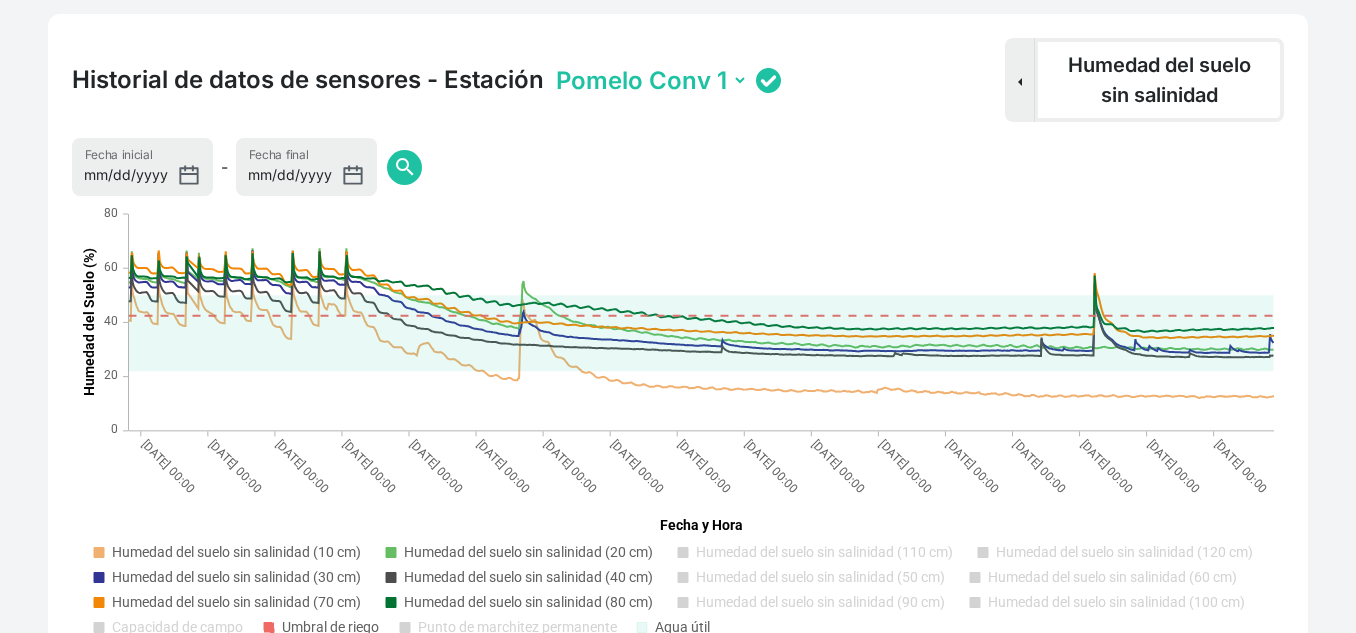 click on "Humedad del suelo sin salinidad (20 cm)" 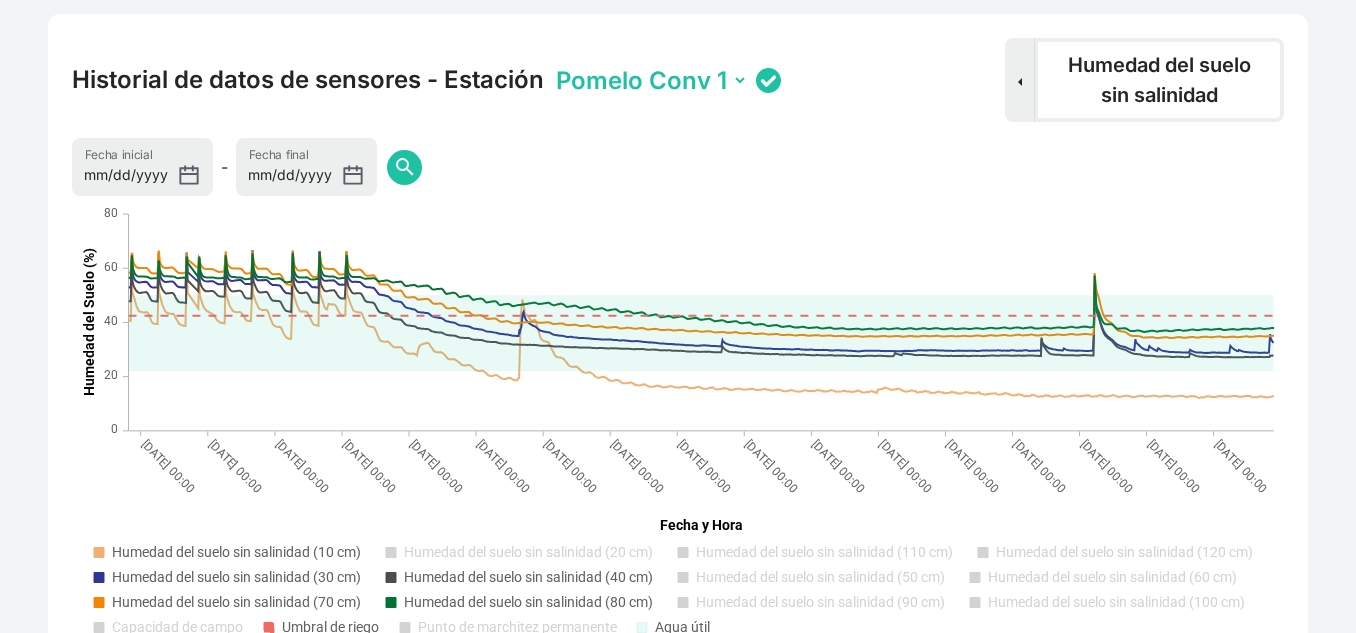 click 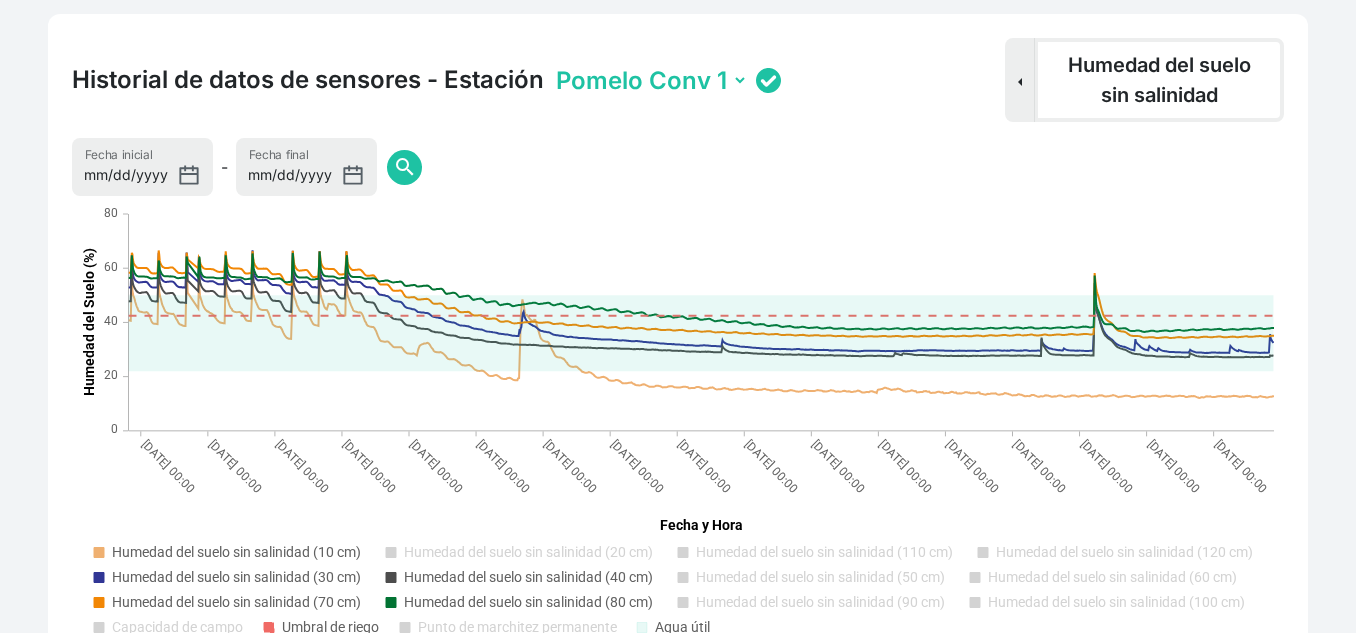 click 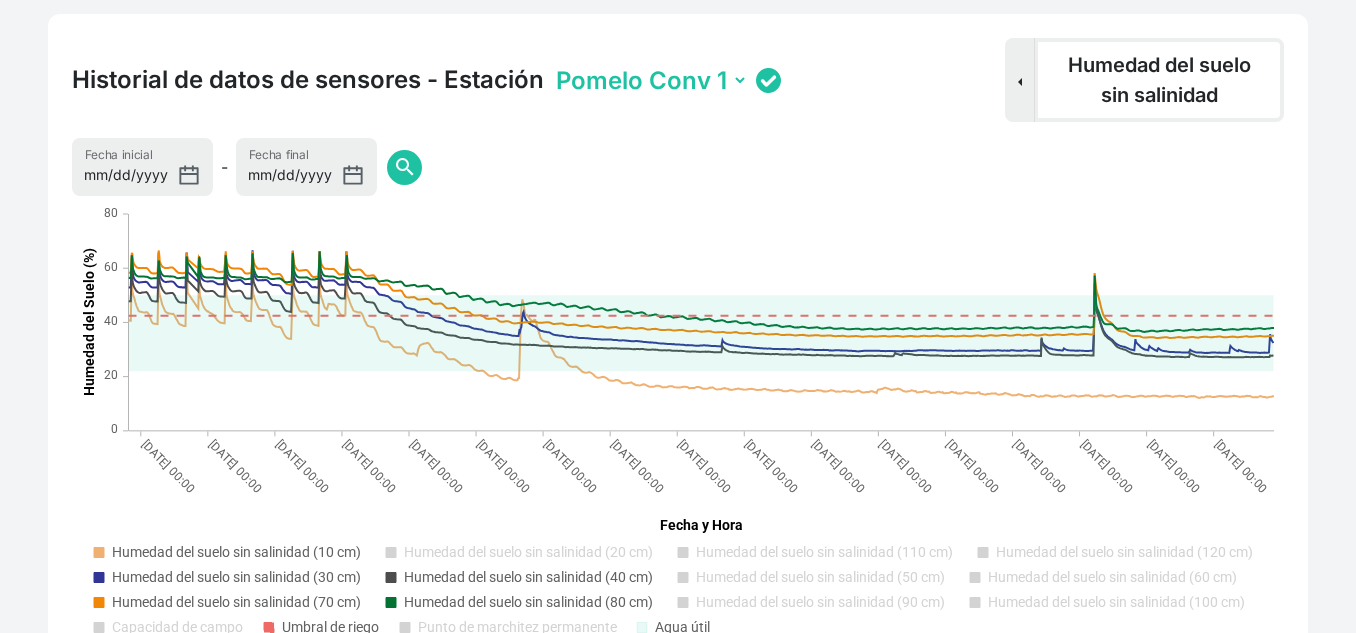 click on "[DATE] 00:00" 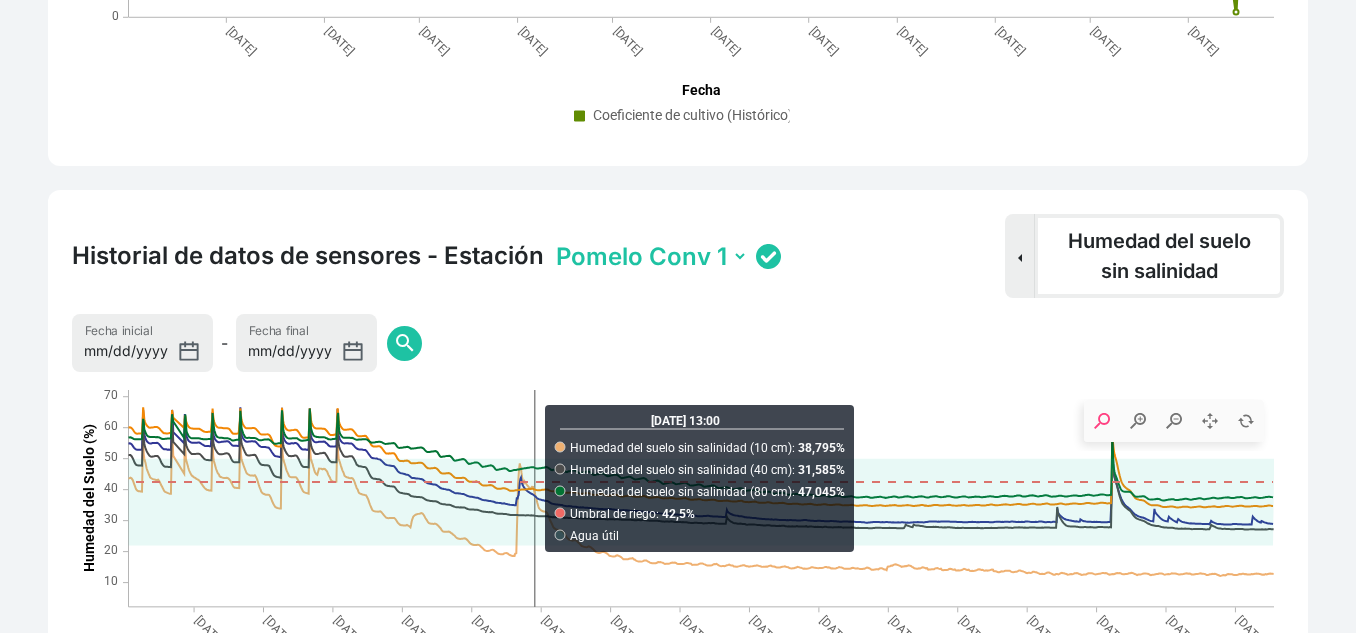 scroll, scrollTop: 1122, scrollLeft: 0, axis: vertical 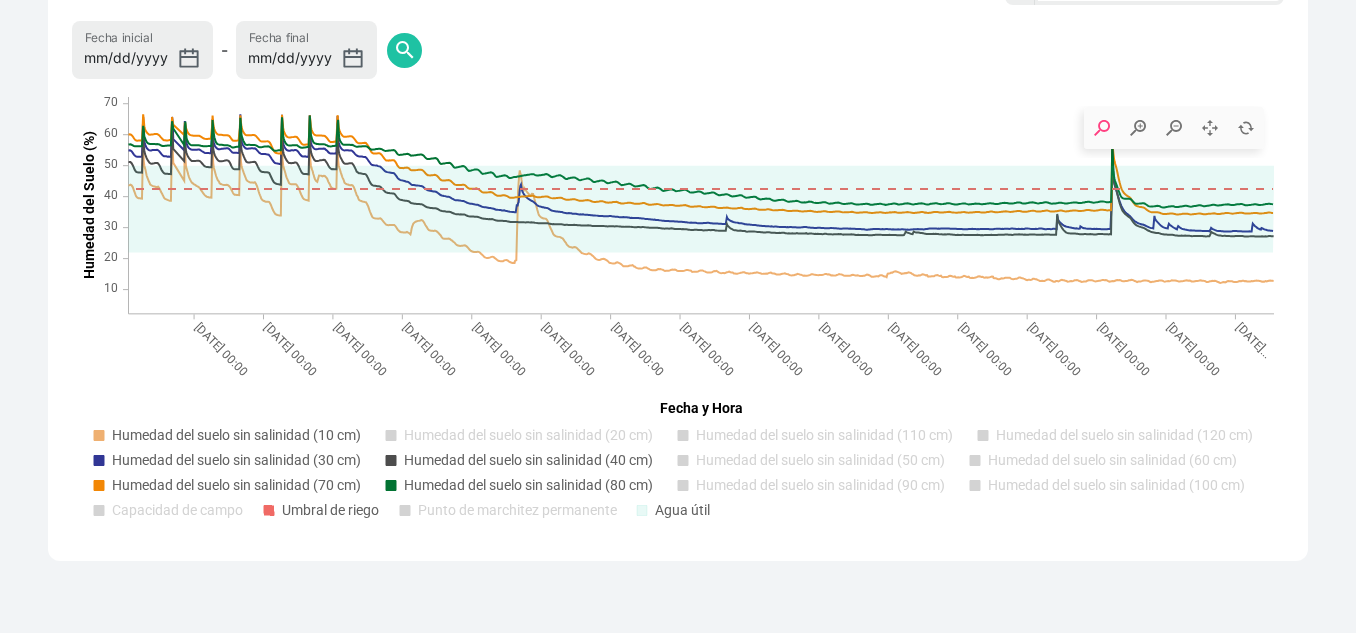 click on "Humedad del suelo sin salinidad (80 cm)" 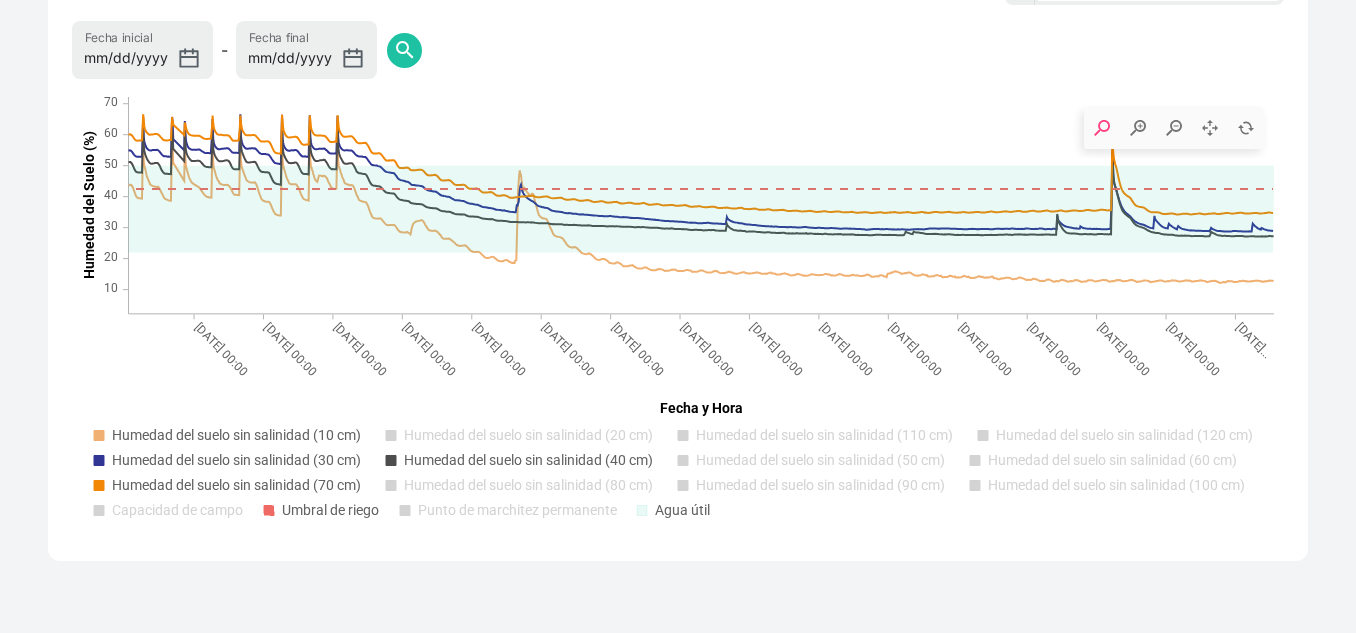 click on "Humedad del suelo sin salinidad (70 cm)" 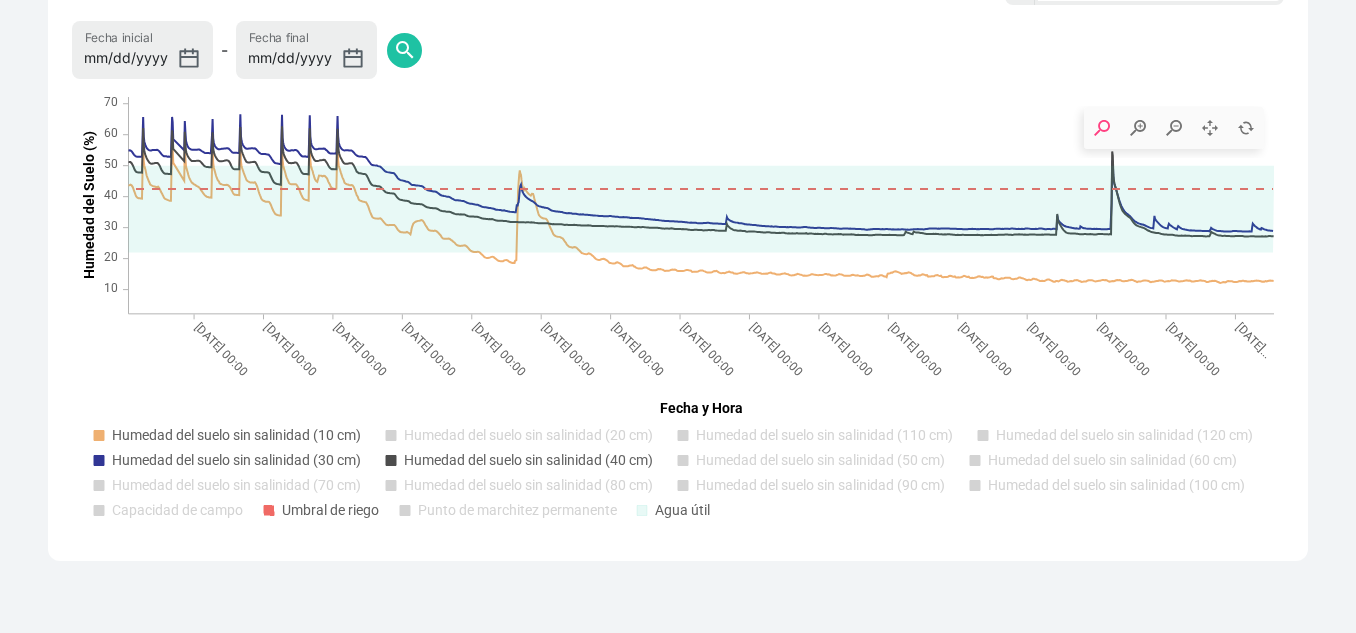 click on "Humedad del suelo sin salinidad (20 cm)" 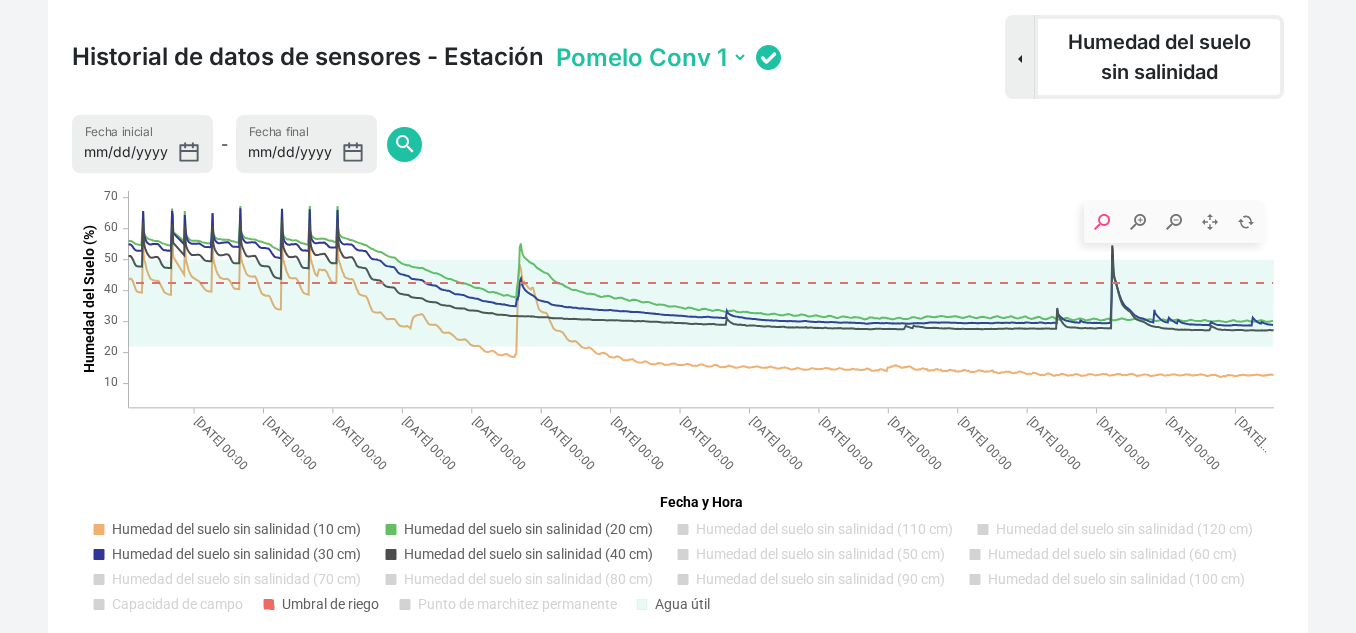 scroll, scrollTop: 1327, scrollLeft: 0, axis: vertical 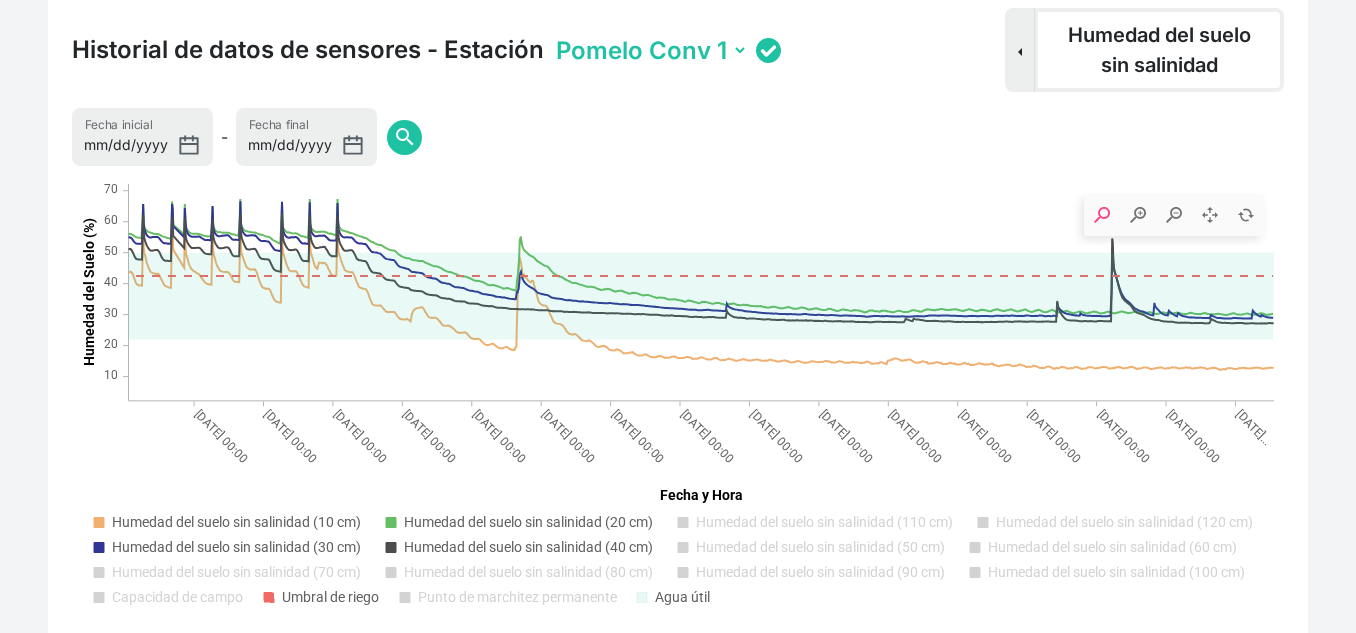 click on "Agua útil" 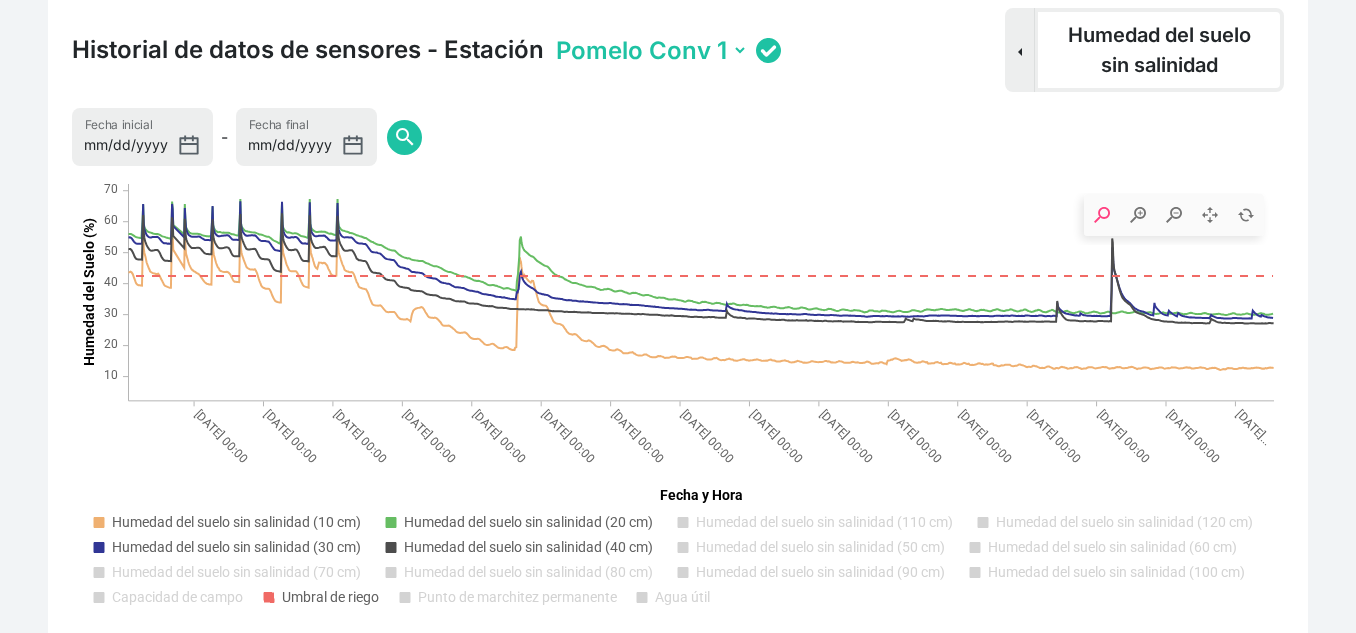 click on "Agua útil" 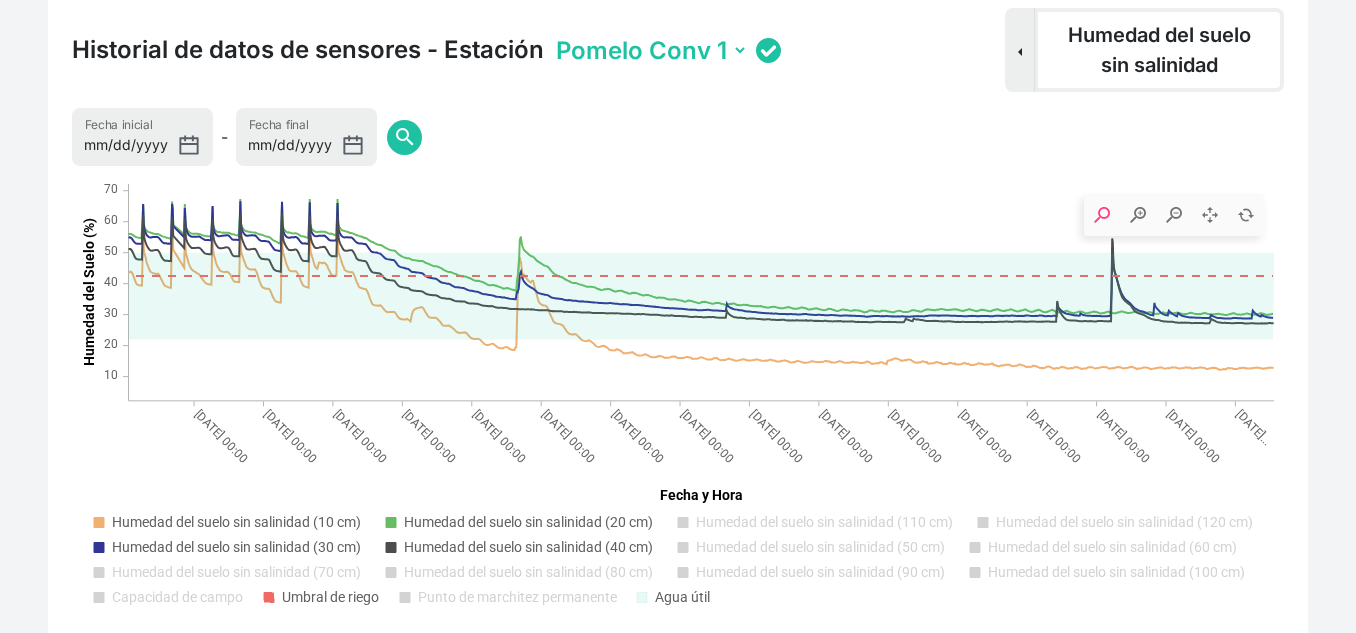 click on "Capacidad de campo" 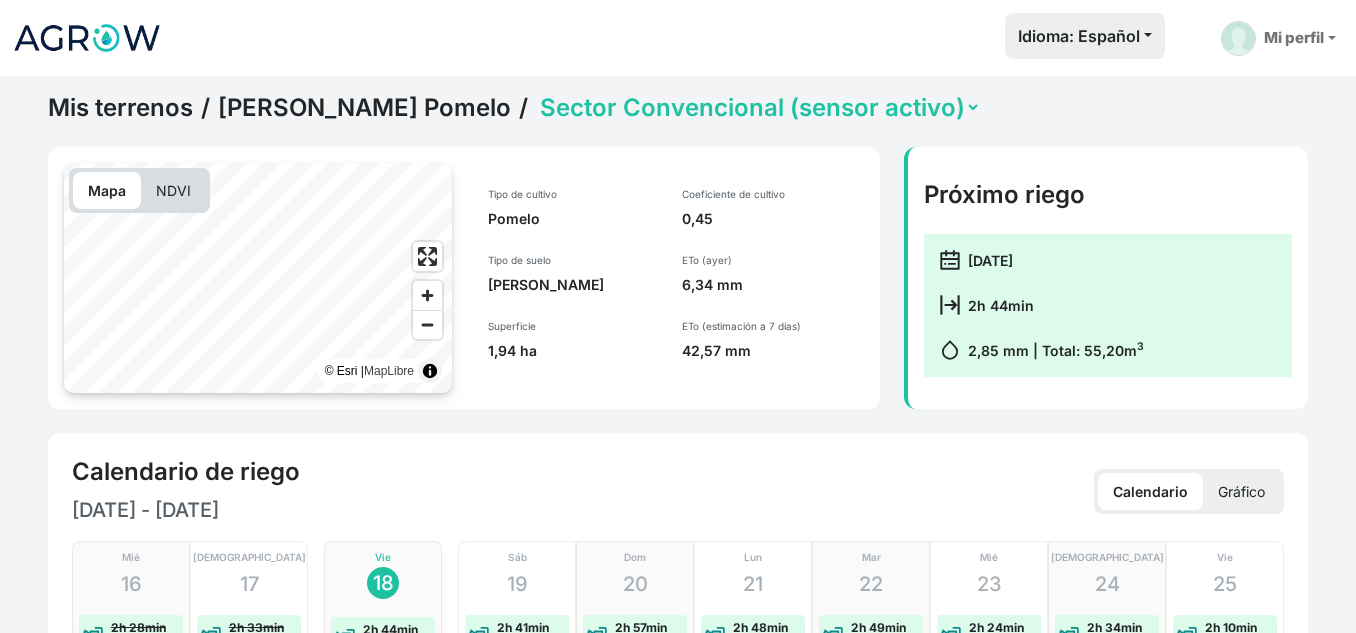 scroll, scrollTop: 1327, scrollLeft: 0, axis: vertical 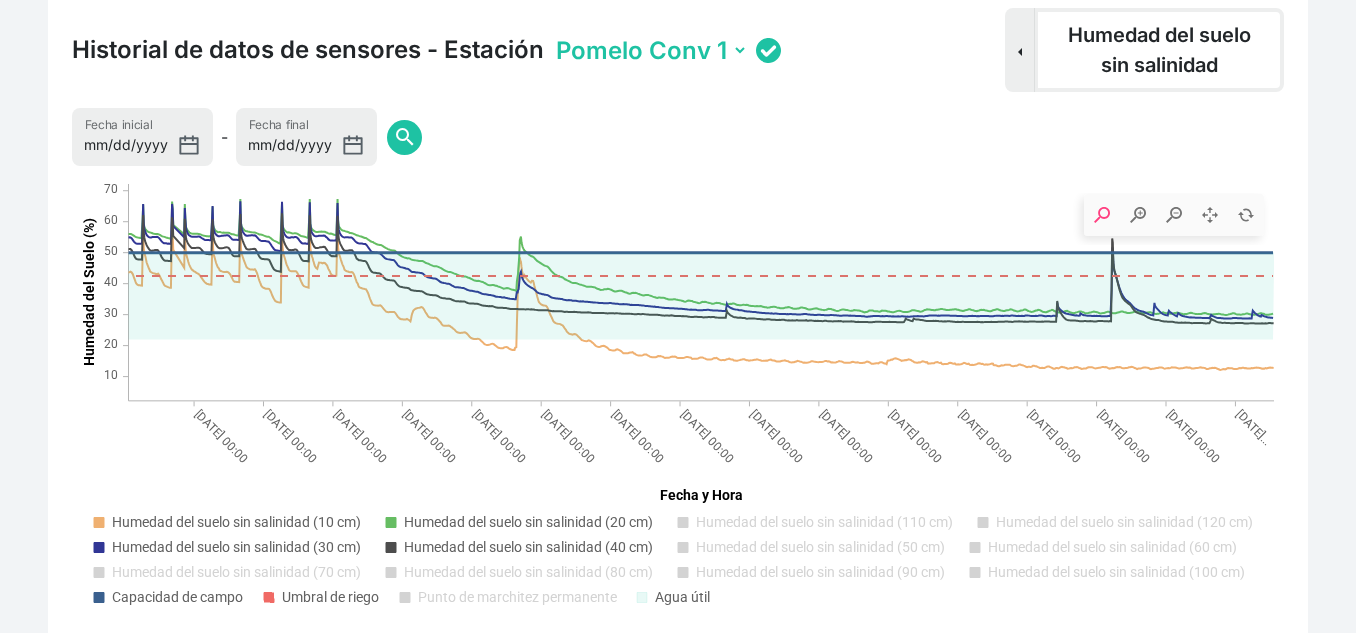 click on "Punto de marchitez permanente" 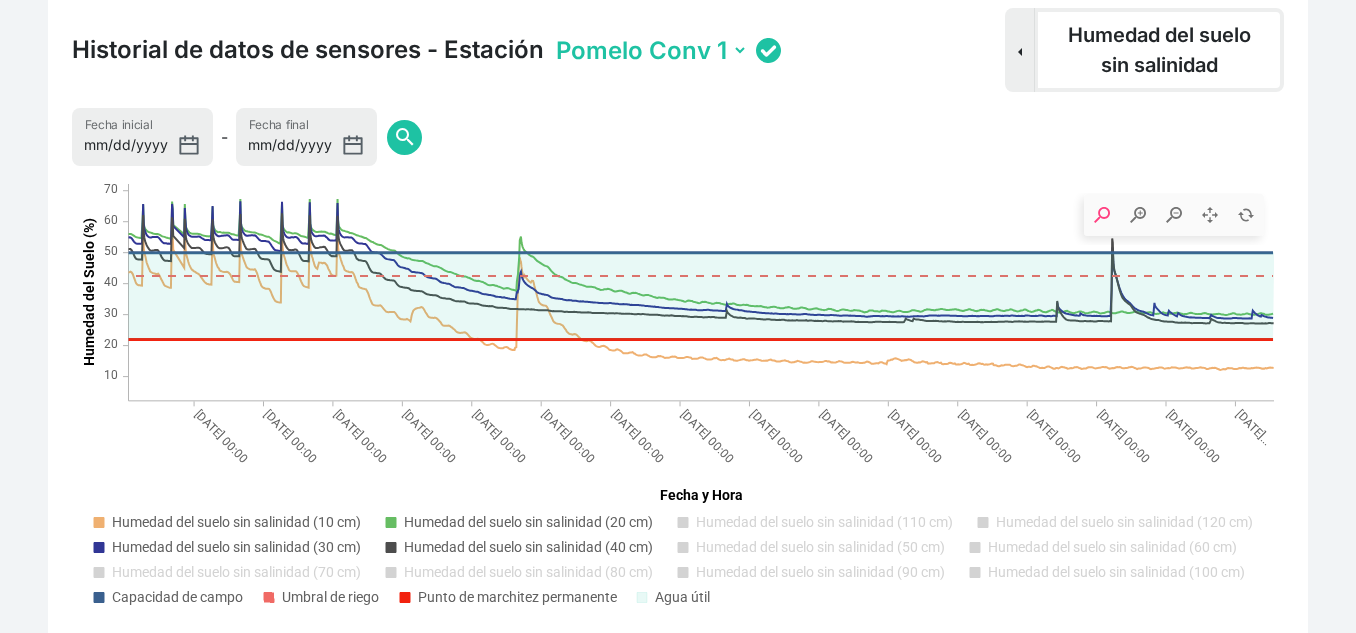 drag, startPoint x: 678, startPoint y: 597, endPoint x: 824, endPoint y: 596, distance: 146.00342 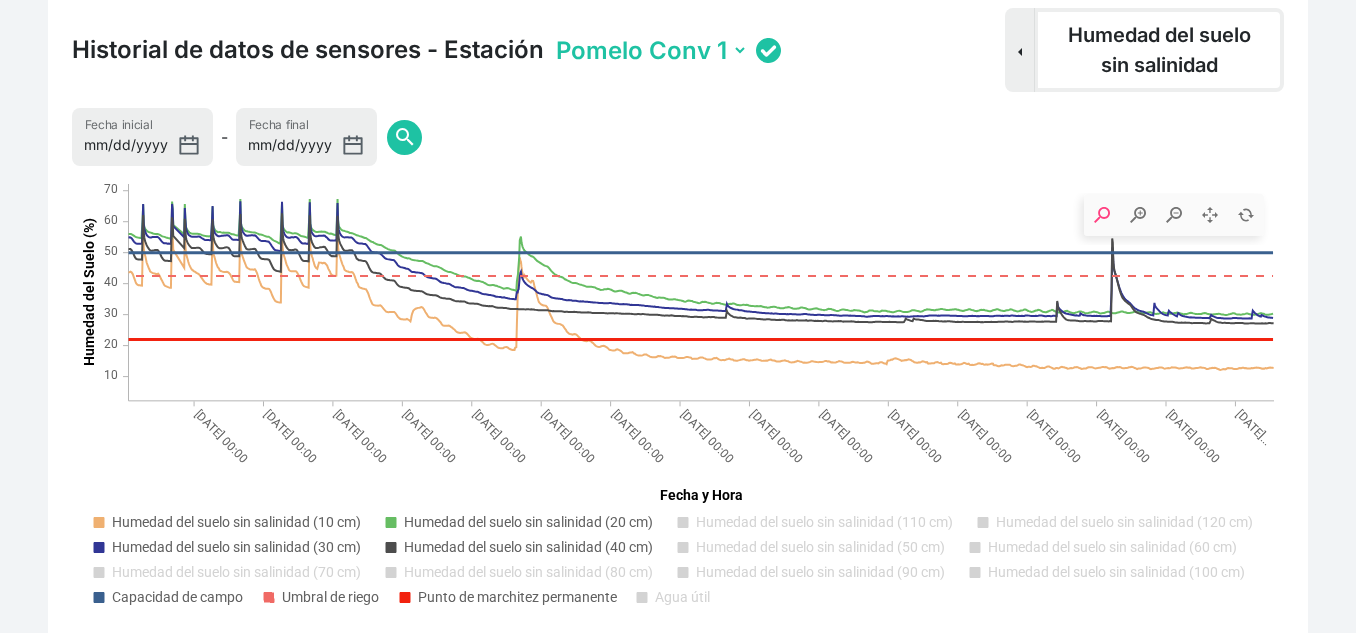 click on "Agua útil" 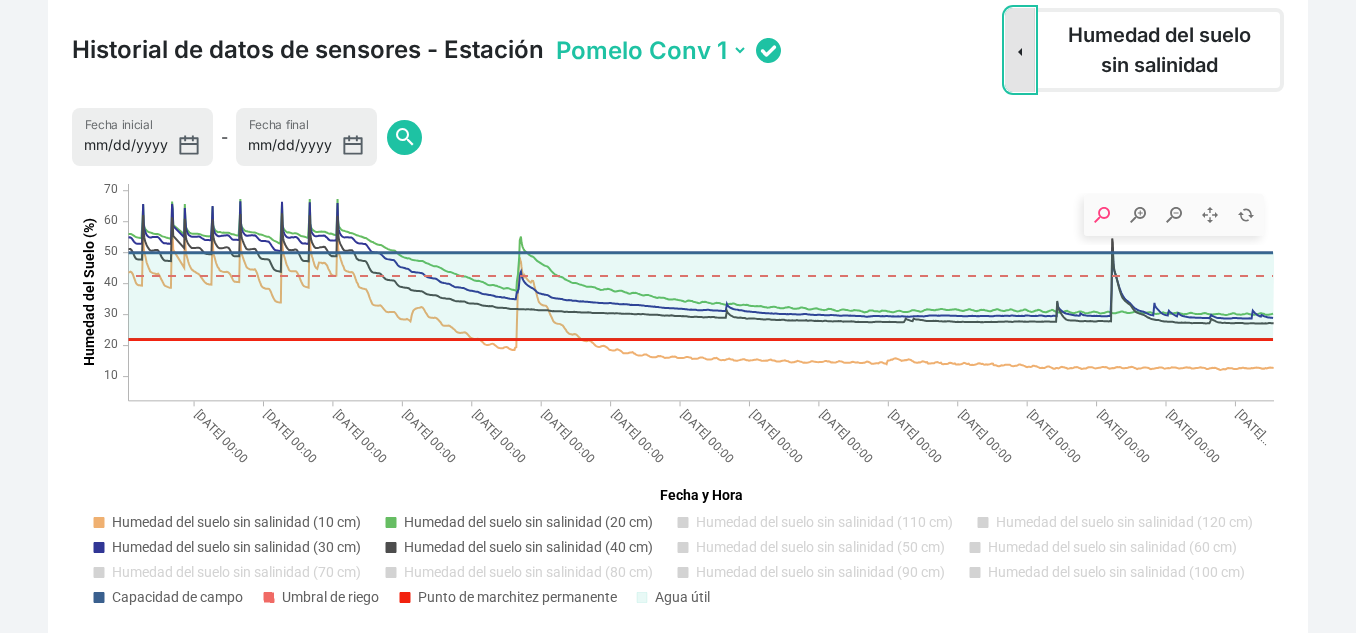 click on "Sensor Dropdown" 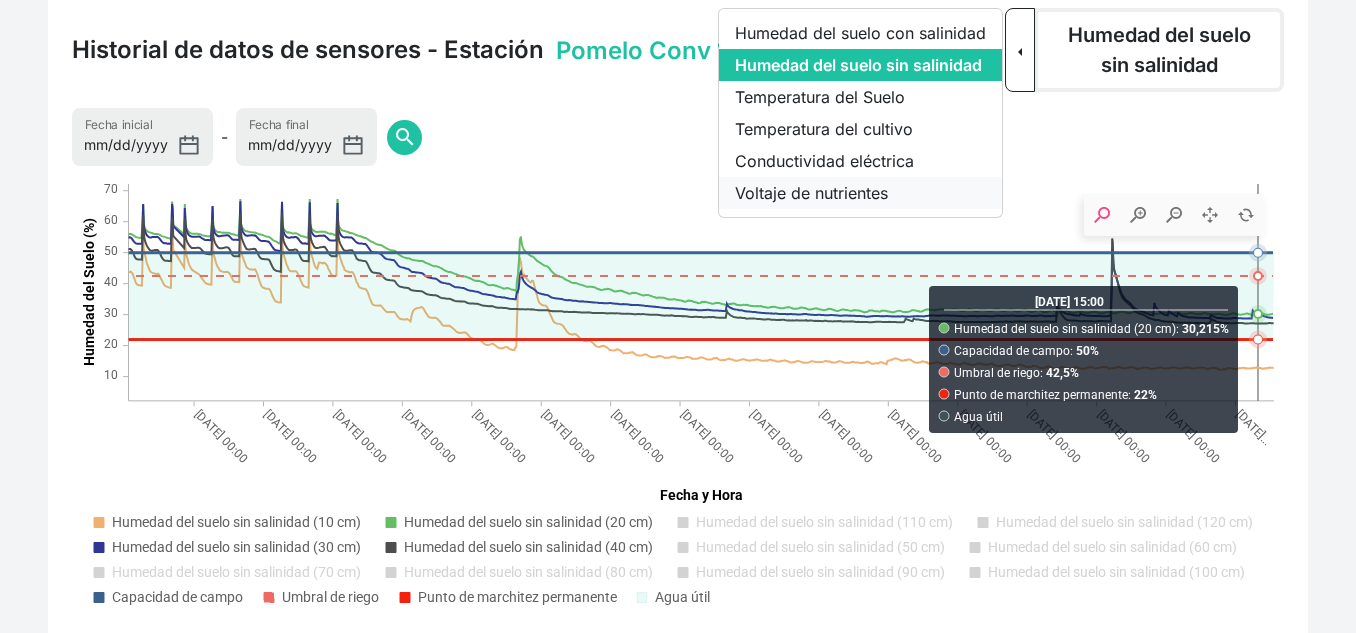 click on "Voltaje de nutrientes" 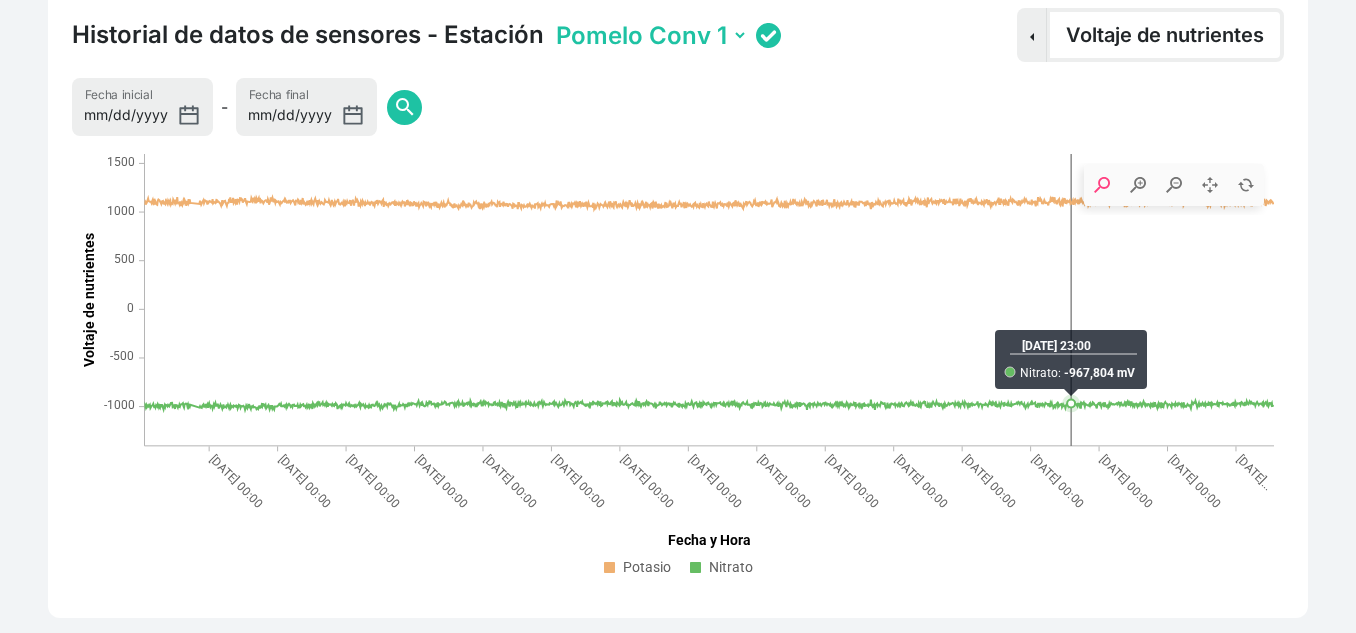 click on "Nitrato" 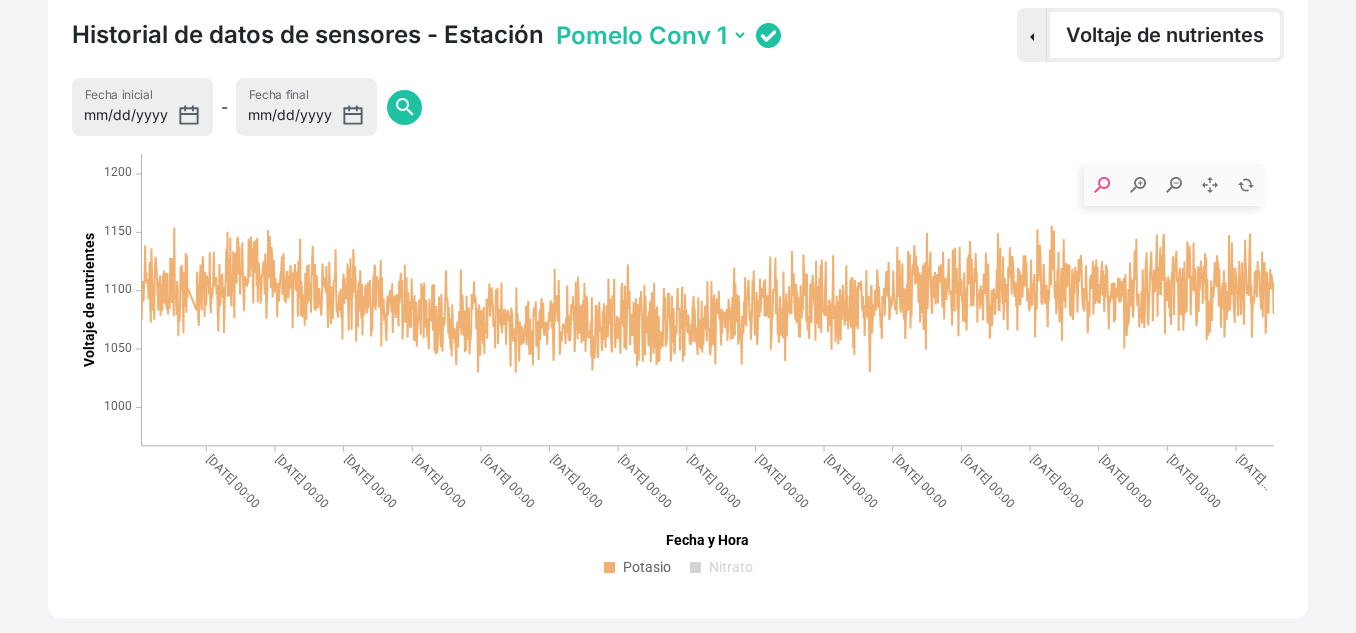 click on "Pomelo Conv 1   Pomelo Conv 2" at bounding box center (650, 35) 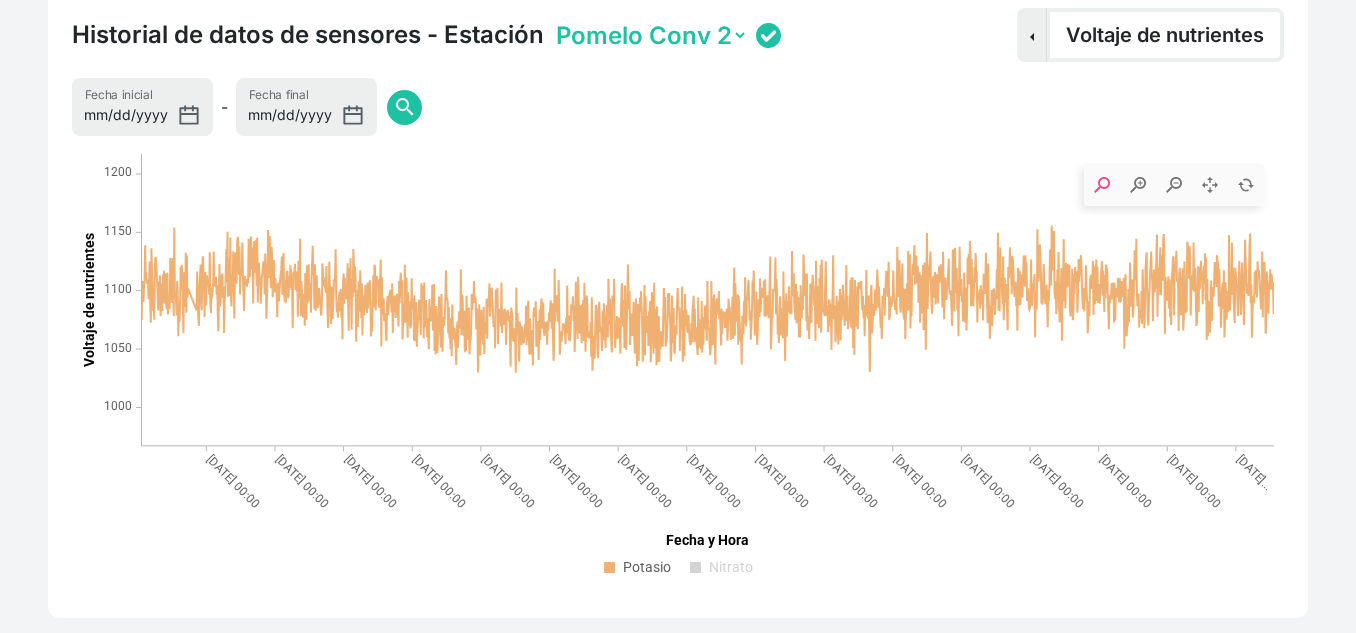 click on "Pomelo Conv 1   Pomelo Conv 2" at bounding box center (650, 35) 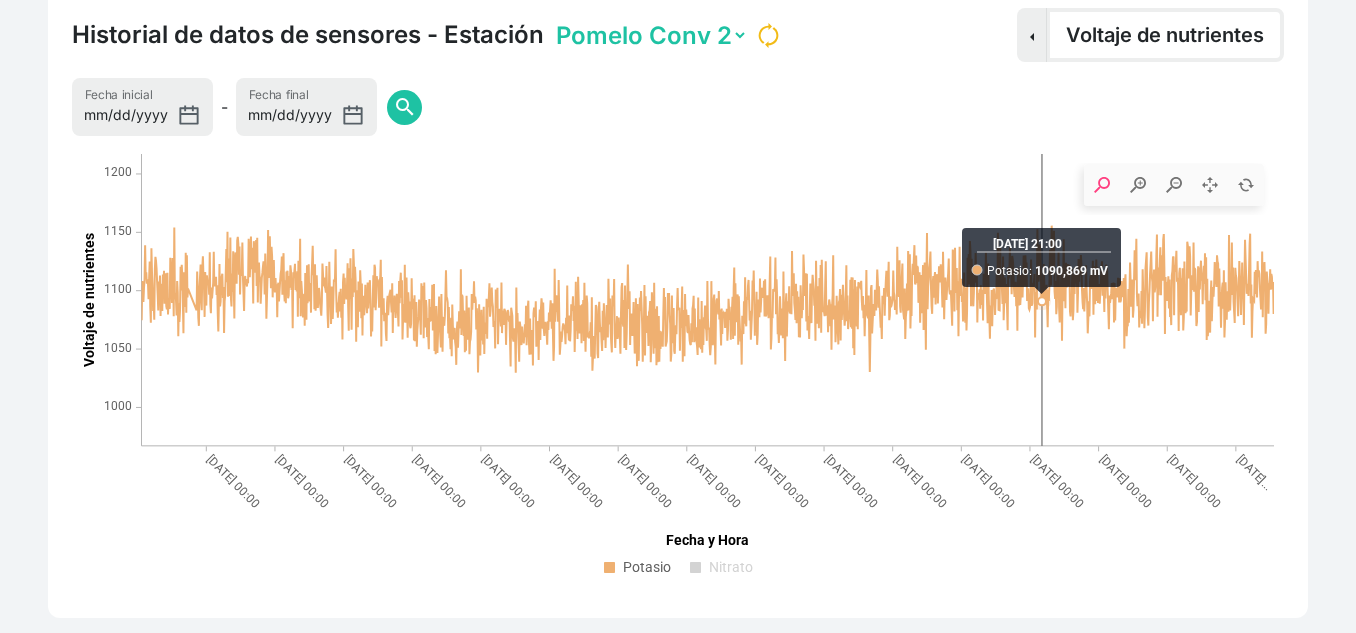 click 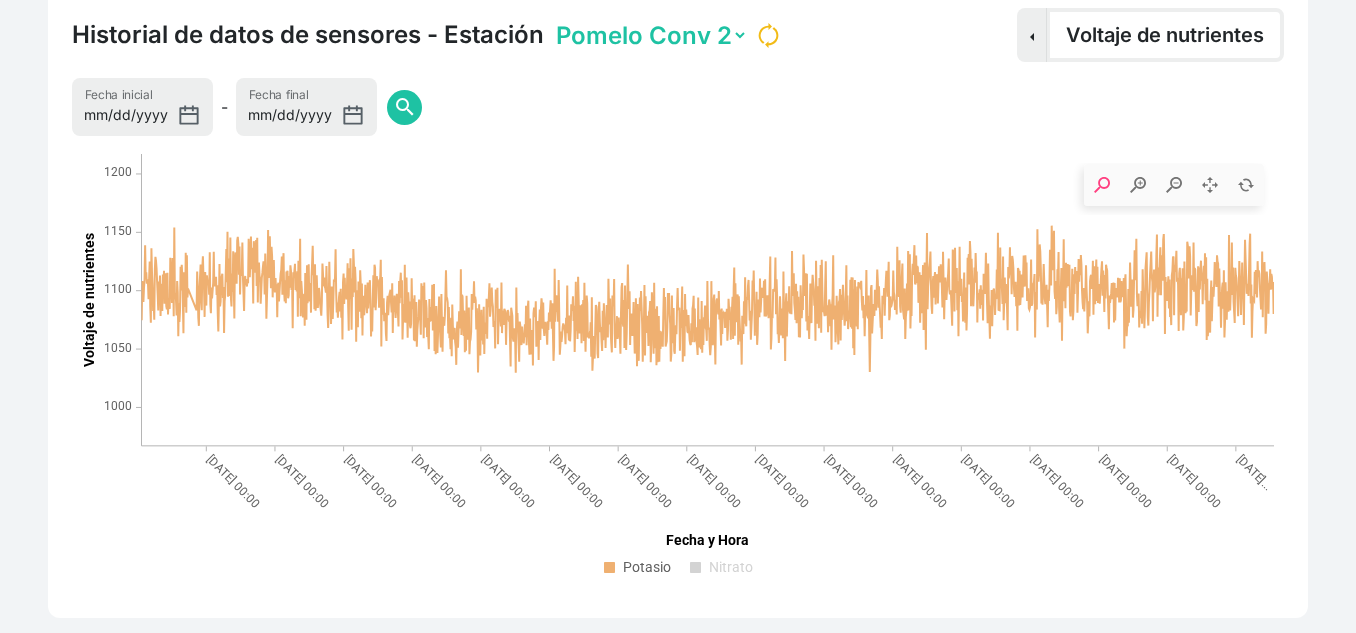 click 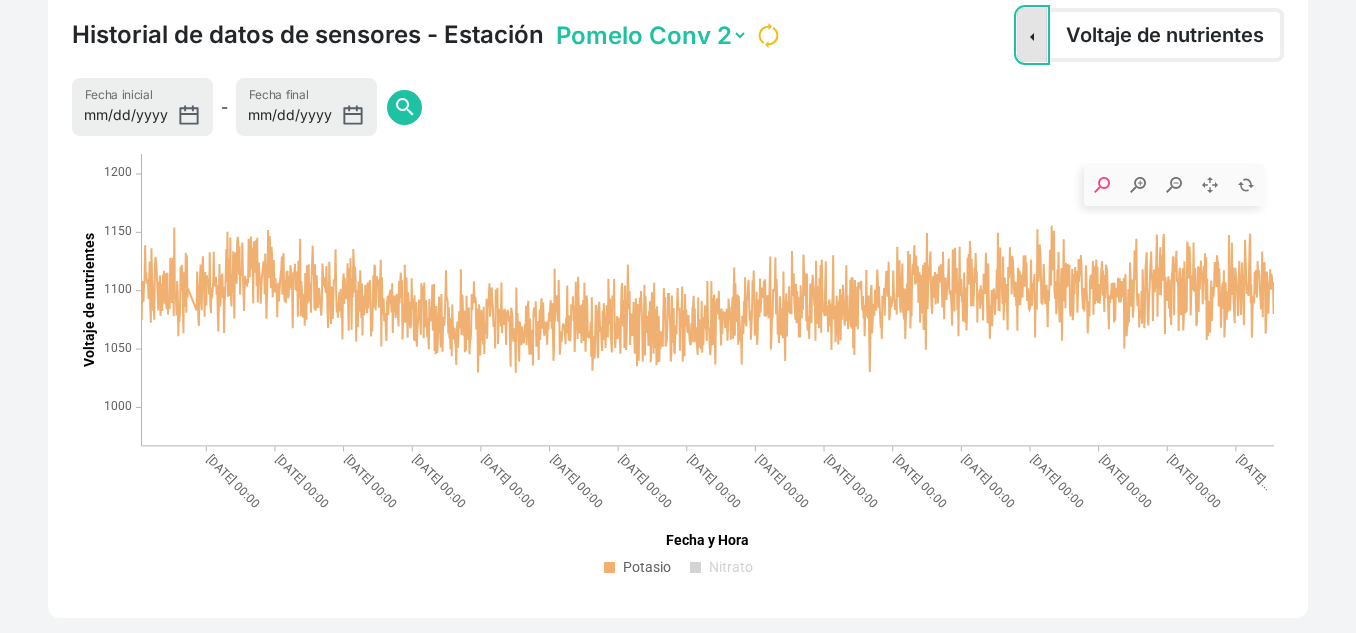 click on "Sensor Dropdown" 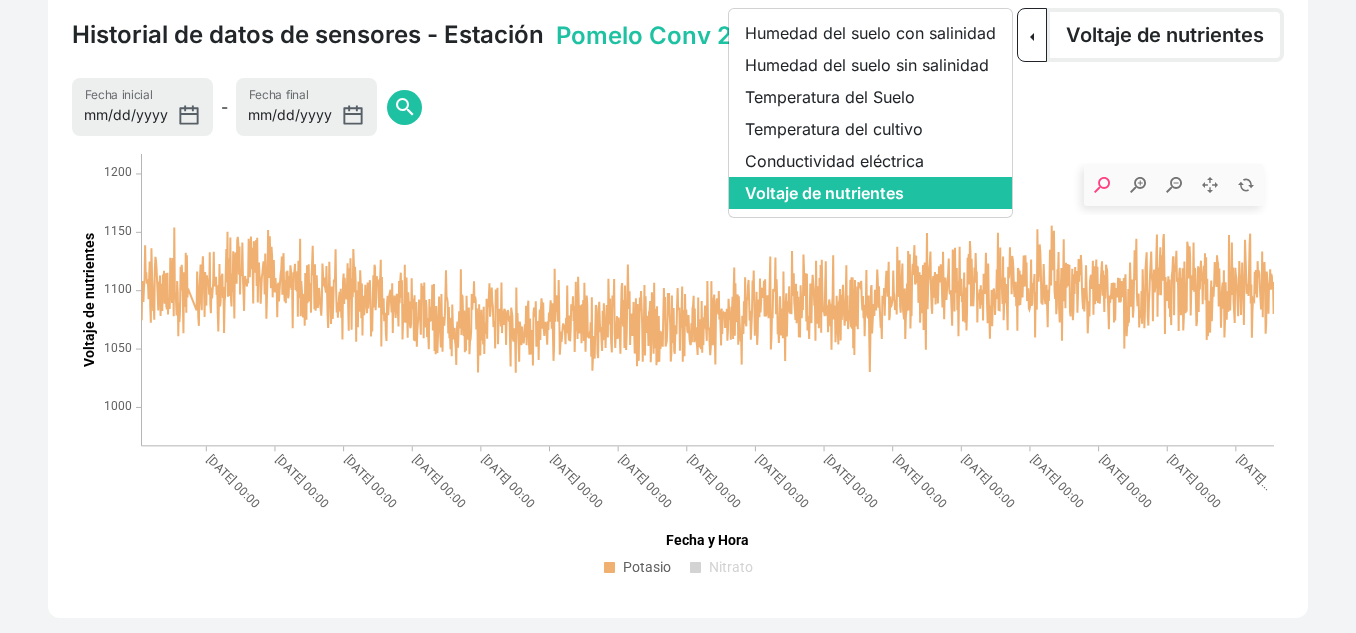 click on "Voltaje de nutrientes" 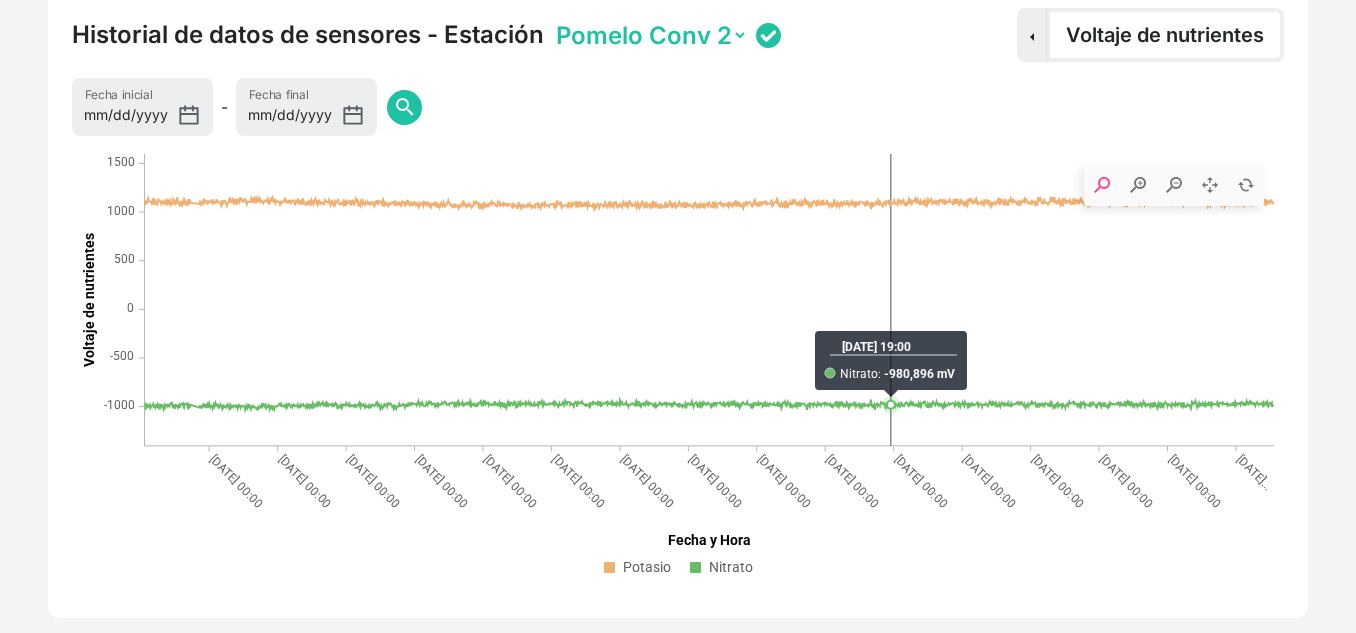 scroll, scrollTop: 1325, scrollLeft: 0, axis: vertical 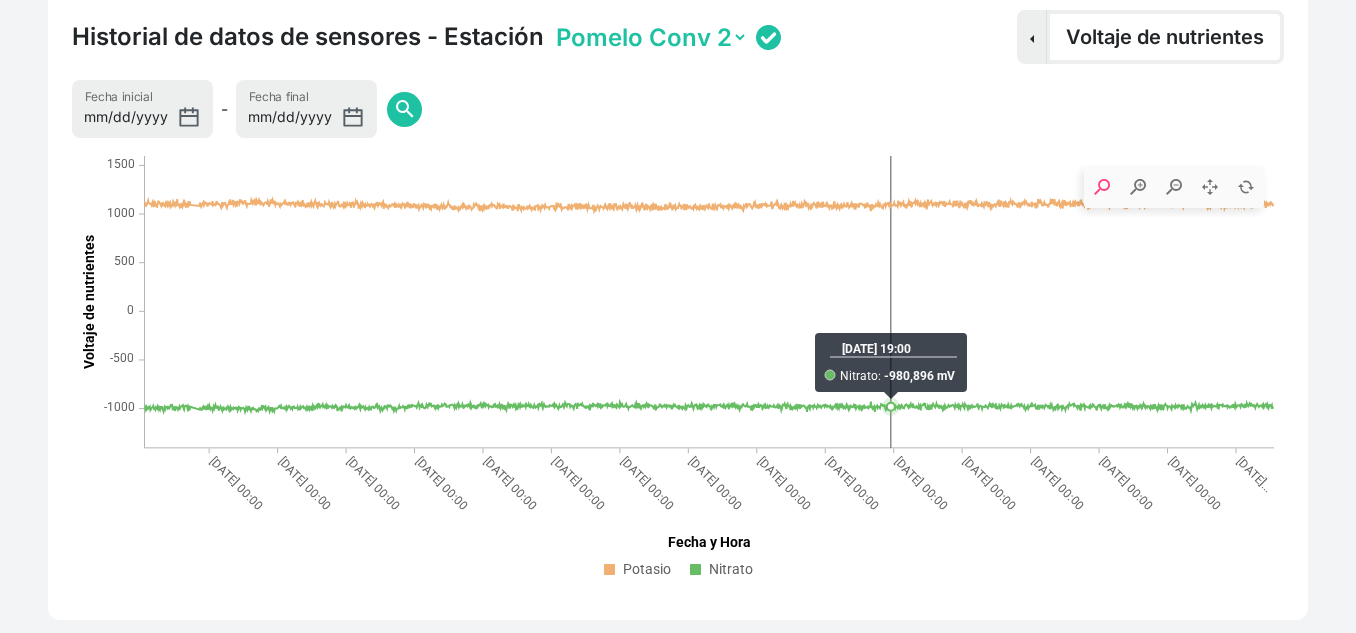 click on "Potasio" 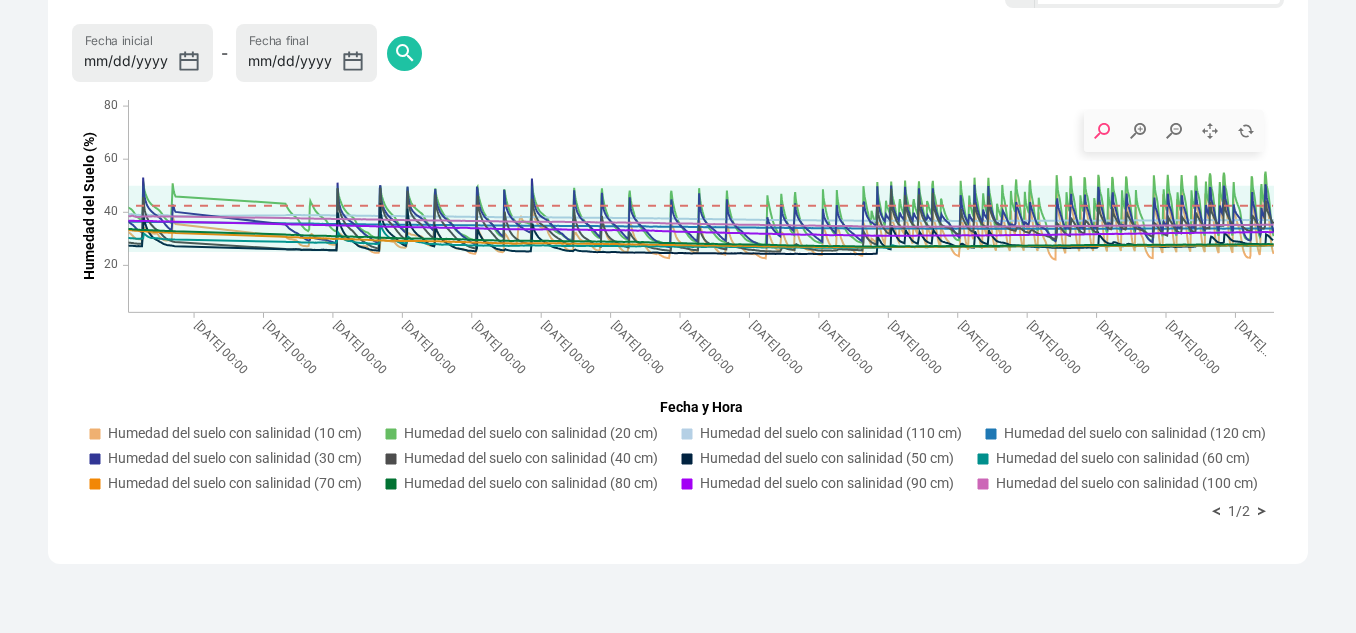 scroll, scrollTop: 1401, scrollLeft: 0, axis: vertical 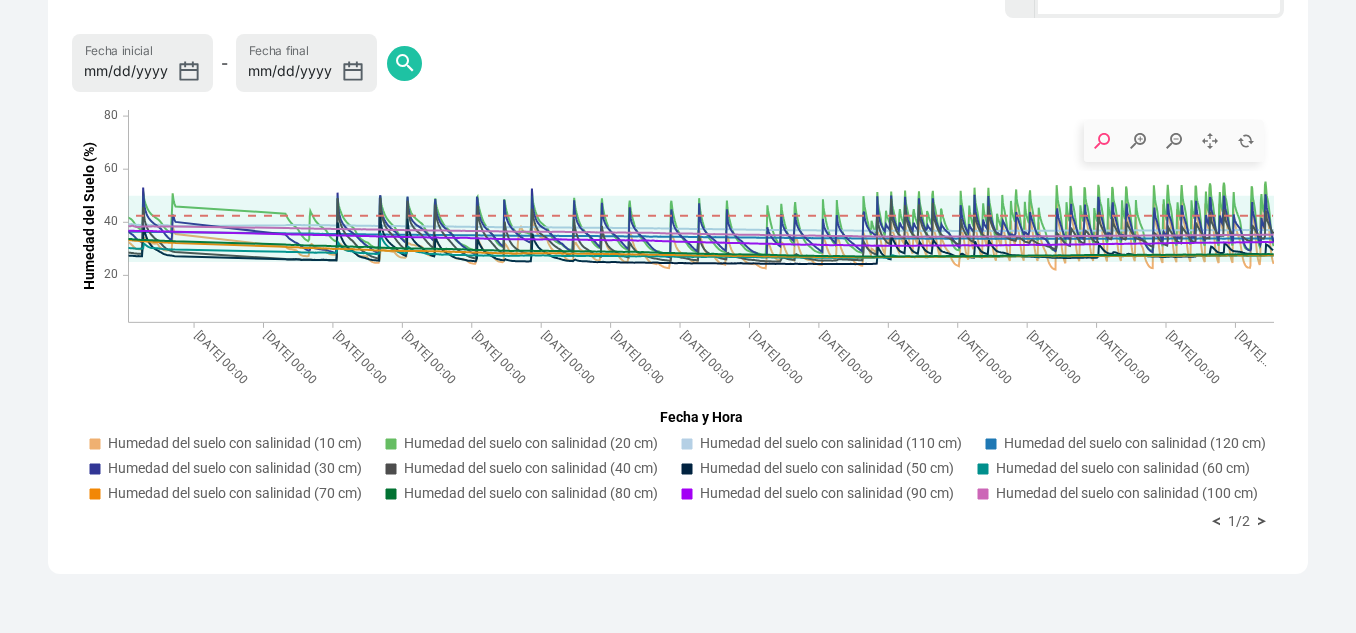 drag, startPoint x: 1349, startPoint y: 498, endPoint x: 1147, endPoint y: 490, distance: 202.15836 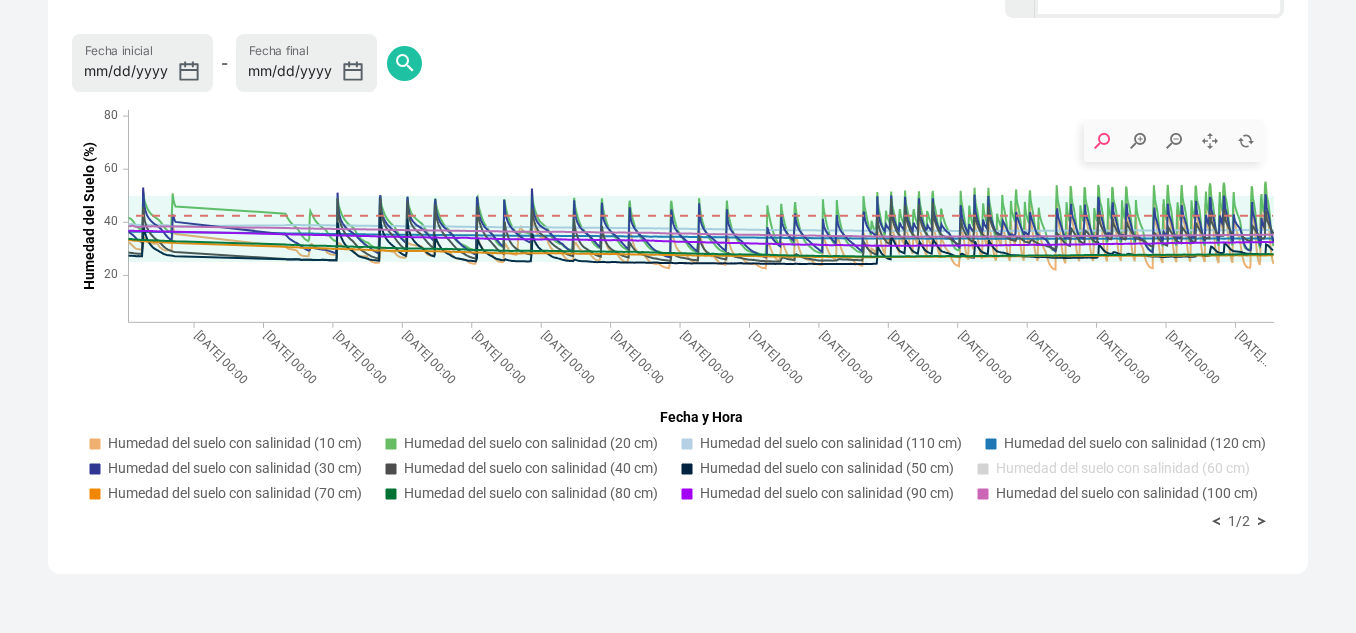 click on "Humedad del suelo con salinidad (120 cm)" 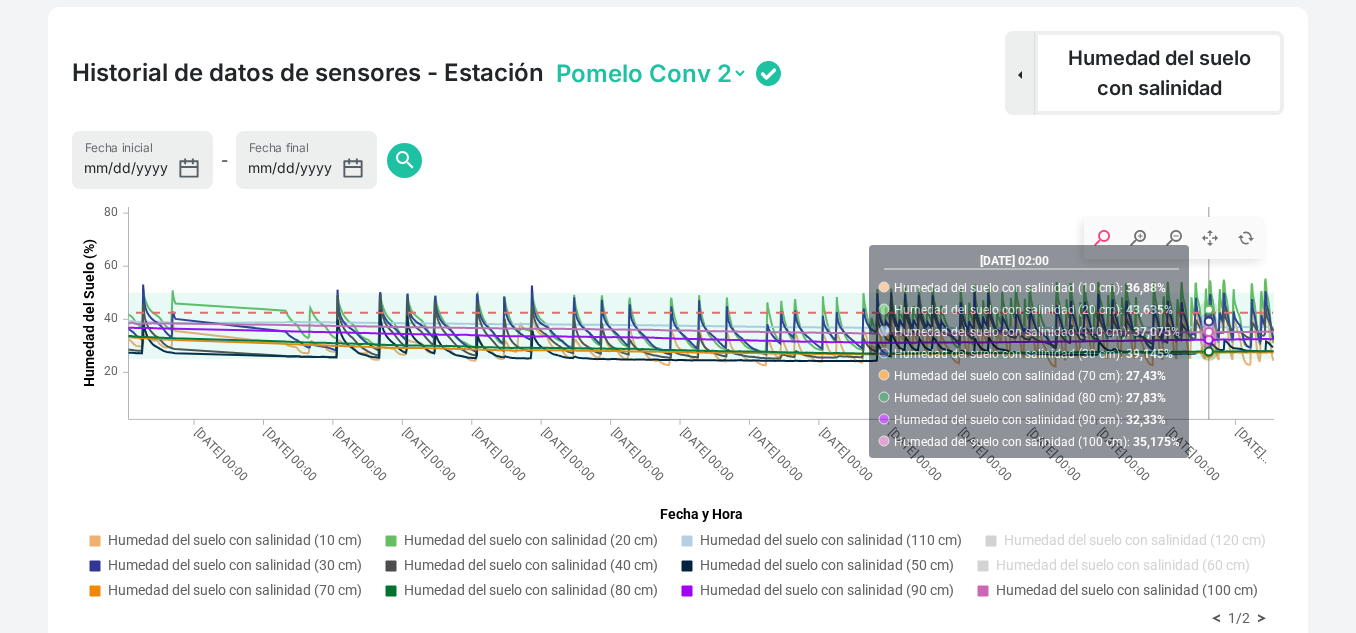 scroll, scrollTop: 1204, scrollLeft: 0, axis: vertical 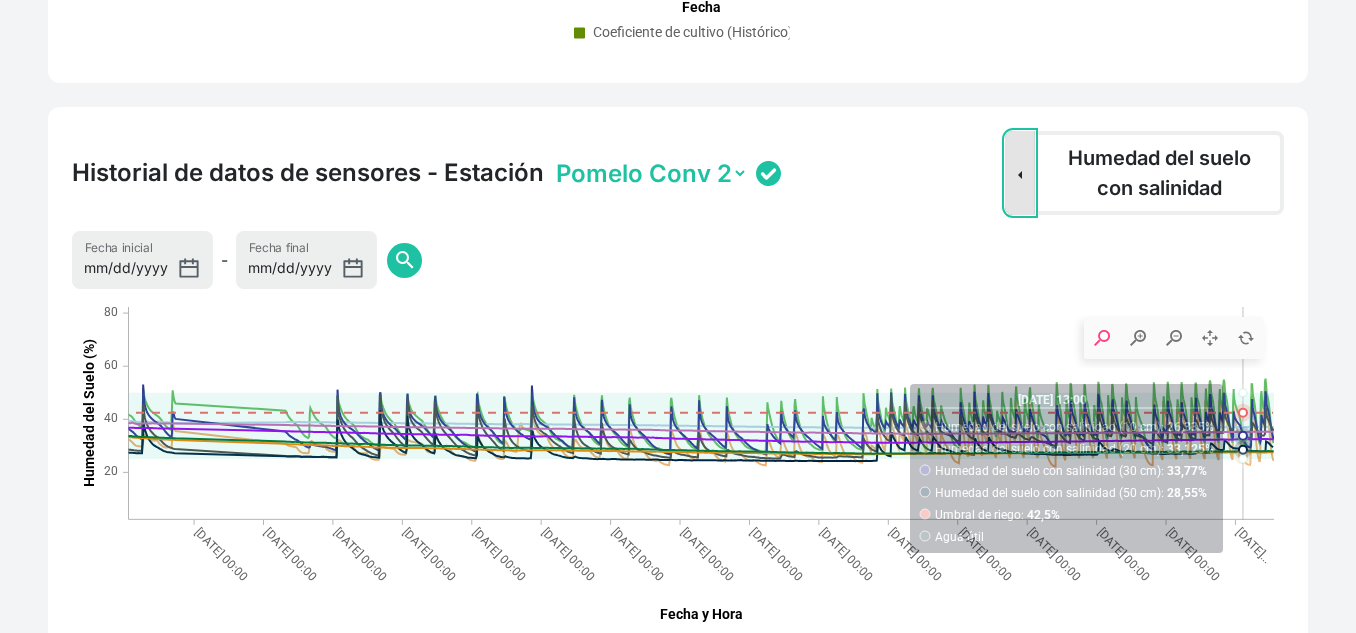 click on "Sensor Dropdown" 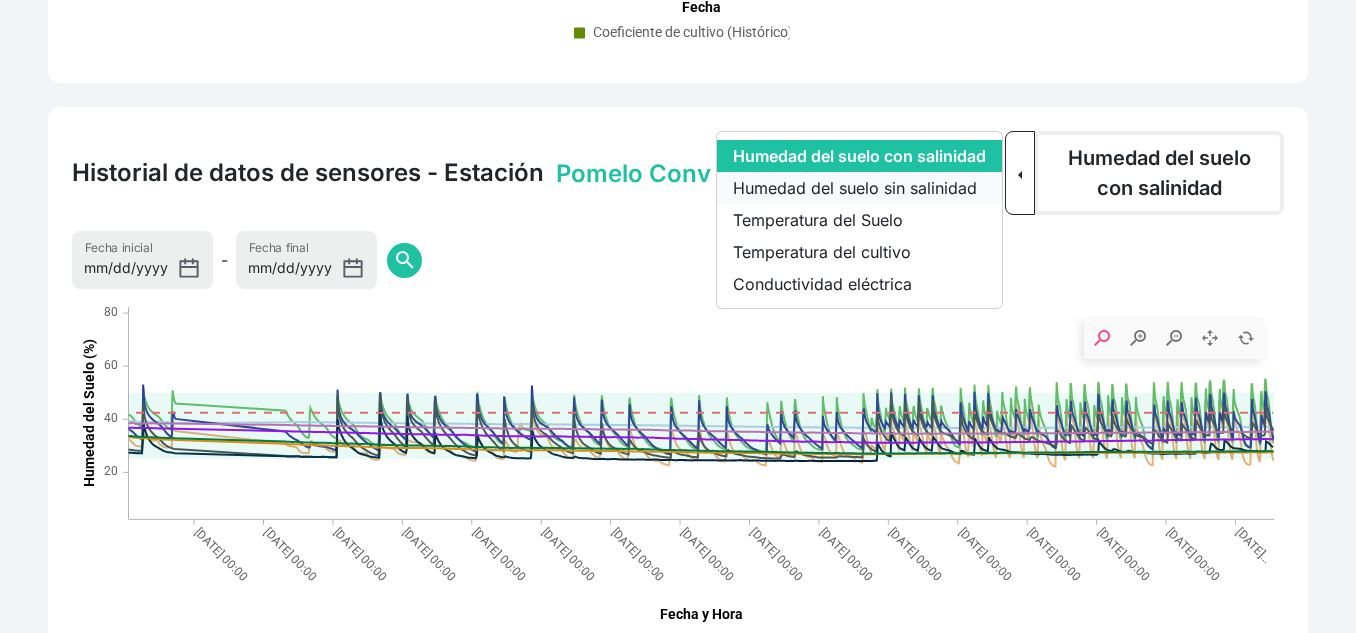 click on "Humedad del suelo sin salinidad" 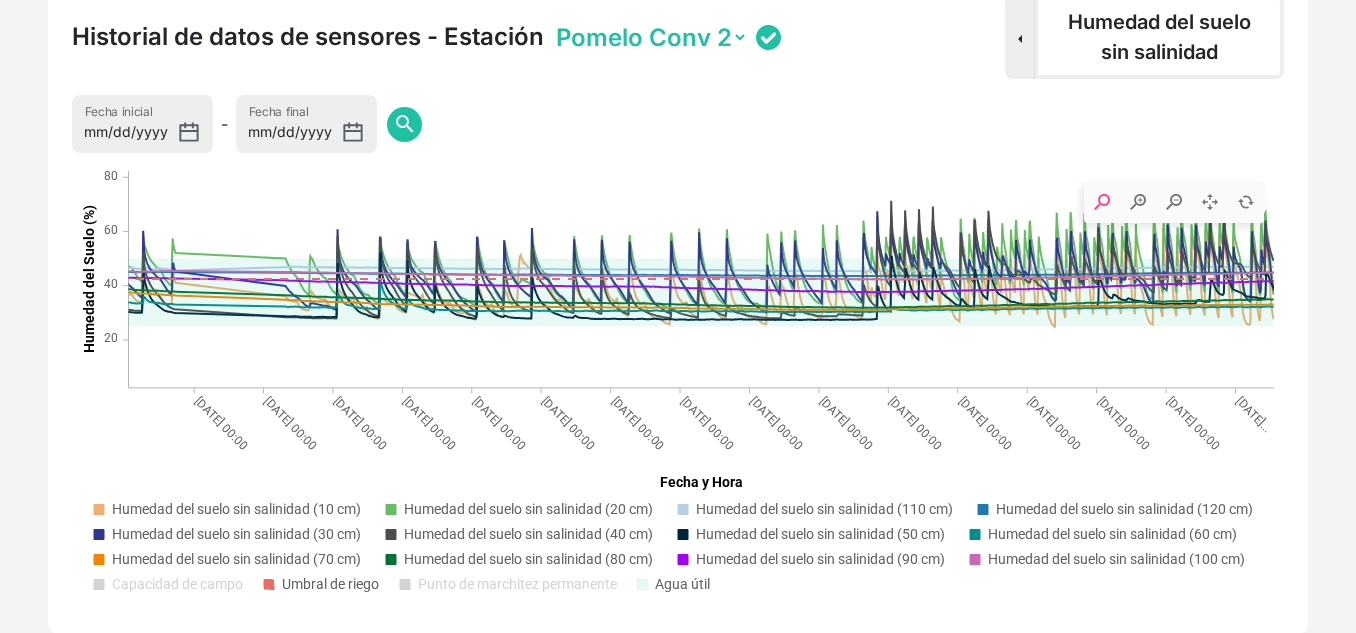 scroll, scrollTop: 1346, scrollLeft: 0, axis: vertical 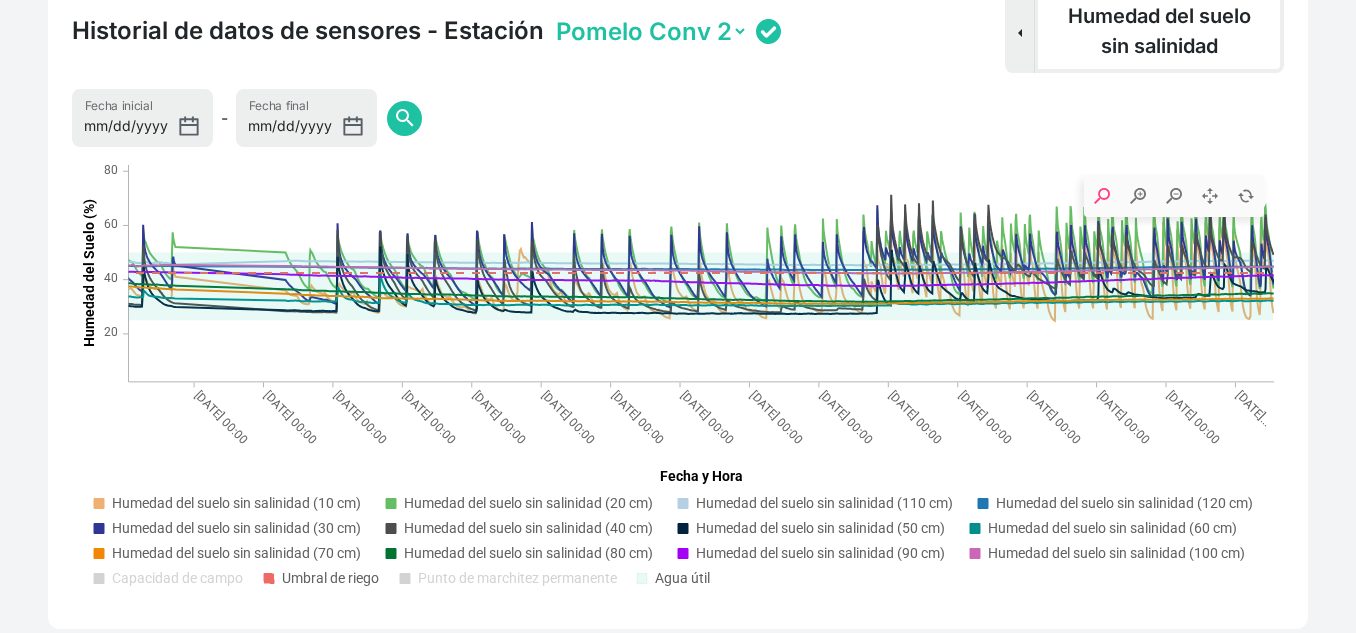 click on "Humedad del suelo sin salinidad (100 cm)" 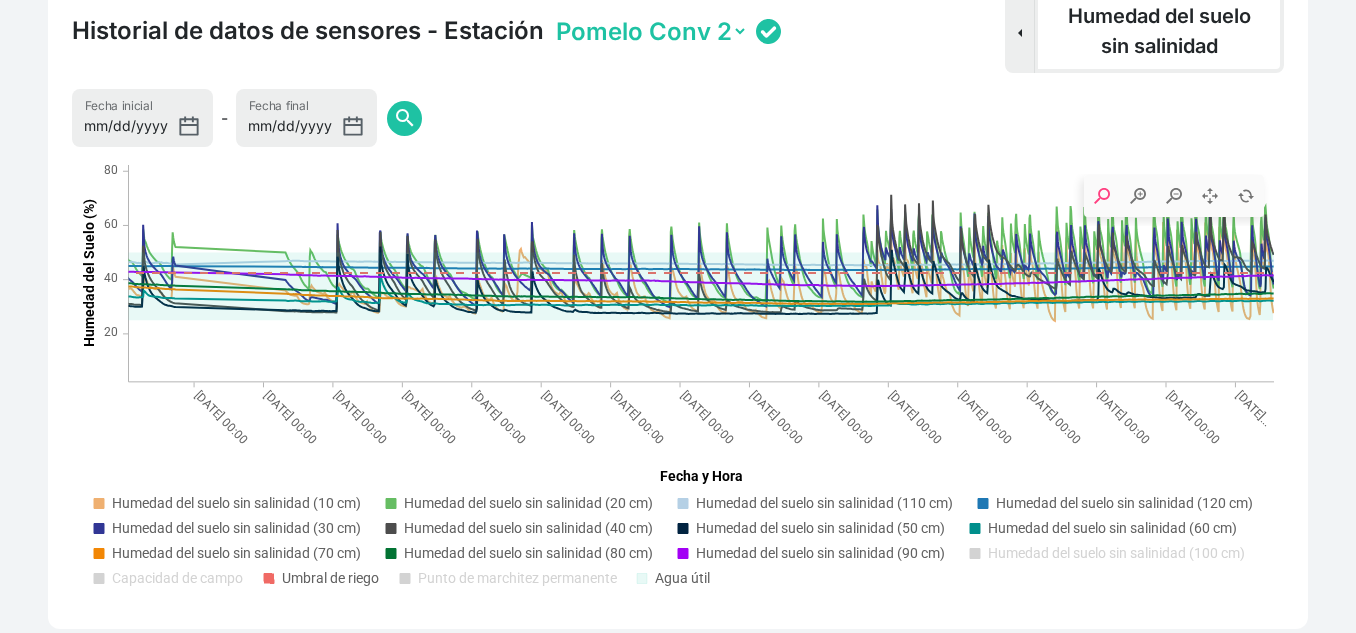 click on "Humedad del suelo sin salinidad (90 cm)" 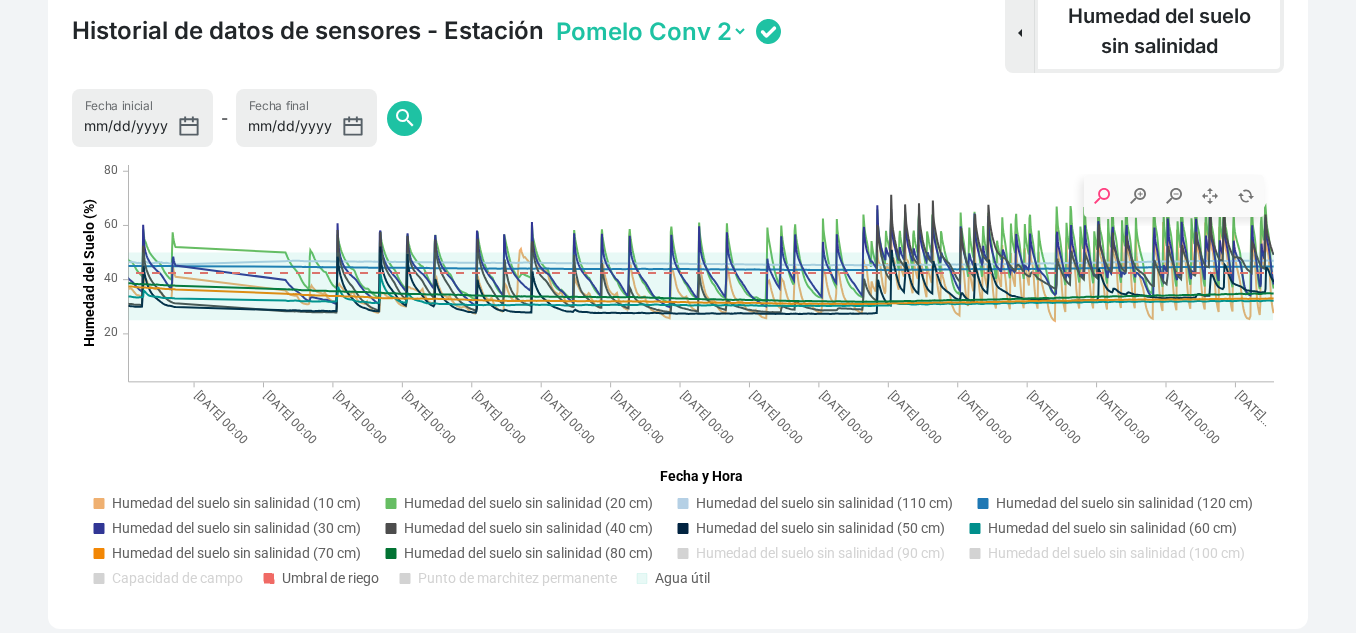 click on "Humedad del suelo sin salinidad (80 cm)" 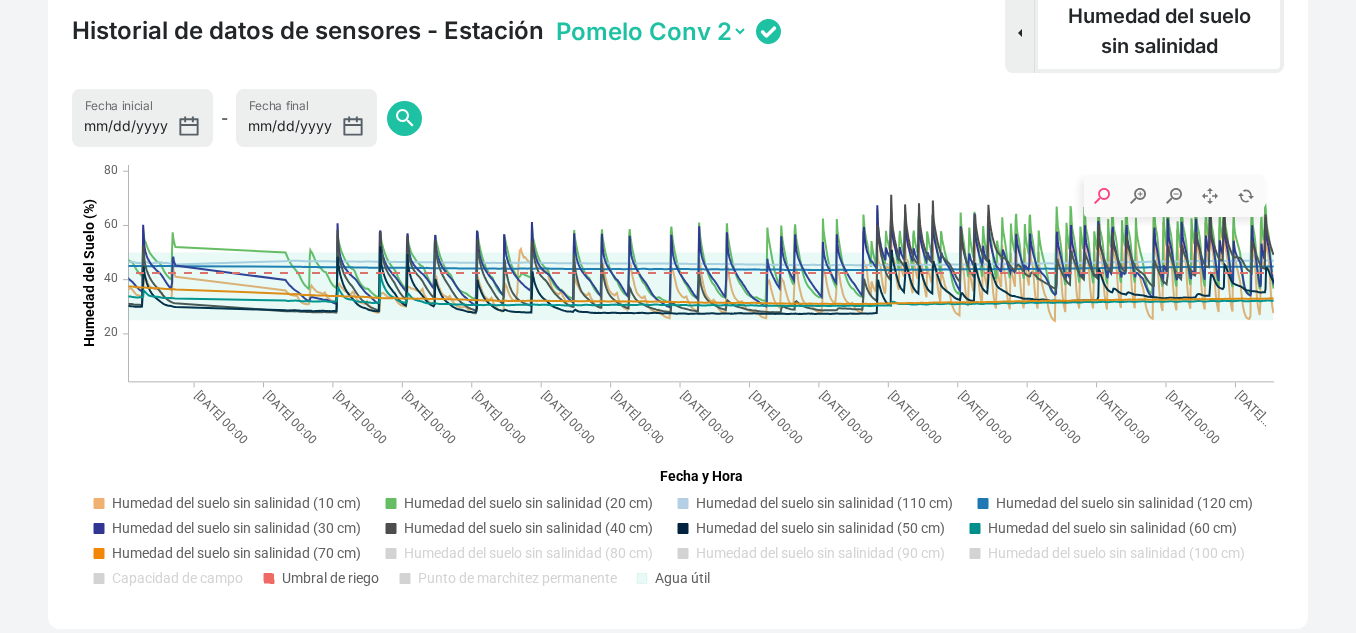 click on "Humedad del suelo sin salinidad (70 cm)" 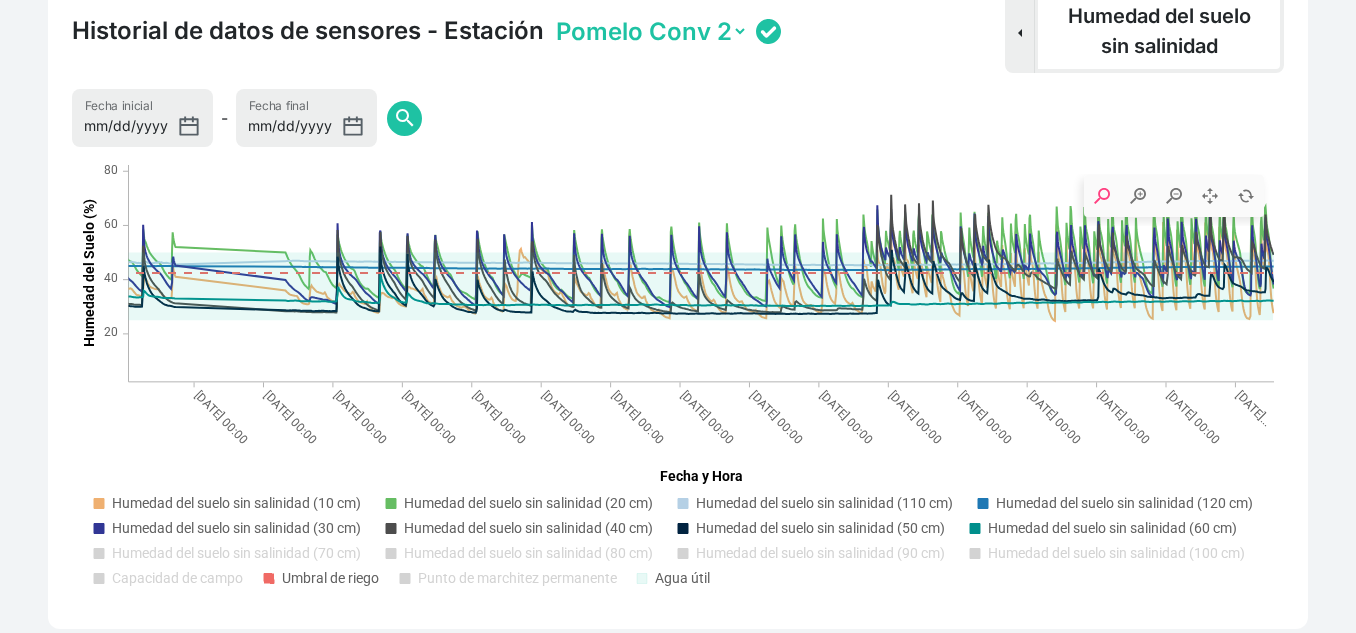 click on "Humedad del suelo sin salinidad (120 cm)" 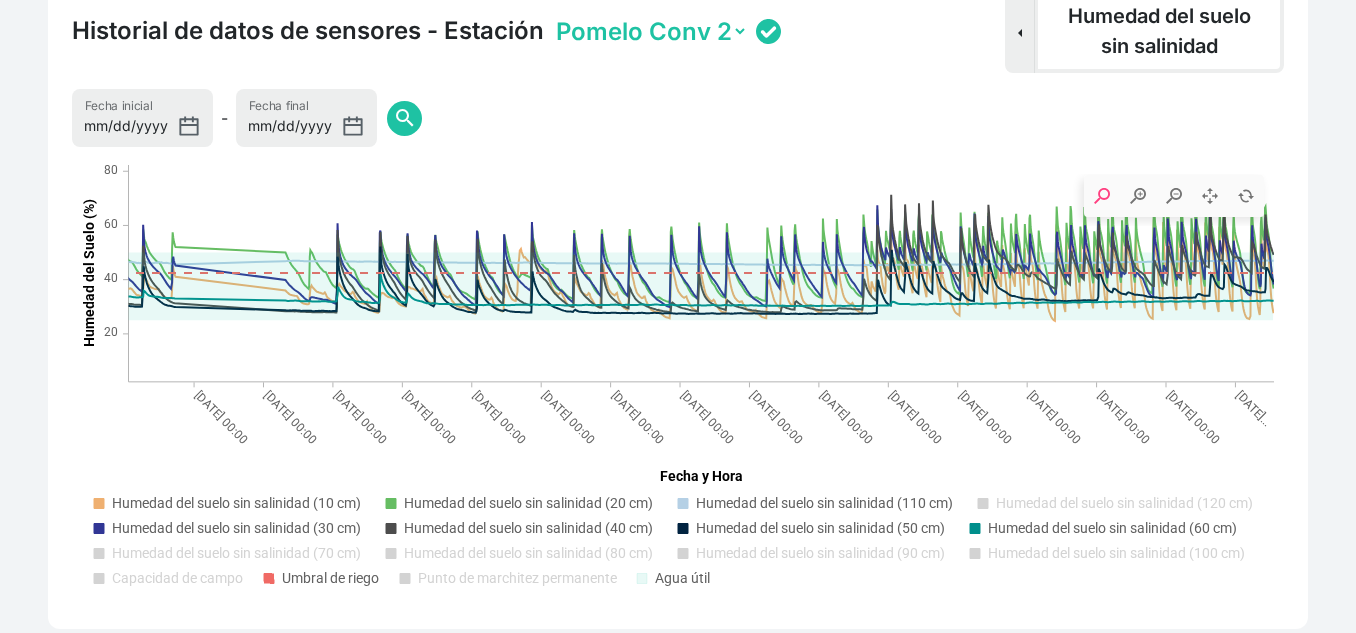 click on "Humedad del suelo sin salinidad (110 cm)" 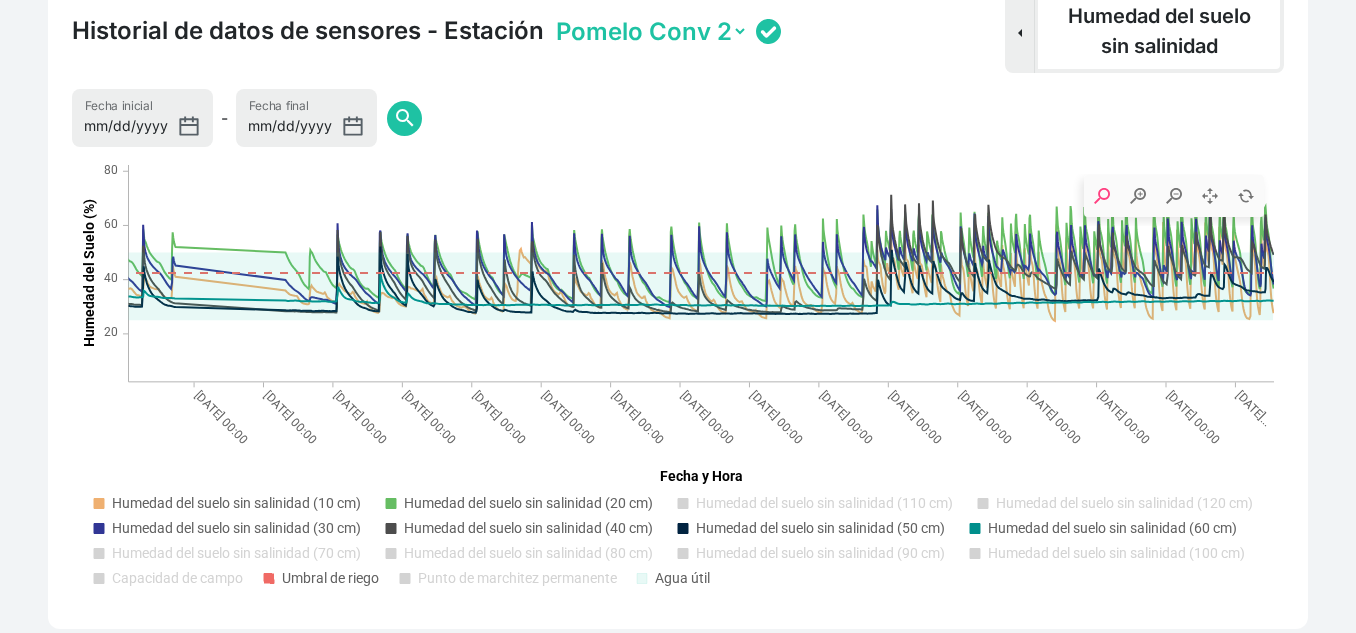 click 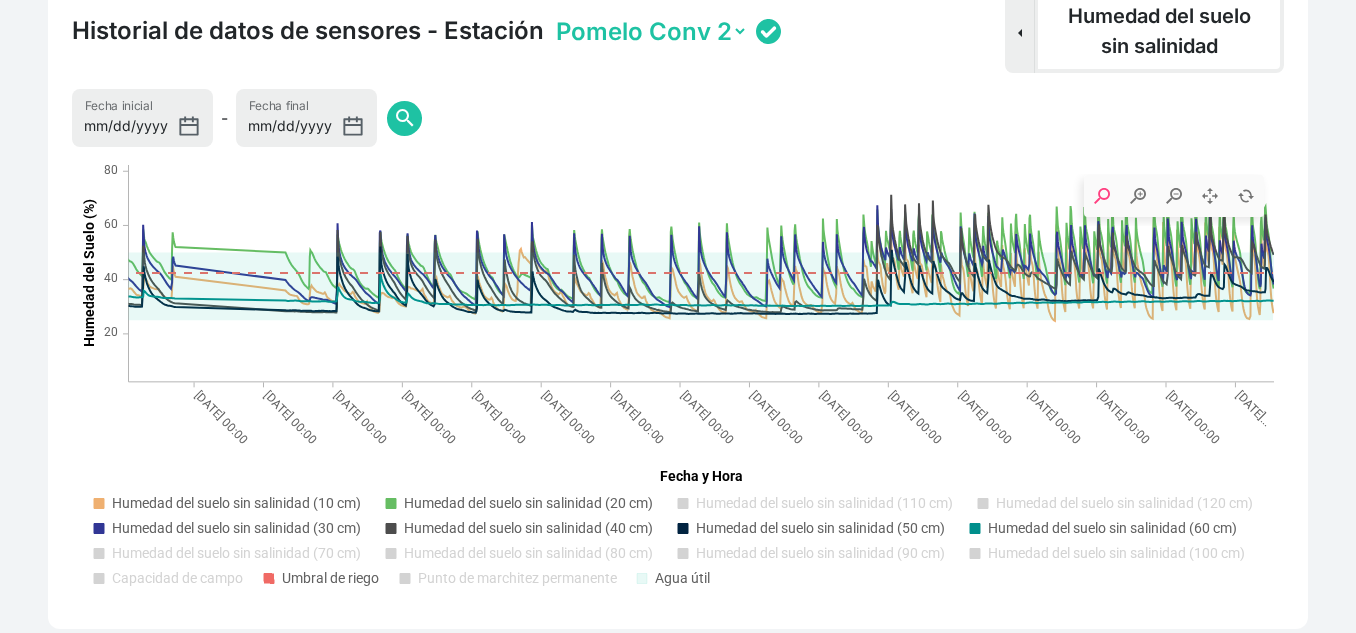 click 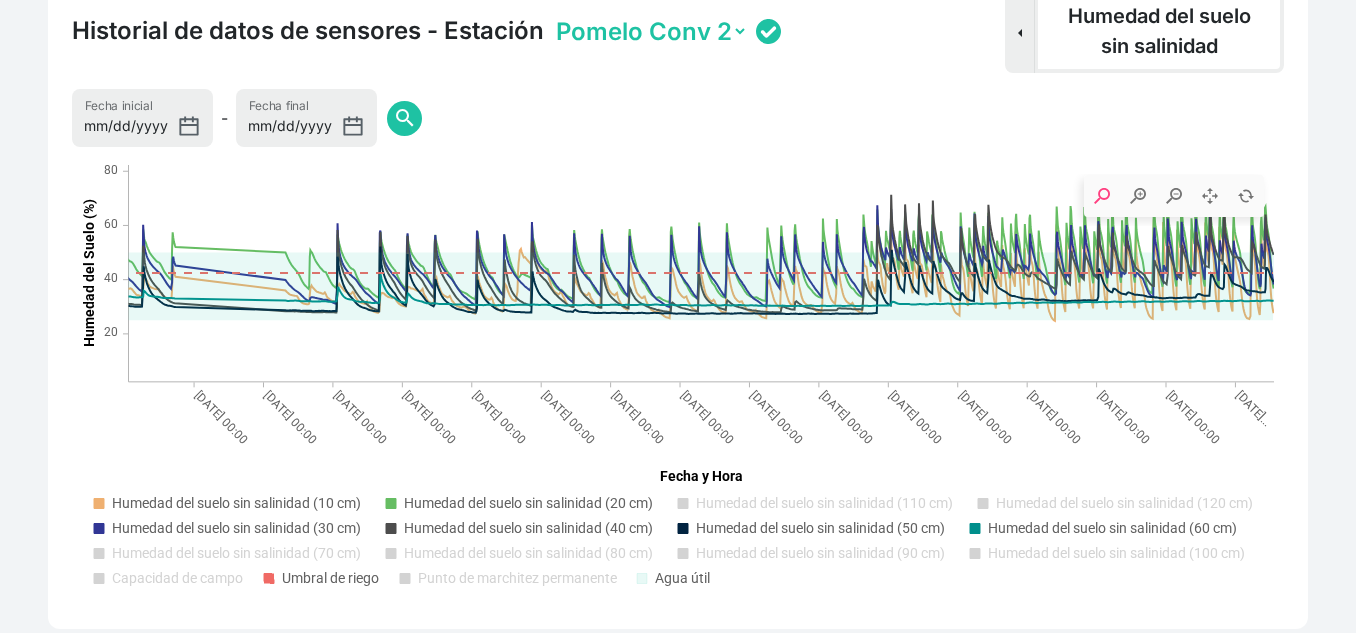 click 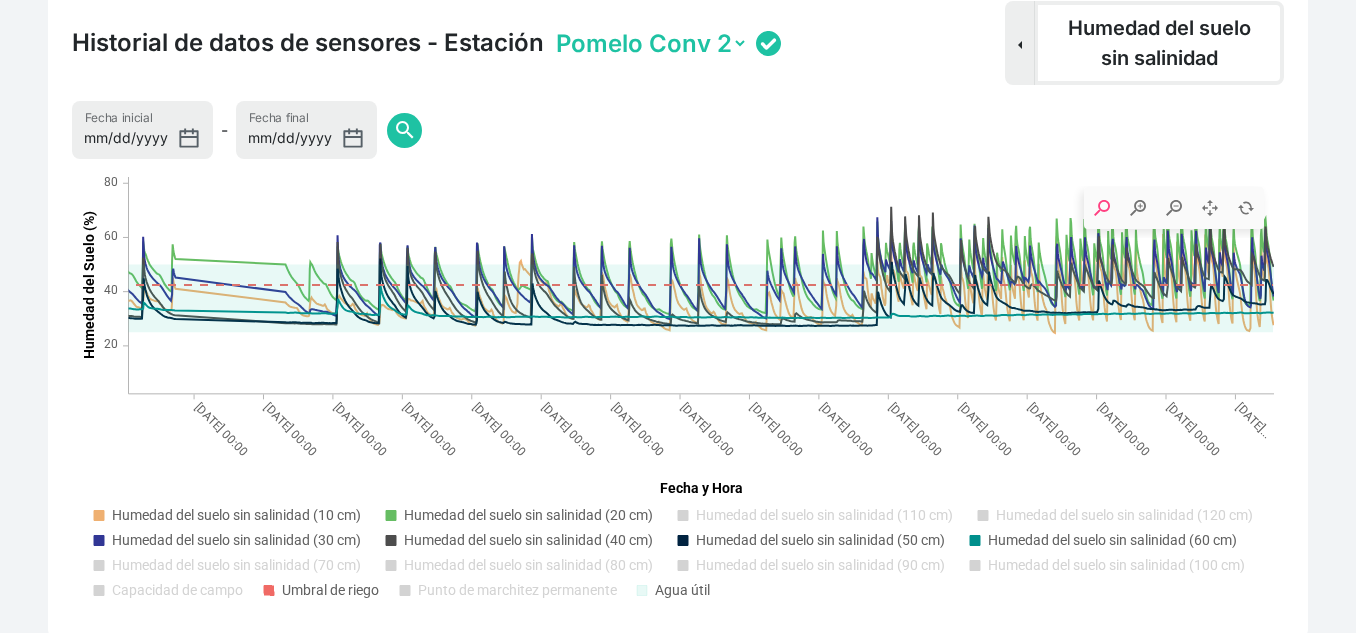 scroll, scrollTop: 1336, scrollLeft: 0, axis: vertical 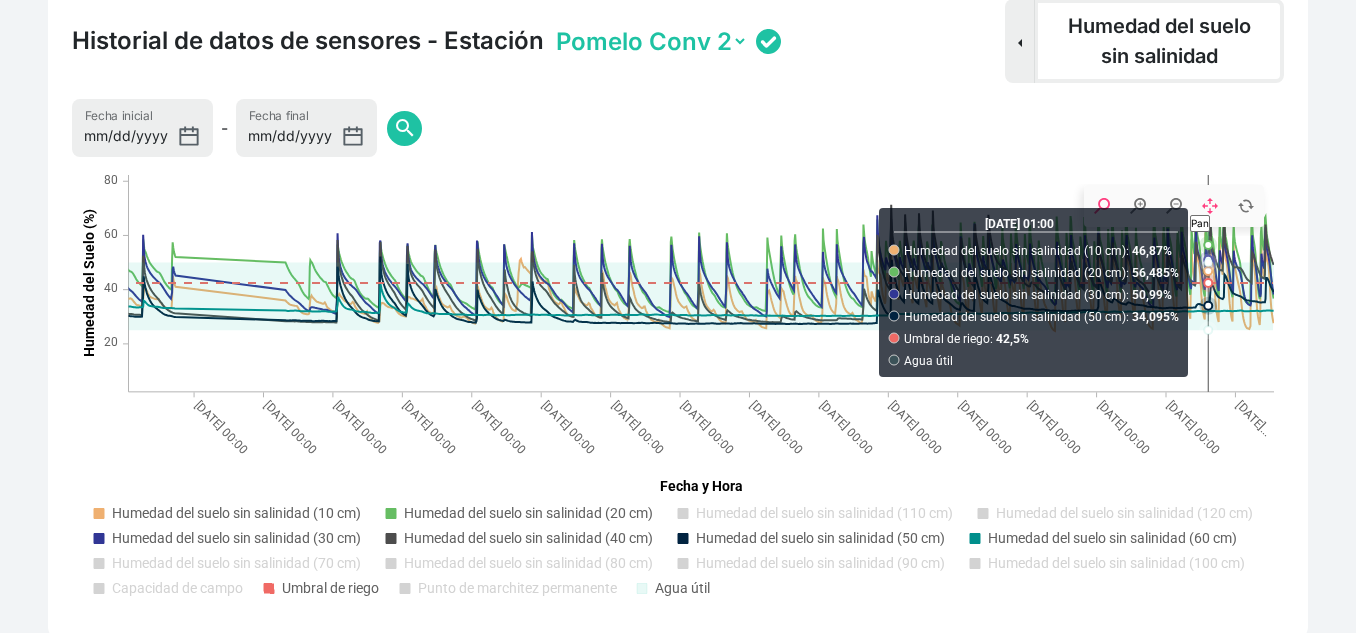 click 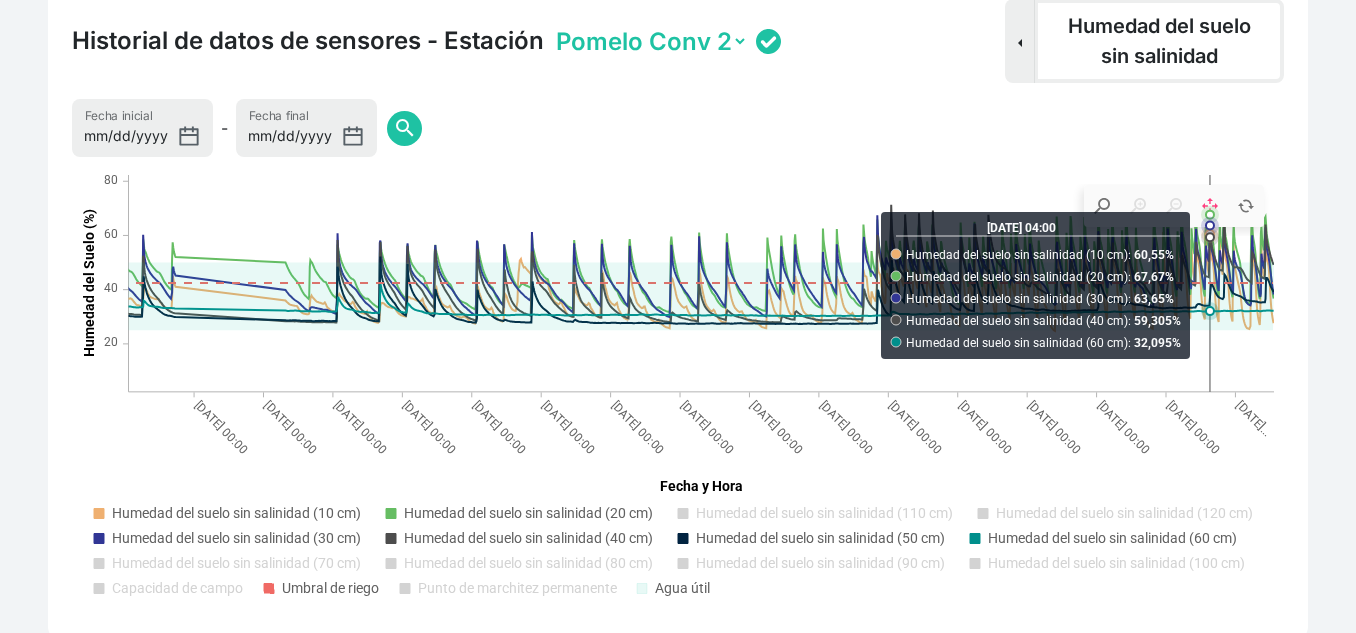 click 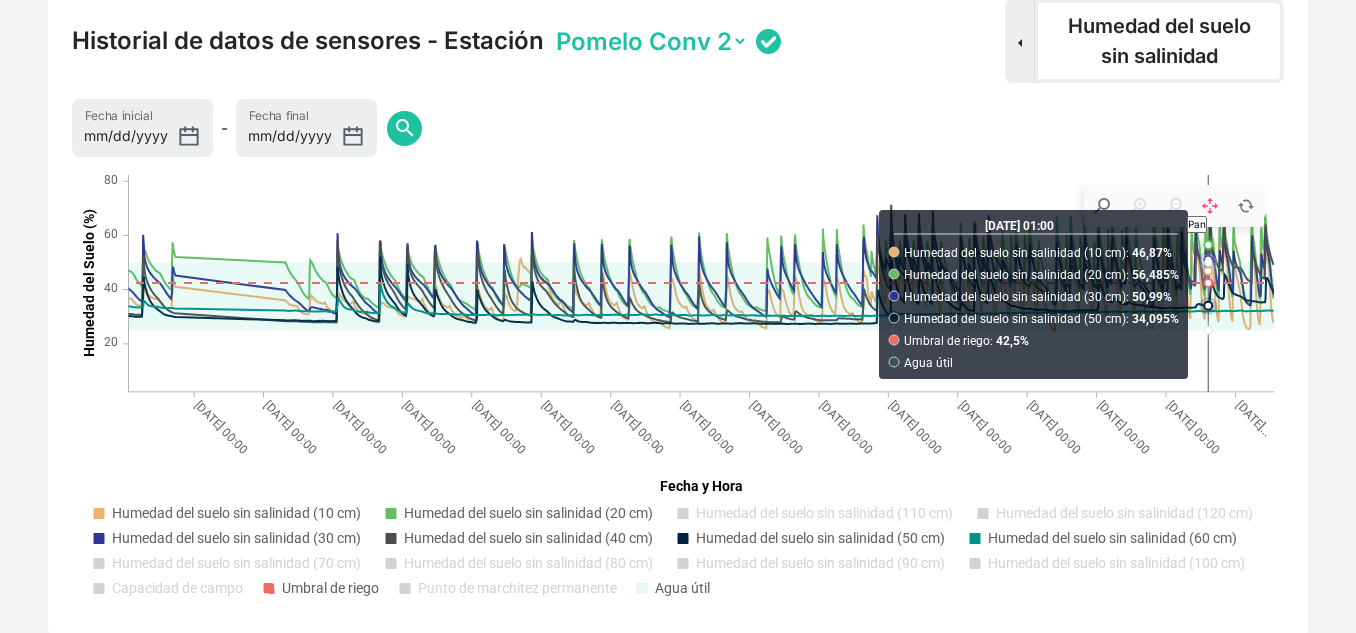 click 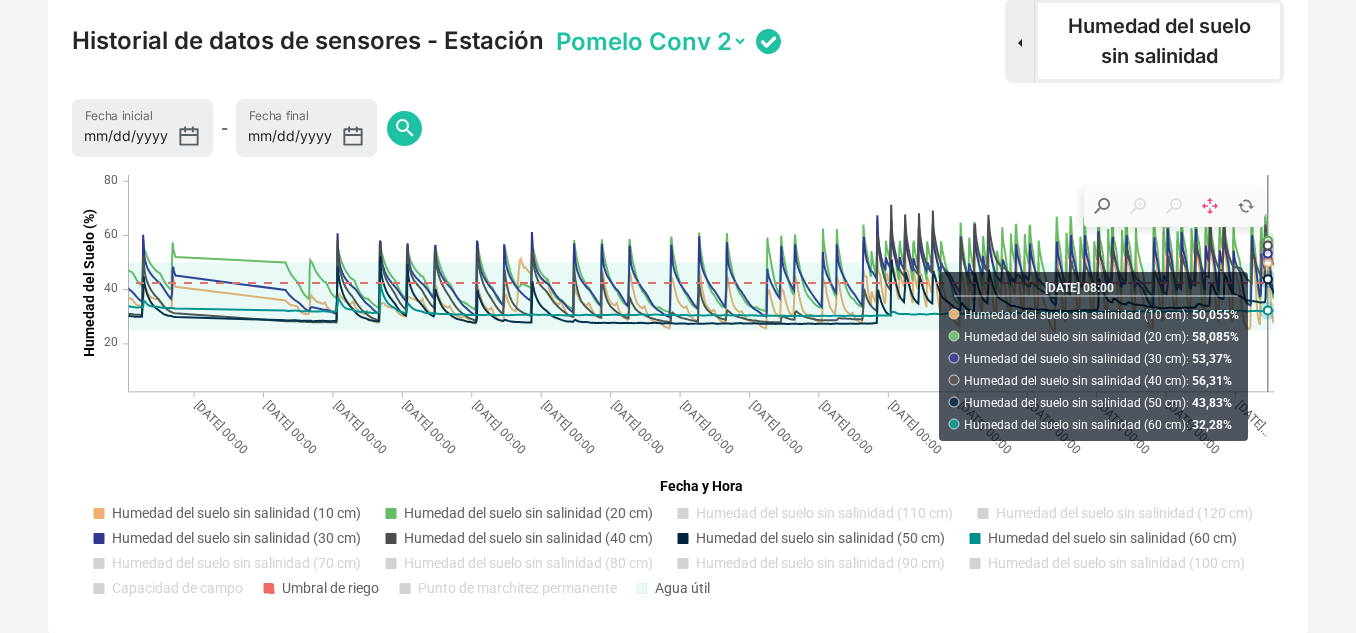 click on "Mis terrenos / Juan Franscico Pomelo  /  Sector Convencional (sensor activo)   Sector Ecológico (sensor activo)   Mapa   NDVI  © Esri |  MapLibre Tipo de cultivo  Pomelo  Tipo de suelo  Franco Arcilloso  Superficie  1,94 ha  Coeficiente de cultivo  0,45   ETo (ayer)   6,34 mm  ETo (estimación a 7 días)  42,57 mm   Próximo riego   18 de julio de 2025   2h 44min   2,85 mm | Total: 55,20  m 3  Calendario de riego   16 julio - 25 julio   Calendario   Gráfico  Mié 16  2h 28min   2,58mm  Jue 17  2h 33min   2,65mm  Vie 18  2h 44min   2,85mm  Sáb 19  2h 41min   2,79mm  Dom 20  2h 57min   3,08mm  Lun 21  2h 48min   2,91mm  Mar 22  2h 49min   2,93mm  Mié 23  2h 24min   2,51mm  Jue 24  2h 34min   2,68mm  Vie 25  2h 10min   2,26mm   Historial de Coeficiente de cultivo (kc) -  Modelo Pomelo 2024-07-18 Fecha inicial - 2026-07-18 Fecha final  search  2024-08-18 2024-09-18 2024-10-18 2024-11-18 2024-12-18 2025-01-18 2025-02-18 2025-03-18 2025-04-18 2025-05-18 2025-06-18 Fecha 0 0,2 0,4 0,6 0,8  Pomelo Conv 1  - ‎:" 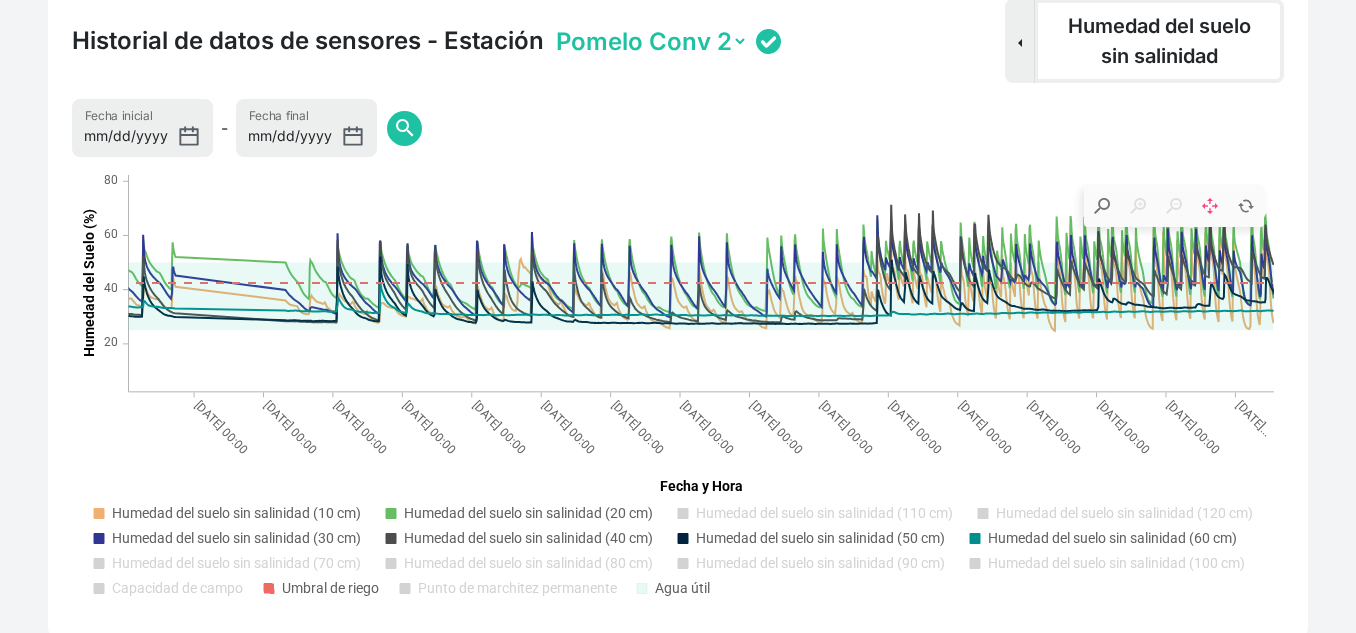 drag, startPoint x: 1352, startPoint y: 465, endPoint x: 1352, endPoint y: 437, distance: 28 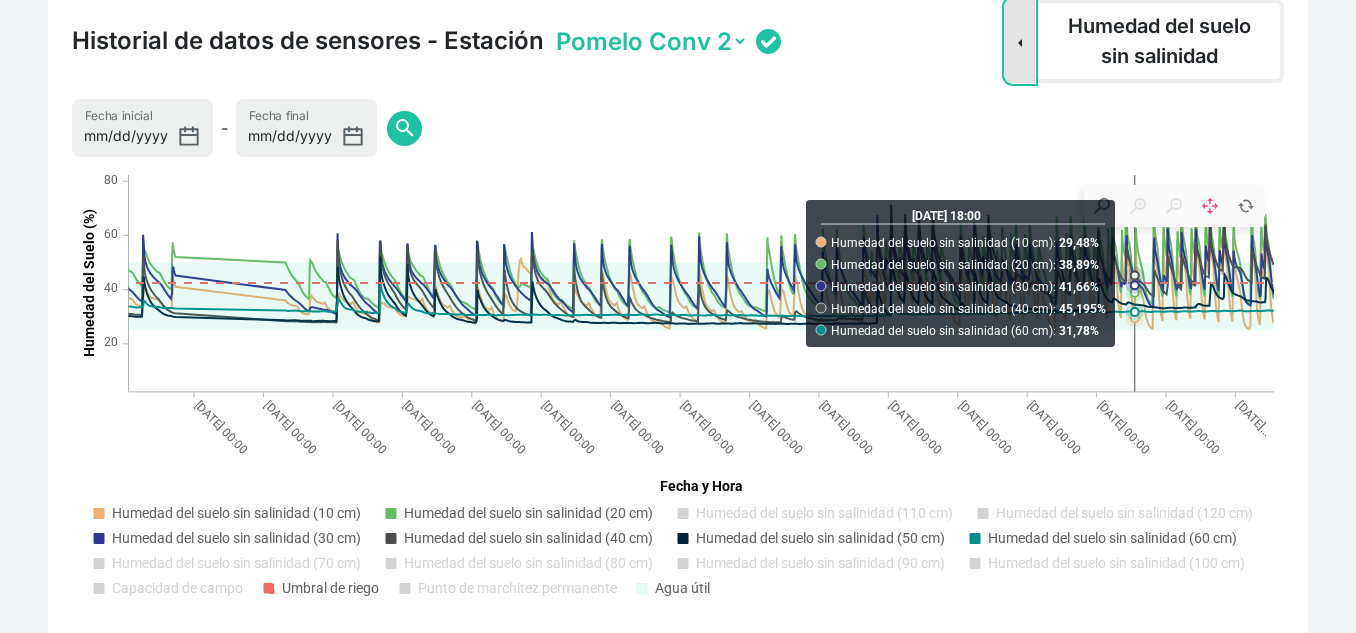 click on "Sensor Dropdown" 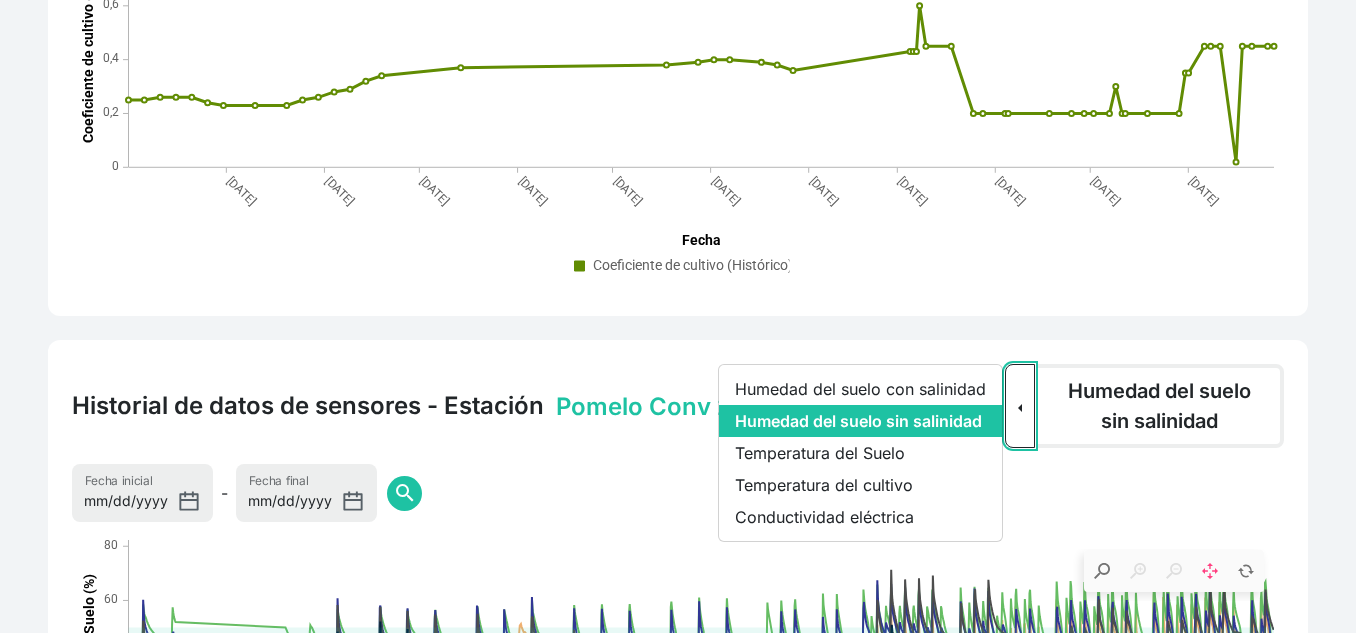 scroll, scrollTop: 977, scrollLeft: 0, axis: vertical 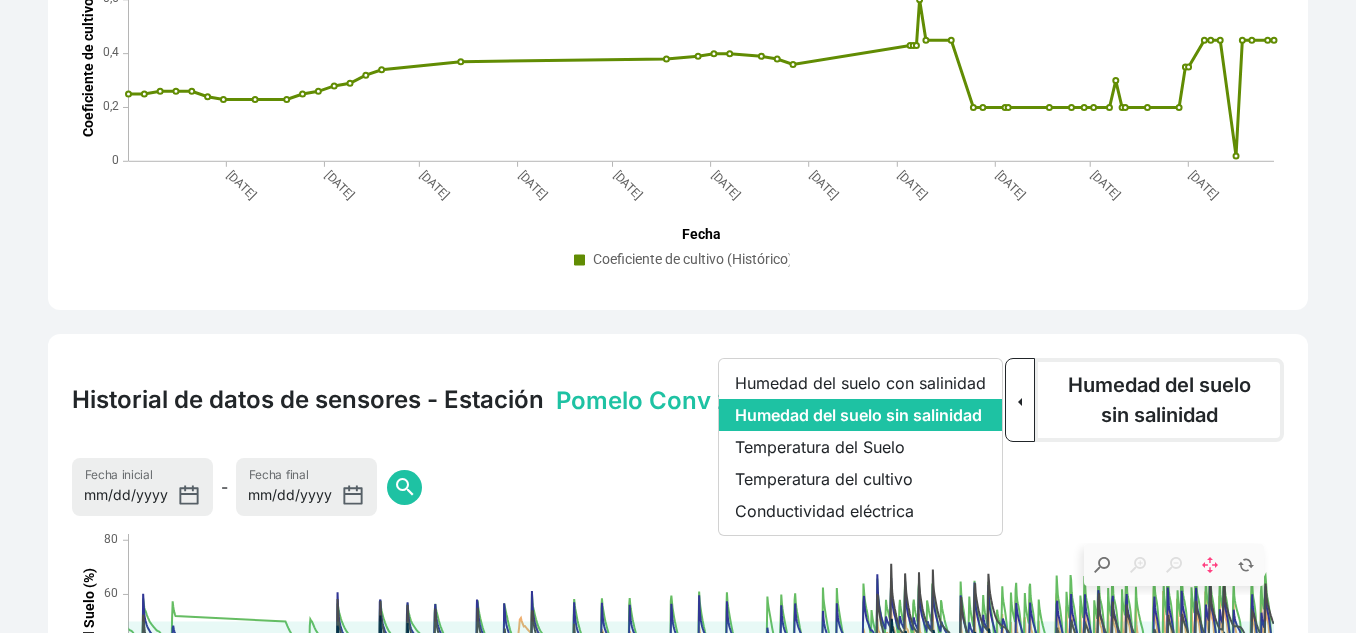click on "Pomelo Conv 1   Pomelo Conv 2" at bounding box center (650, 400) 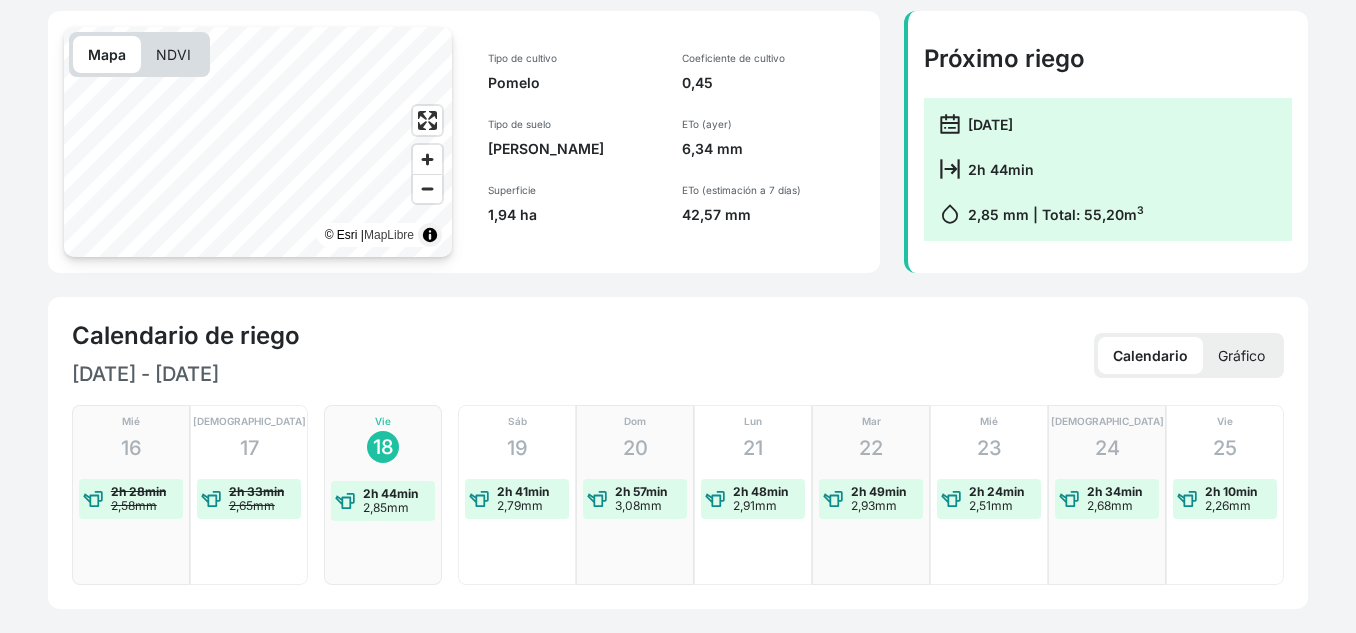 scroll, scrollTop: 0, scrollLeft: 0, axis: both 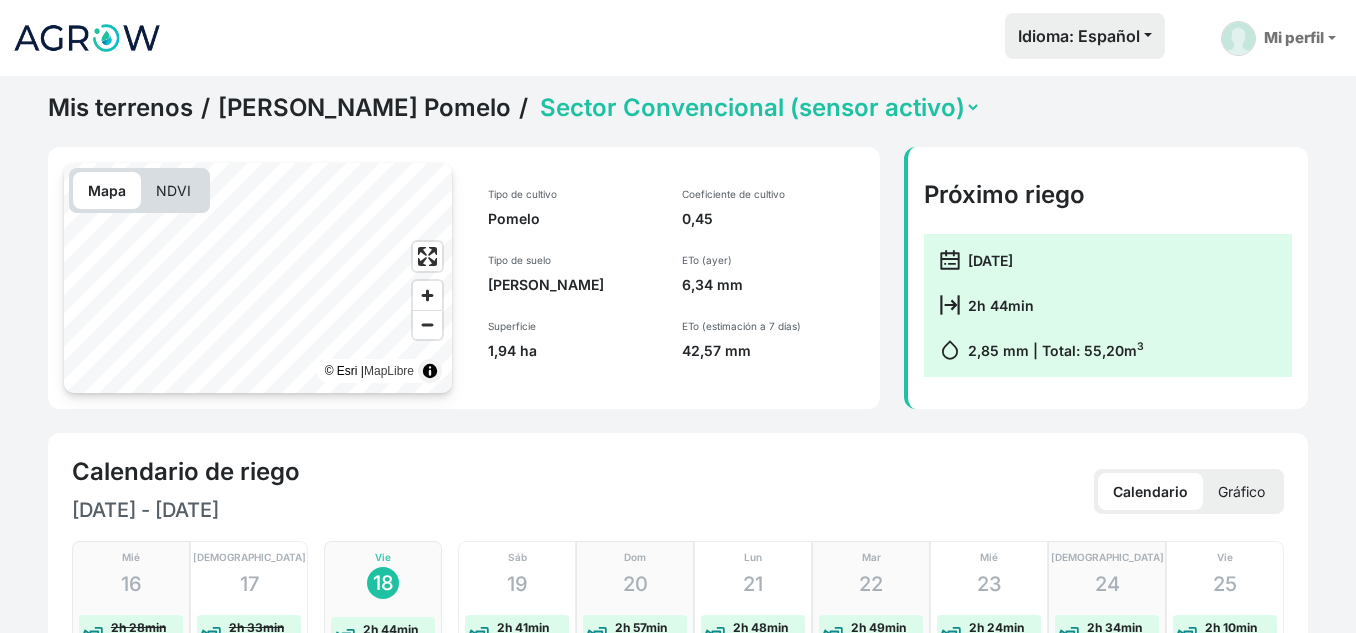 click on "Sector Convencional (sensor activo)   Sector Ecológico (sensor activo)" 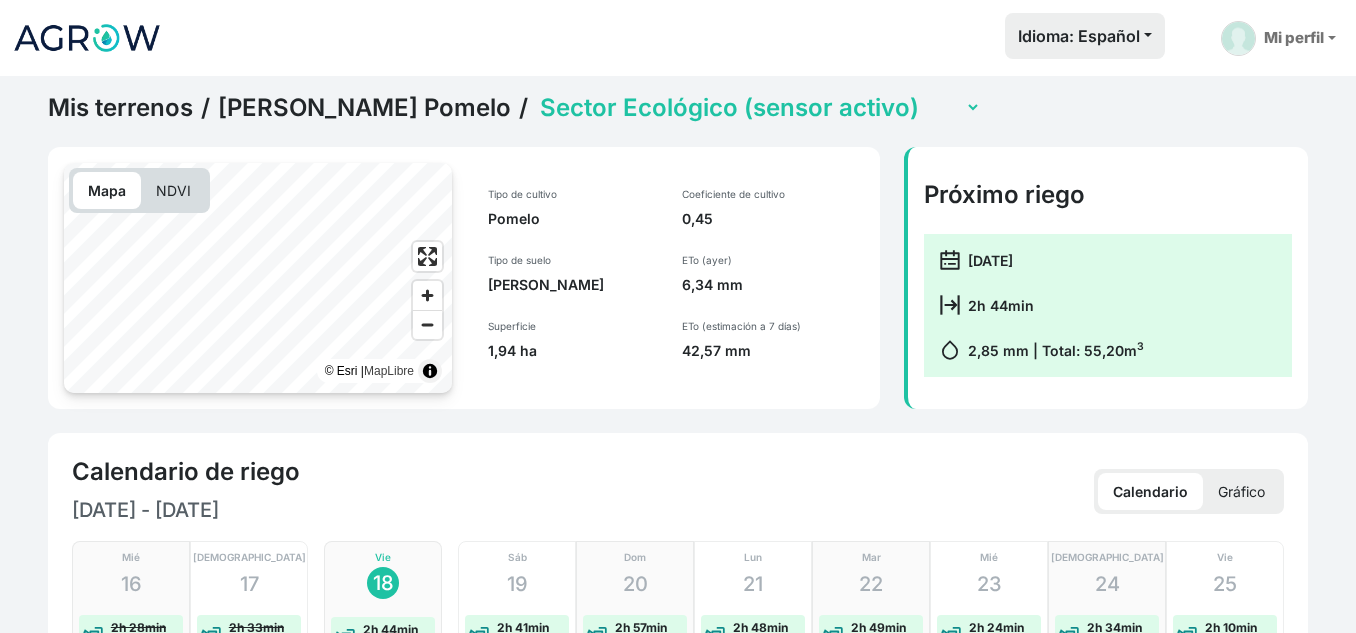click on "Sector Convencional (sensor activo)   Sector Ecológico (sensor activo)" 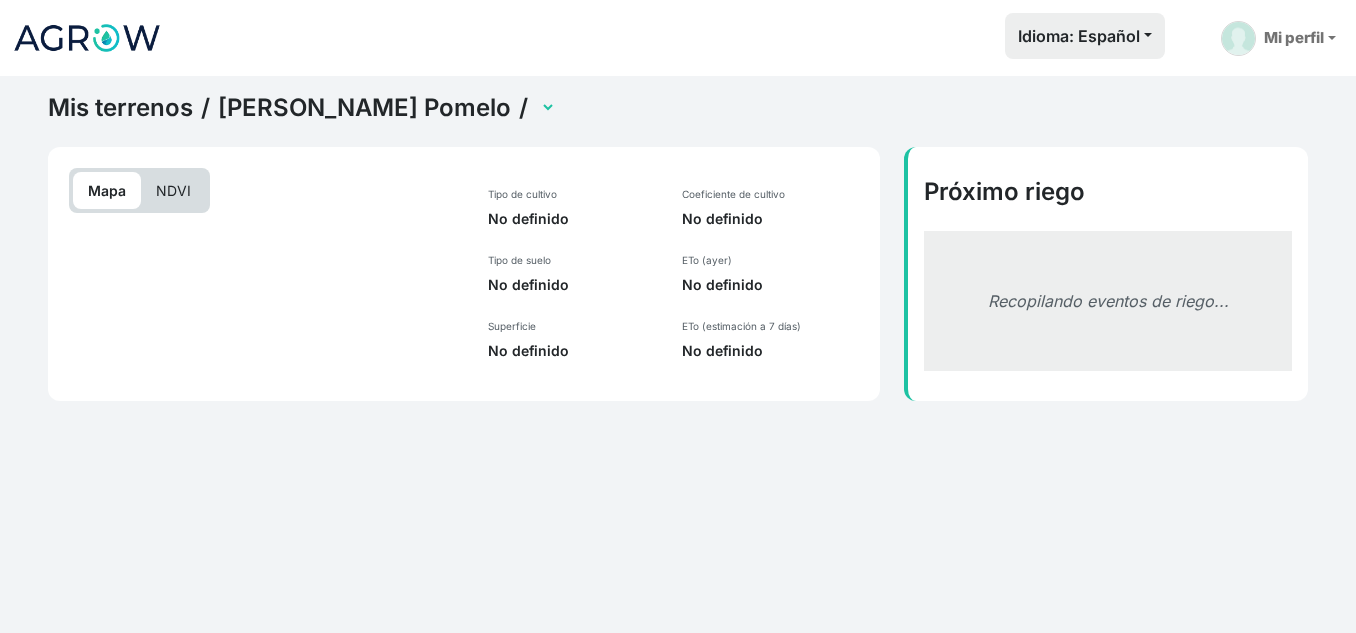 select on "2496" 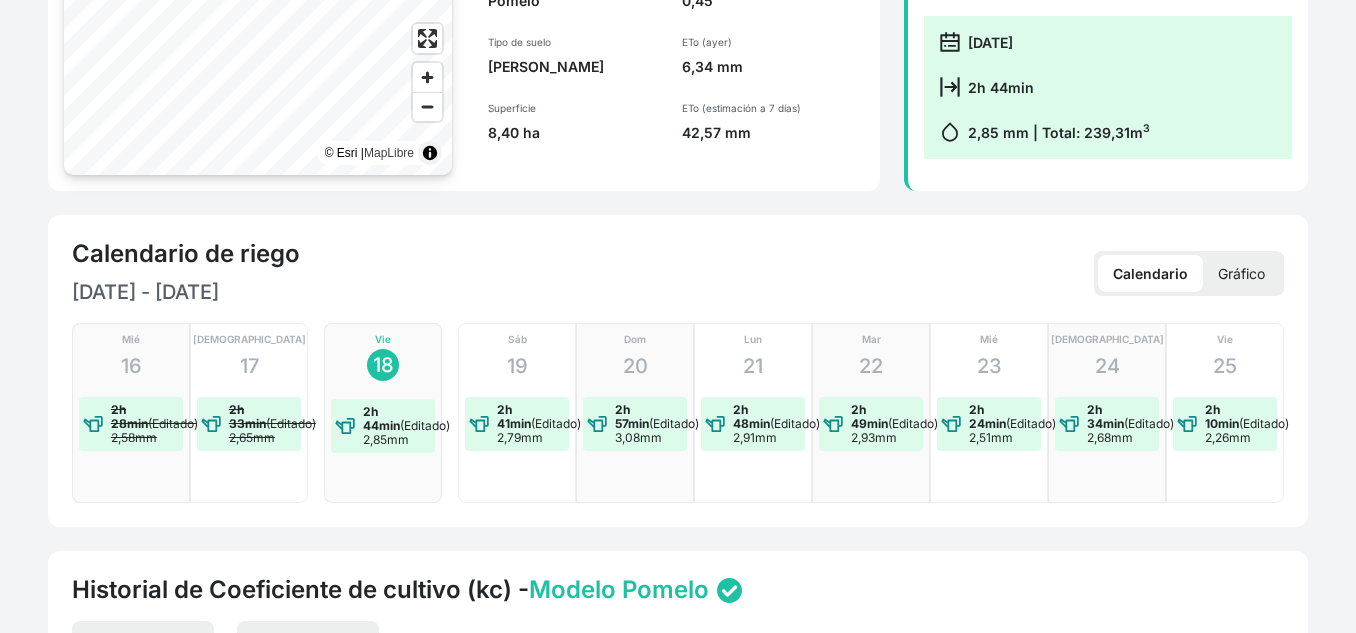 scroll, scrollTop: 226, scrollLeft: 0, axis: vertical 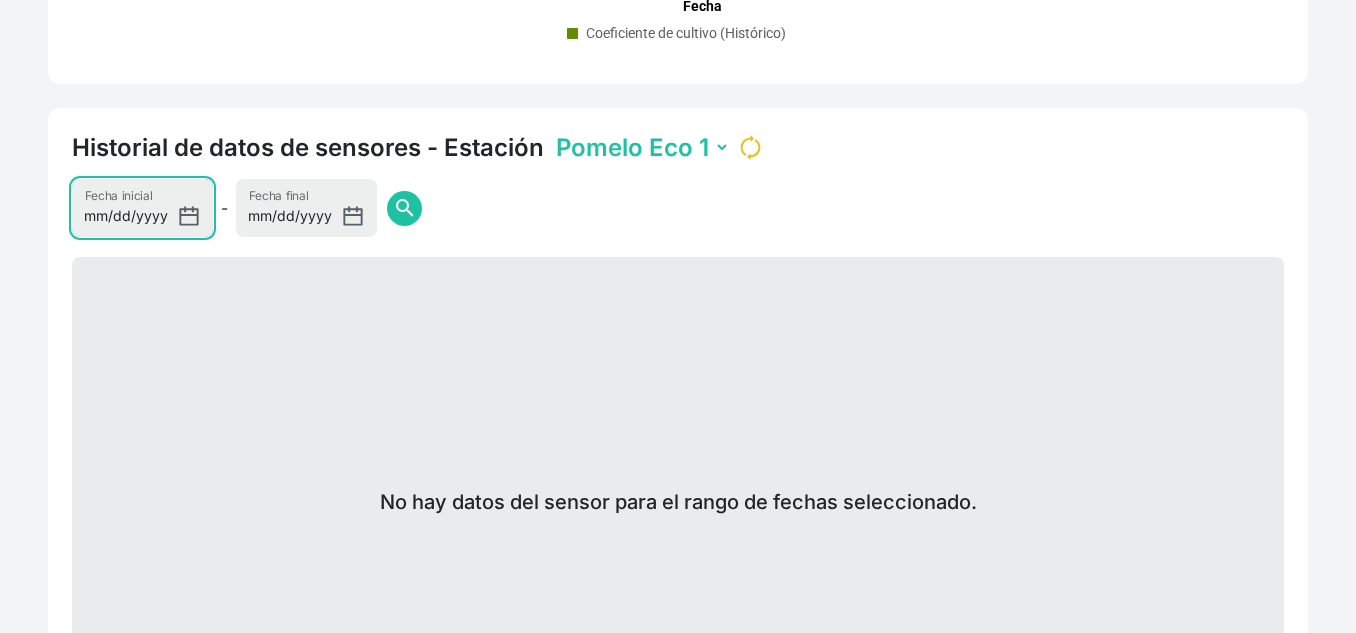 click on "2025-07-11" at bounding box center [142, 208] 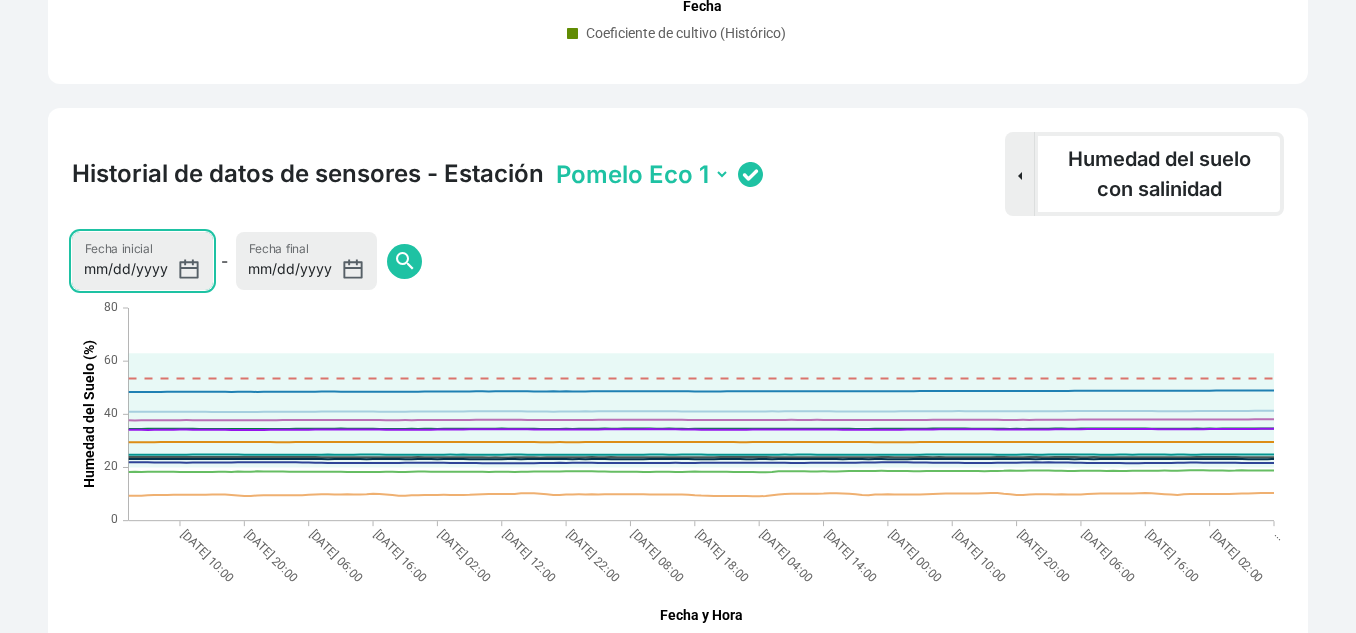 type on "[DATE]" 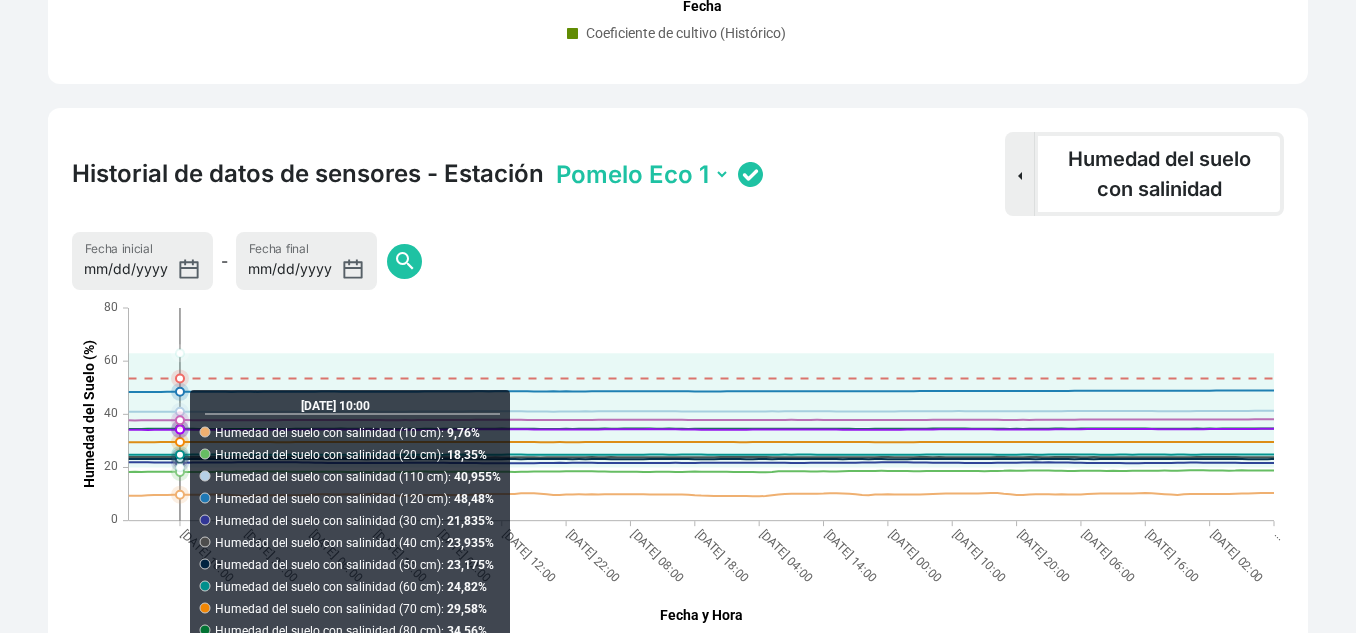 click on "[DATE] Fecha inicial - [DATE] Fecha final  search" 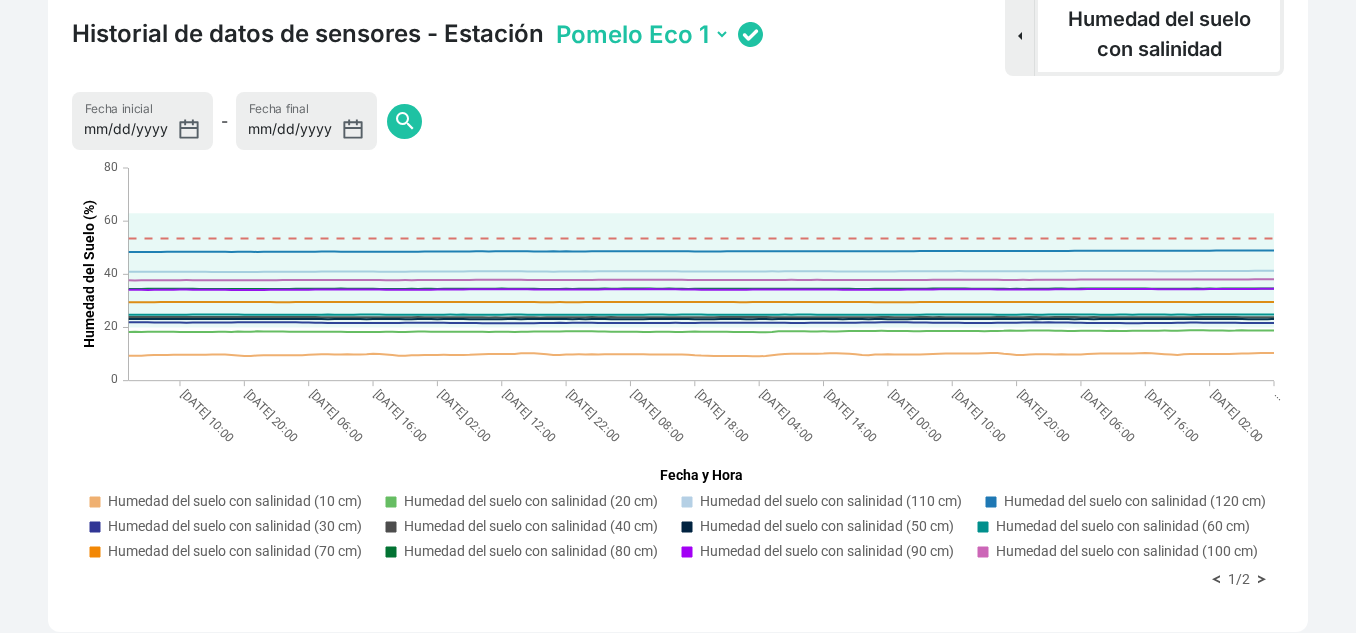 scroll, scrollTop: 1346, scrollLeft: 0, axis: vertical 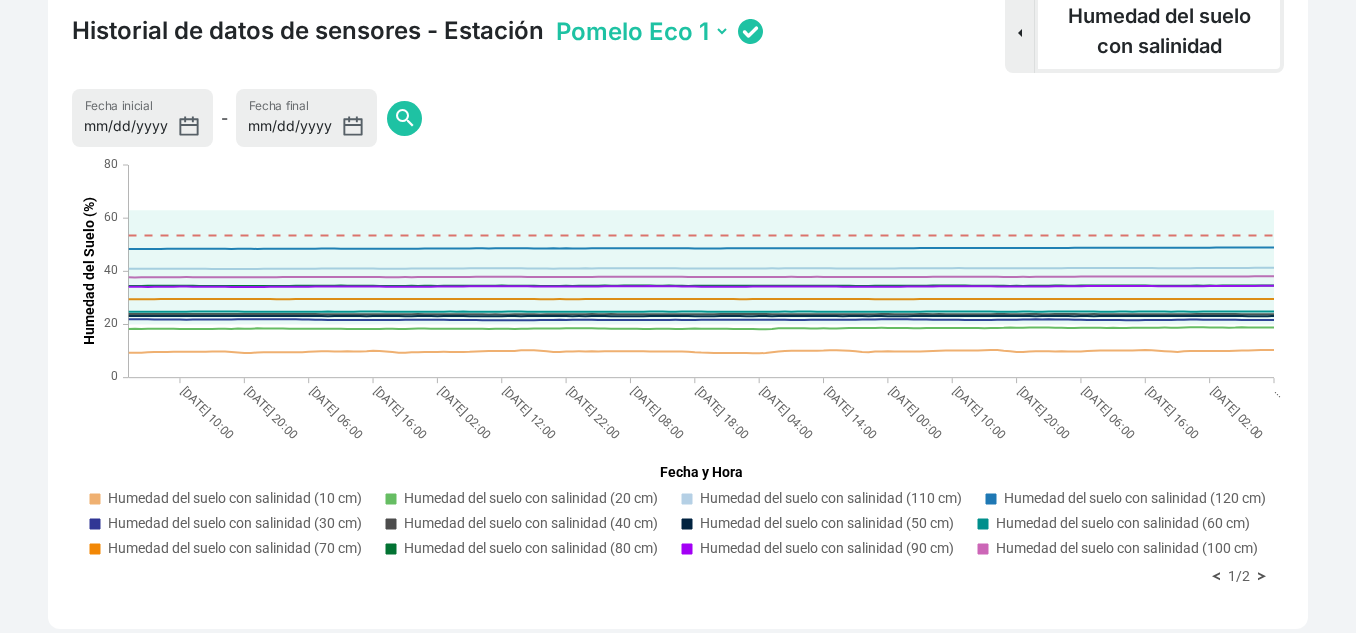 click on "Humedad del suelo con salinidad (100 cm)" 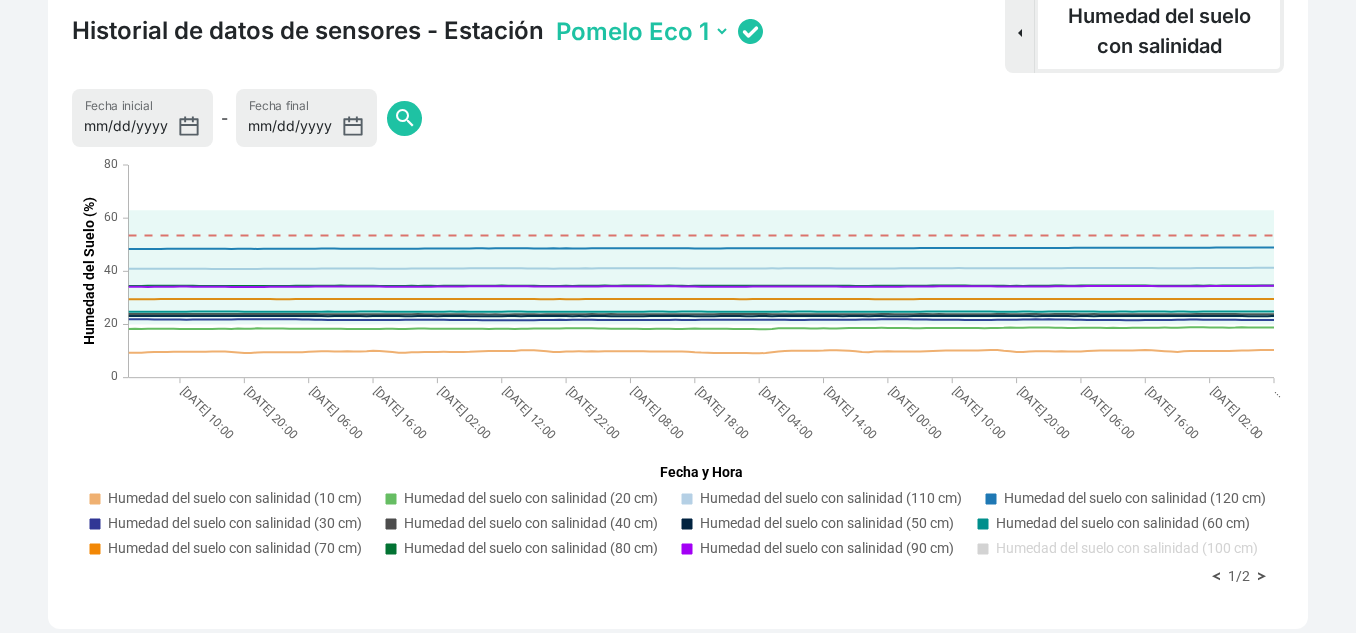 click on "Humedad del suelo con salinidad (90 cm)" 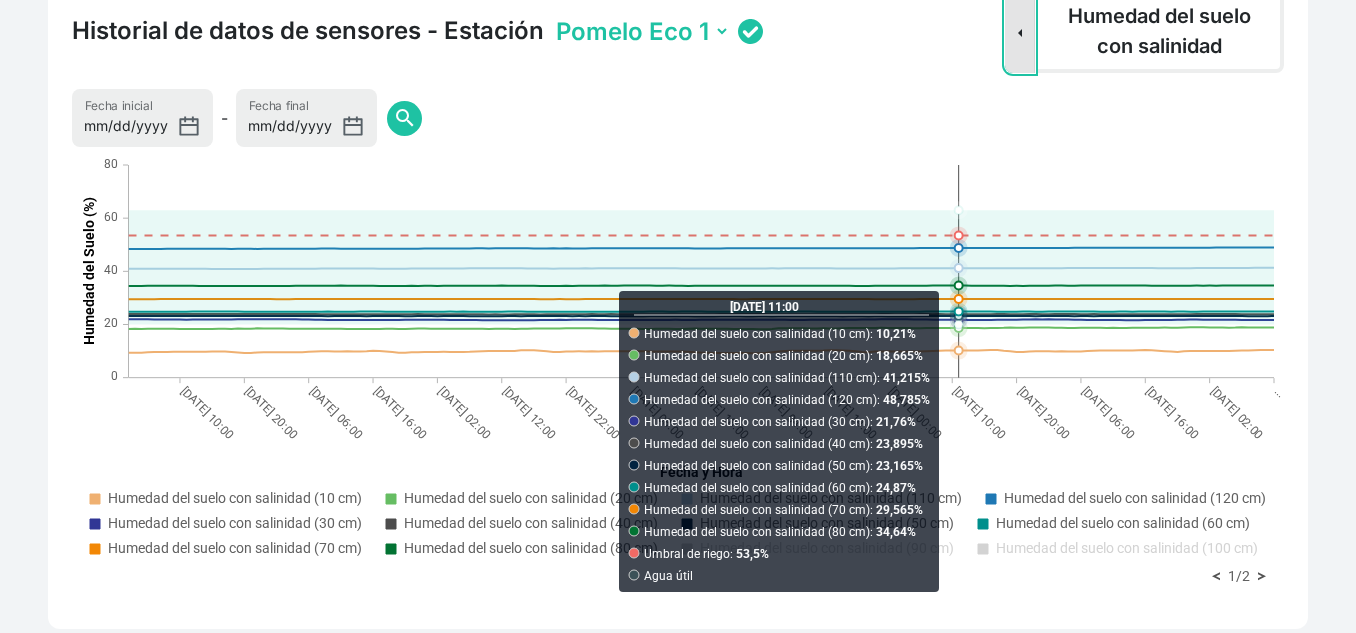 click on "Sensor Dropdown" 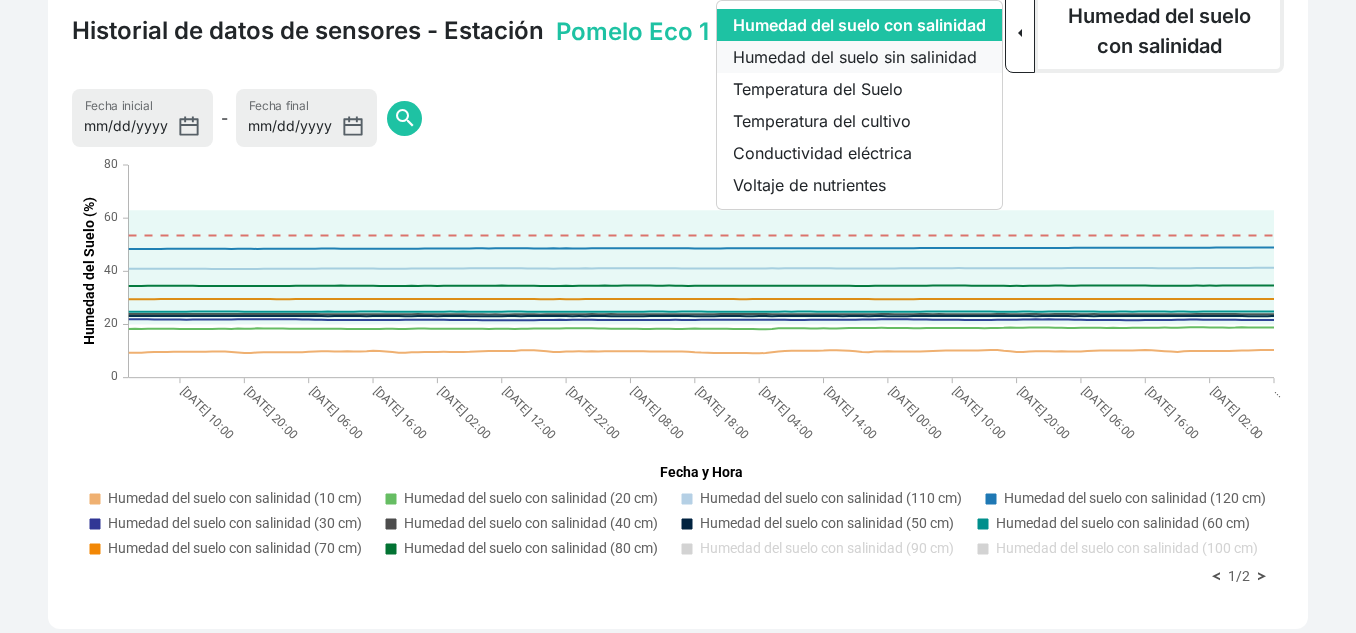 click on "Humedad del suelo sin salinidad" 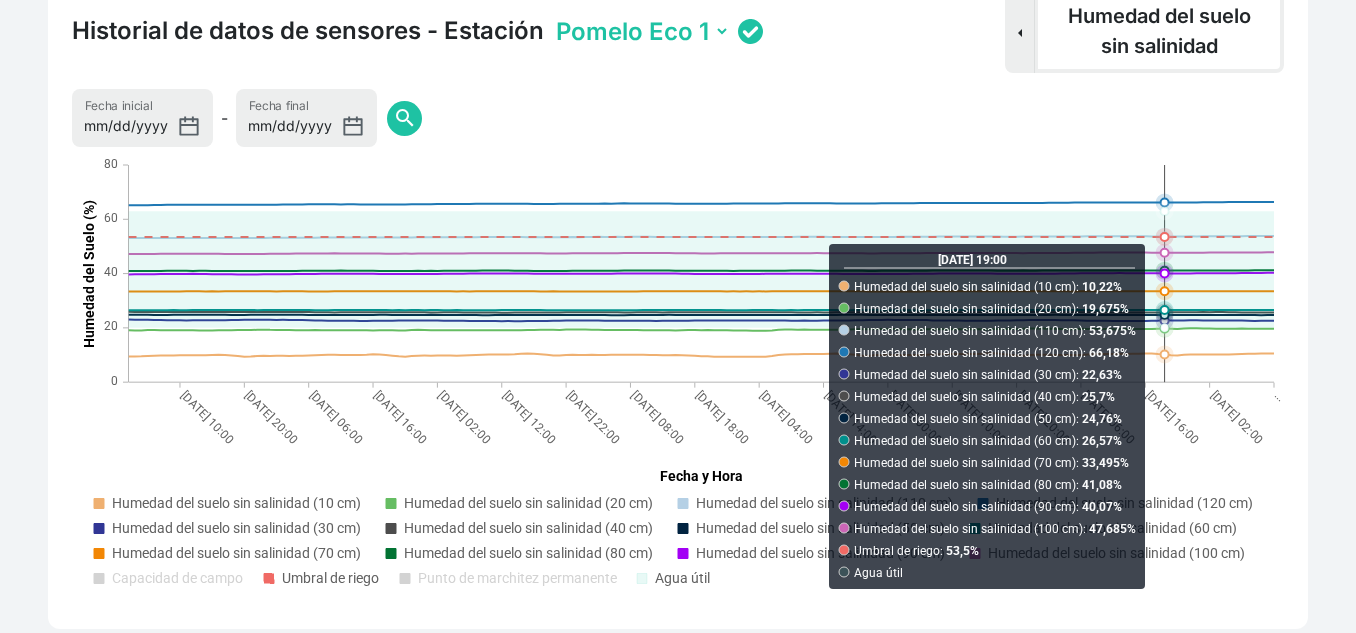 click on "Punto de marchitez permanente" 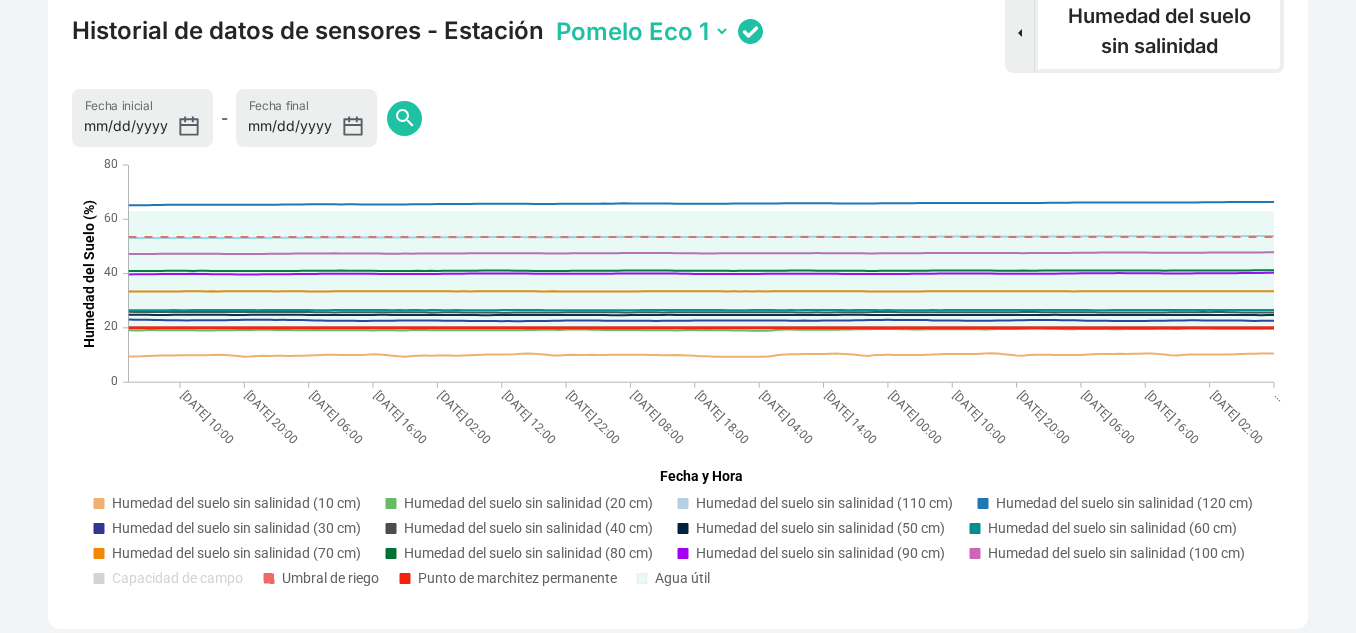 drag, startPoint x: 191, startPoint y: 582, endPoint x: 273, endPoint y: 604, distance: 84.89994 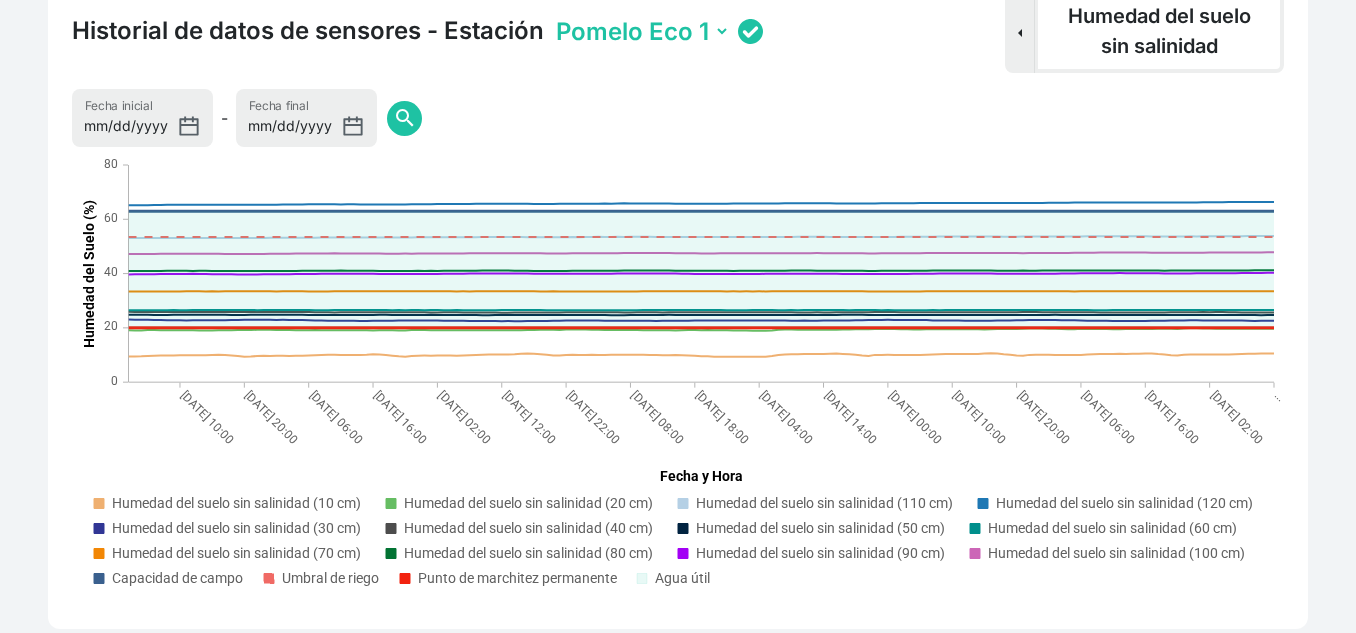 click on "Humedad del suelo sin salinidad (100 cm)" 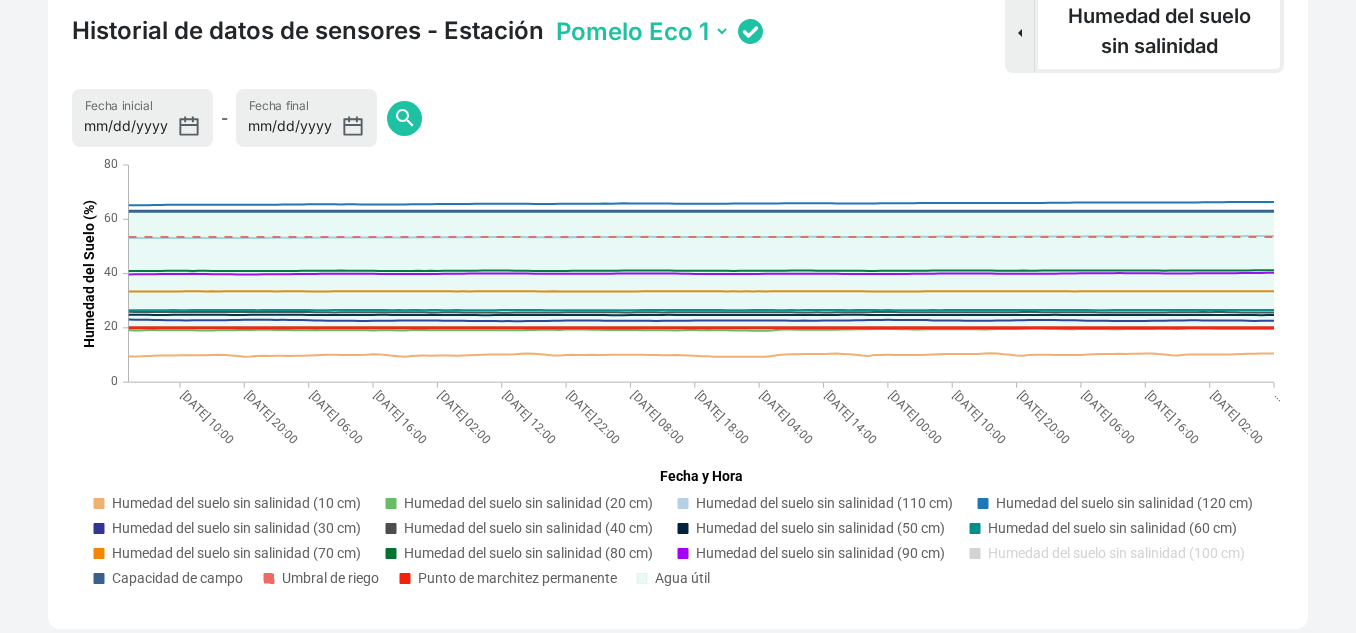 click on "Humedad del suelo sin salinidad (120 cm)" 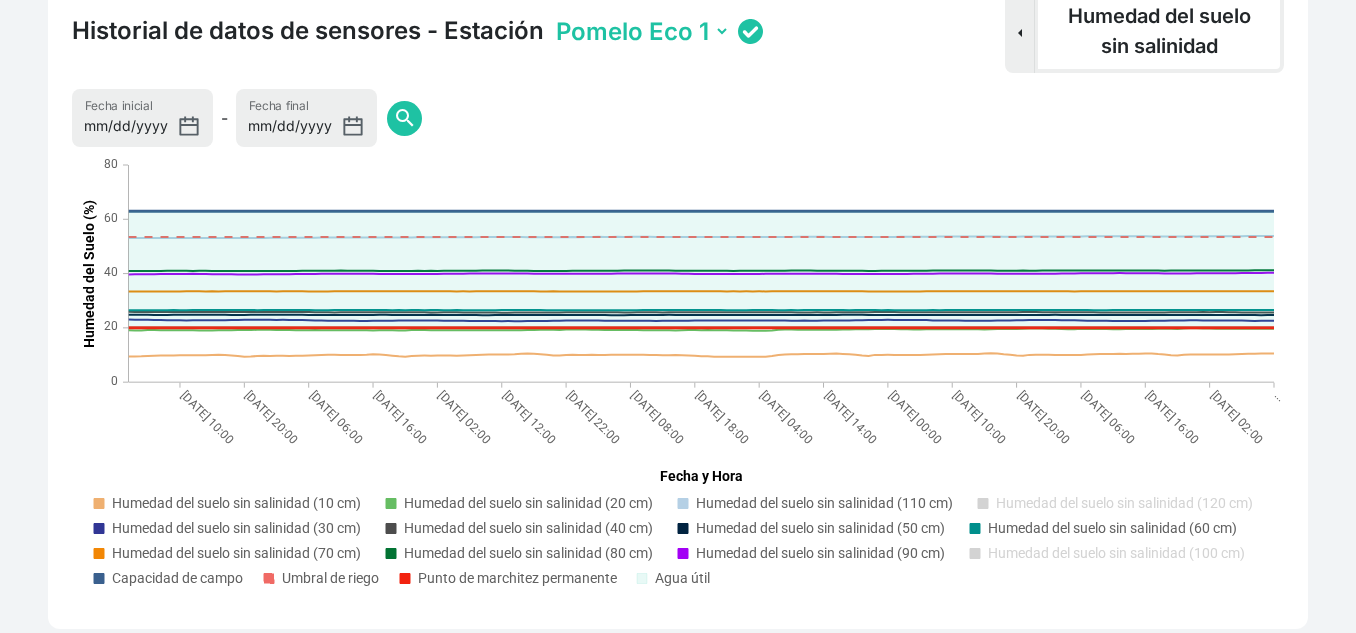 click on "Humedad del suelo sin salinidad (90 cm)" 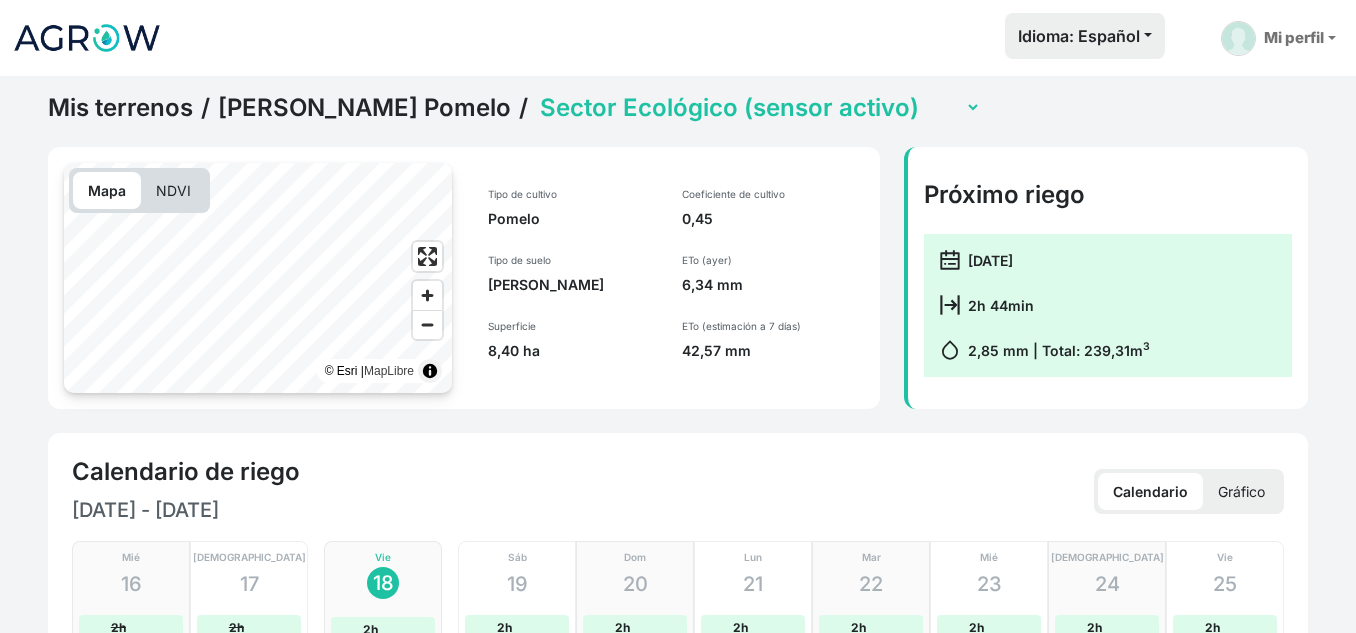 select on "2496" 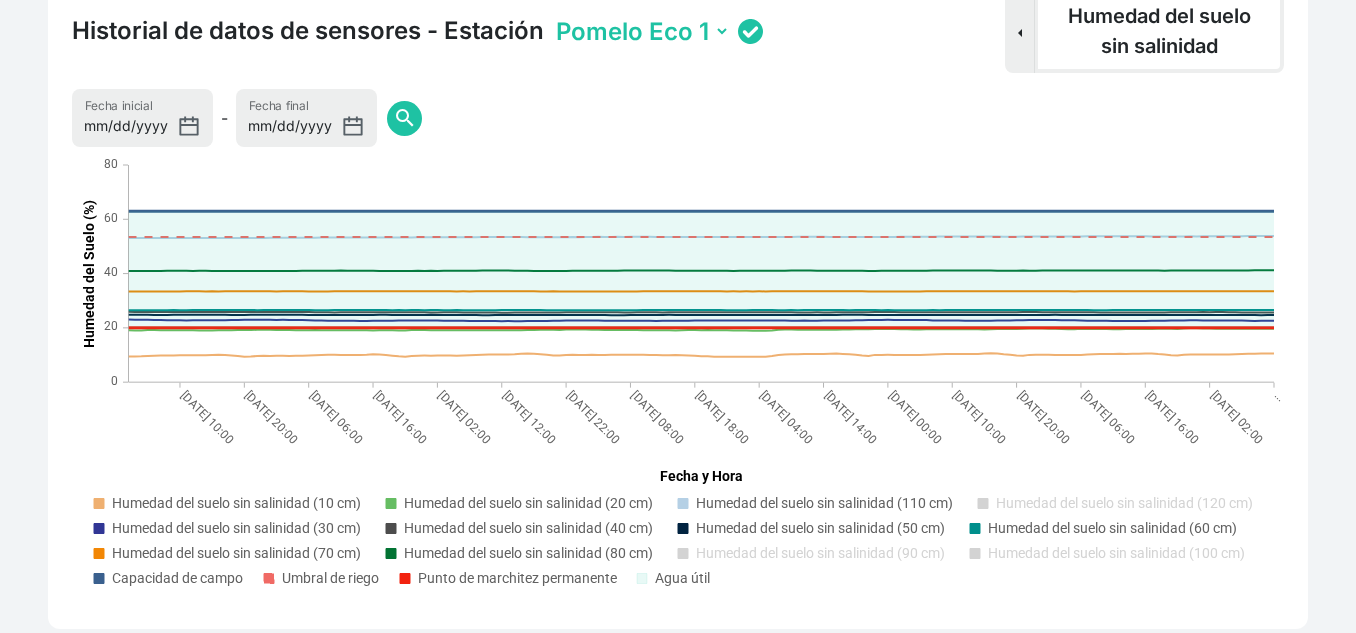 click on "Humedad del suelo sin salinidad (80 cm)" 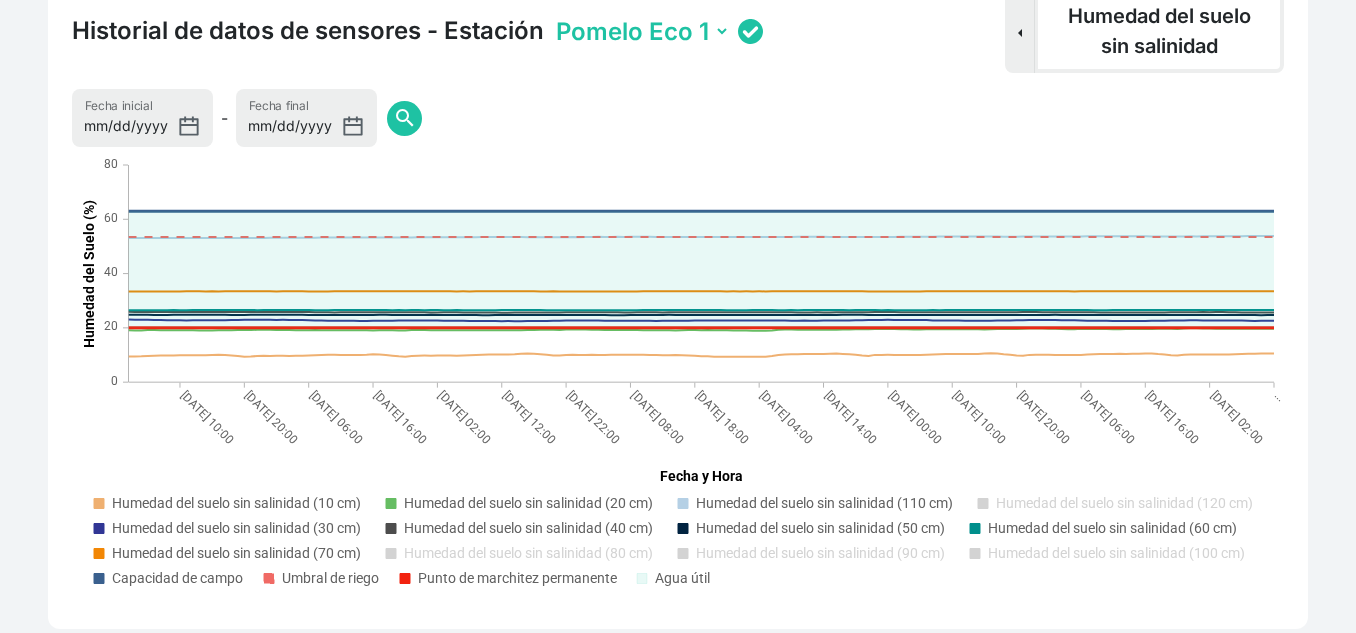 click on "Humedad del suelo sin salinidad (110 cm)" 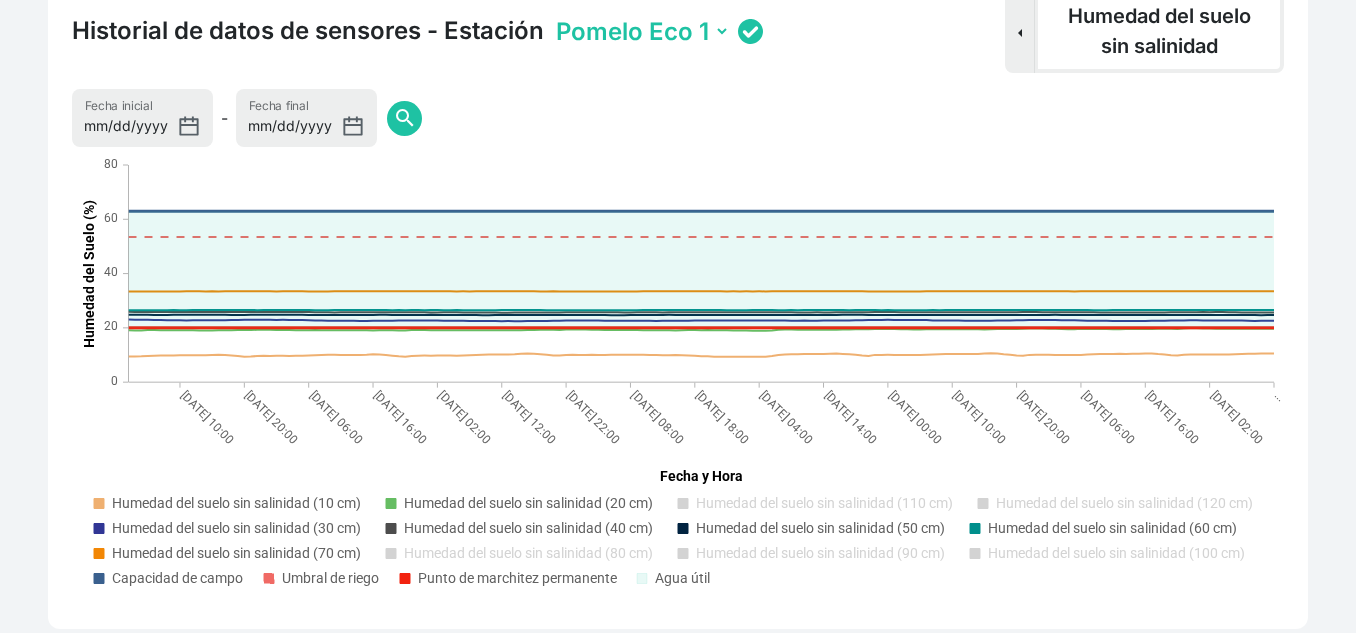 click on "Humedad del suelo sin salinidad (70 cm)" 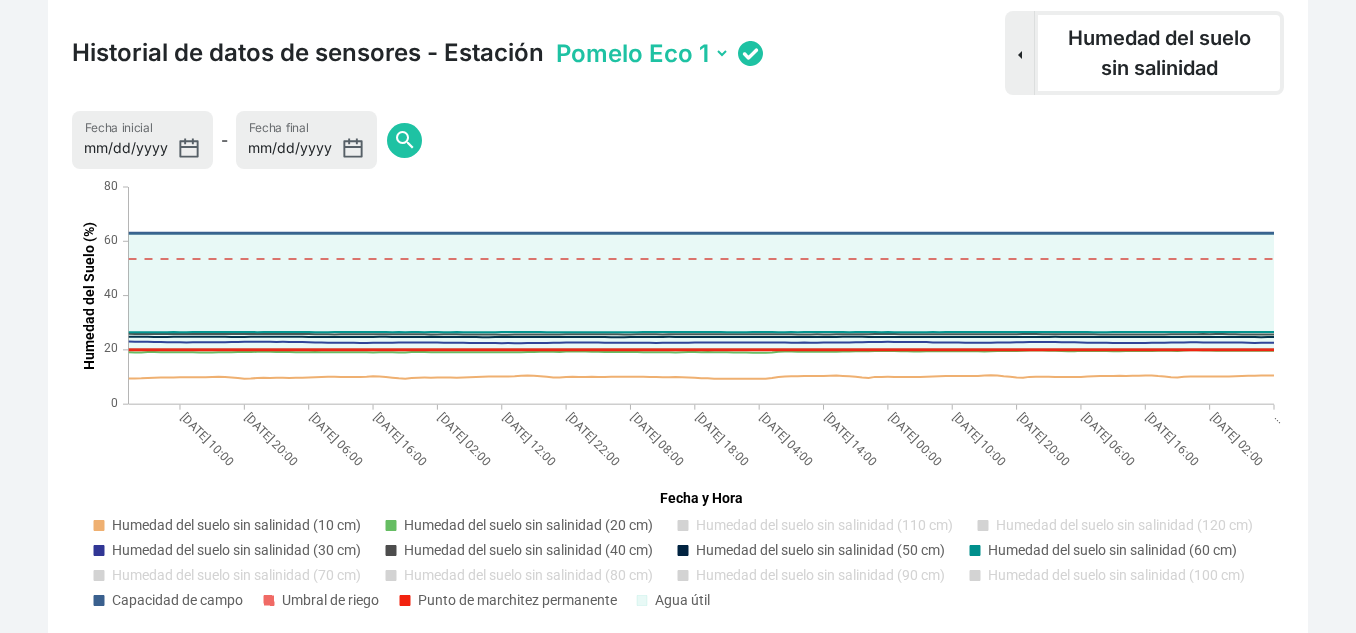 scroll, scrollTop: 1340, scrollLeft: 0, axis: vertical 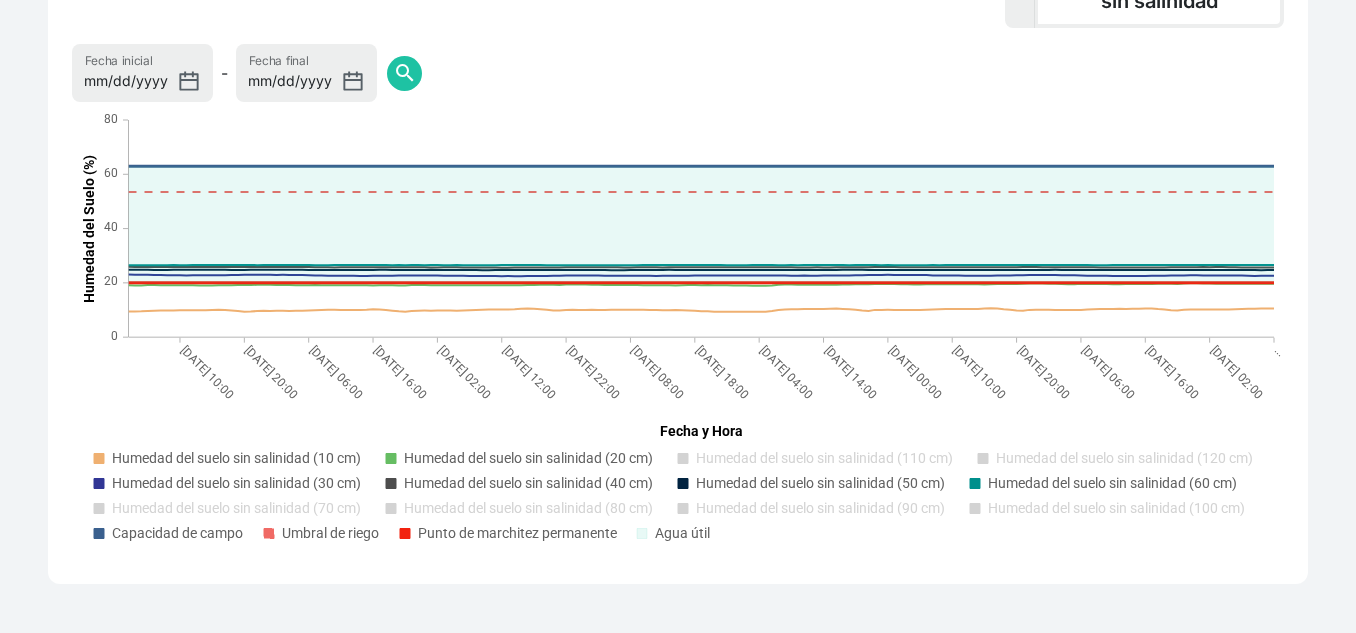 click on "Punto de marchitez permanente" 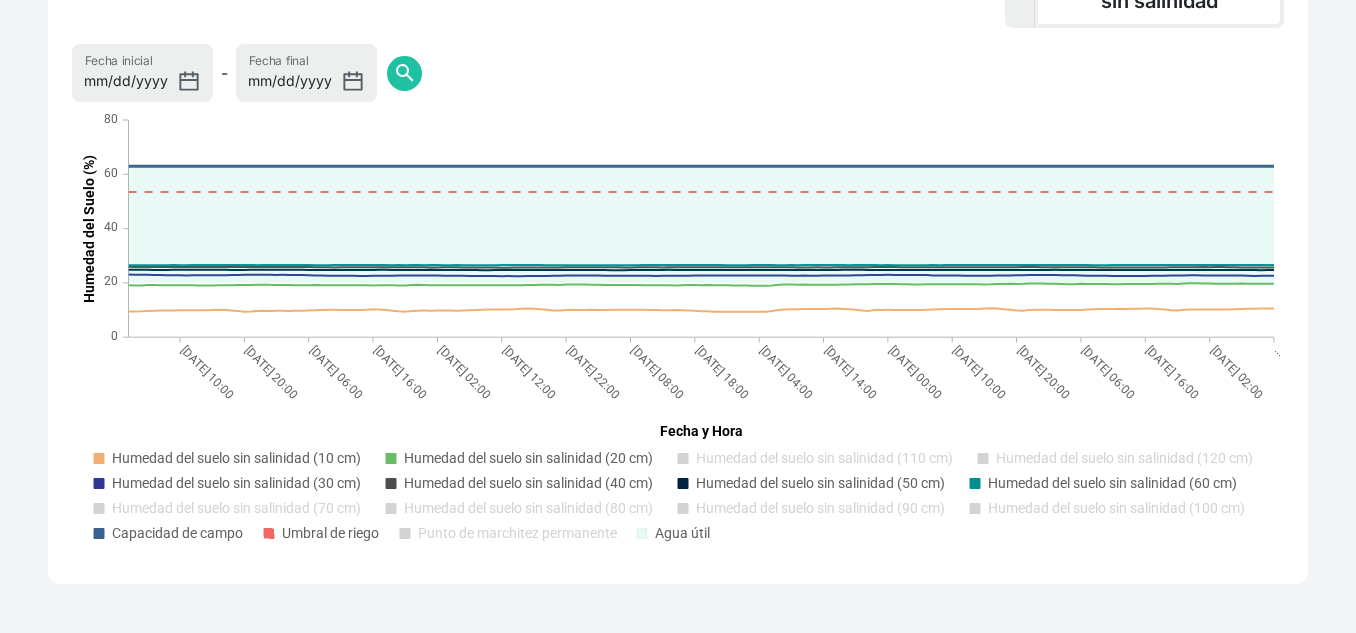 click 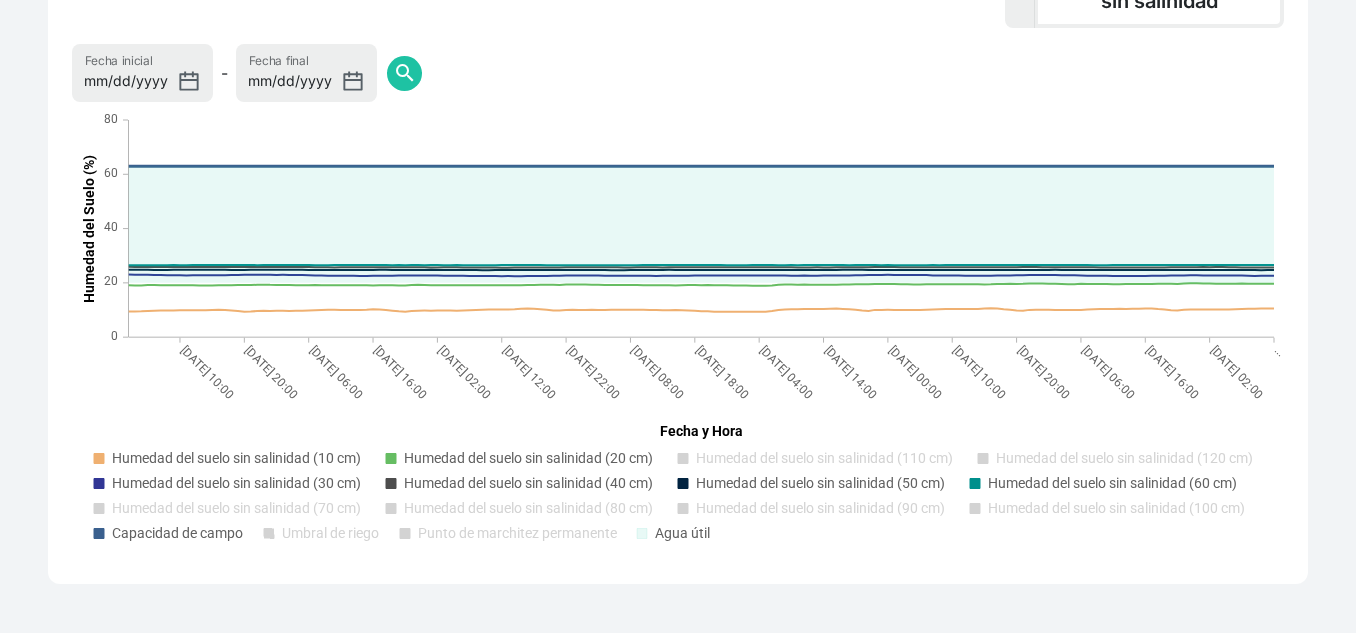 click on "Capacidad de campo" 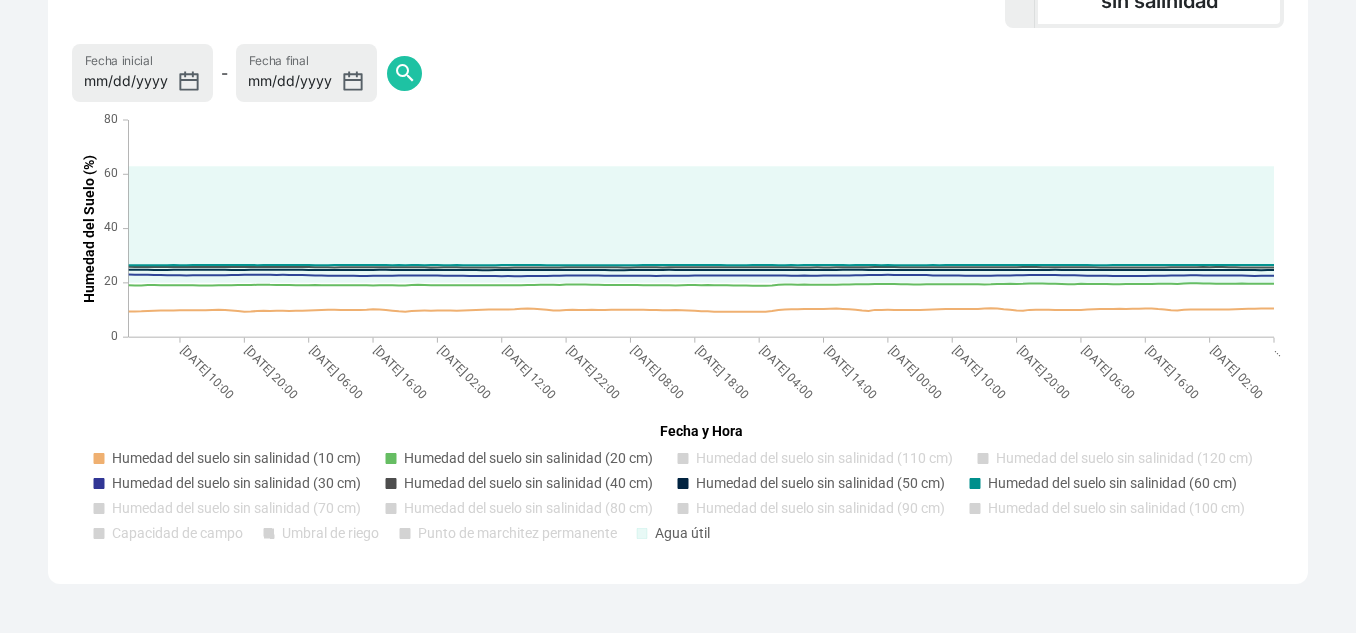 click on "Agua útil" 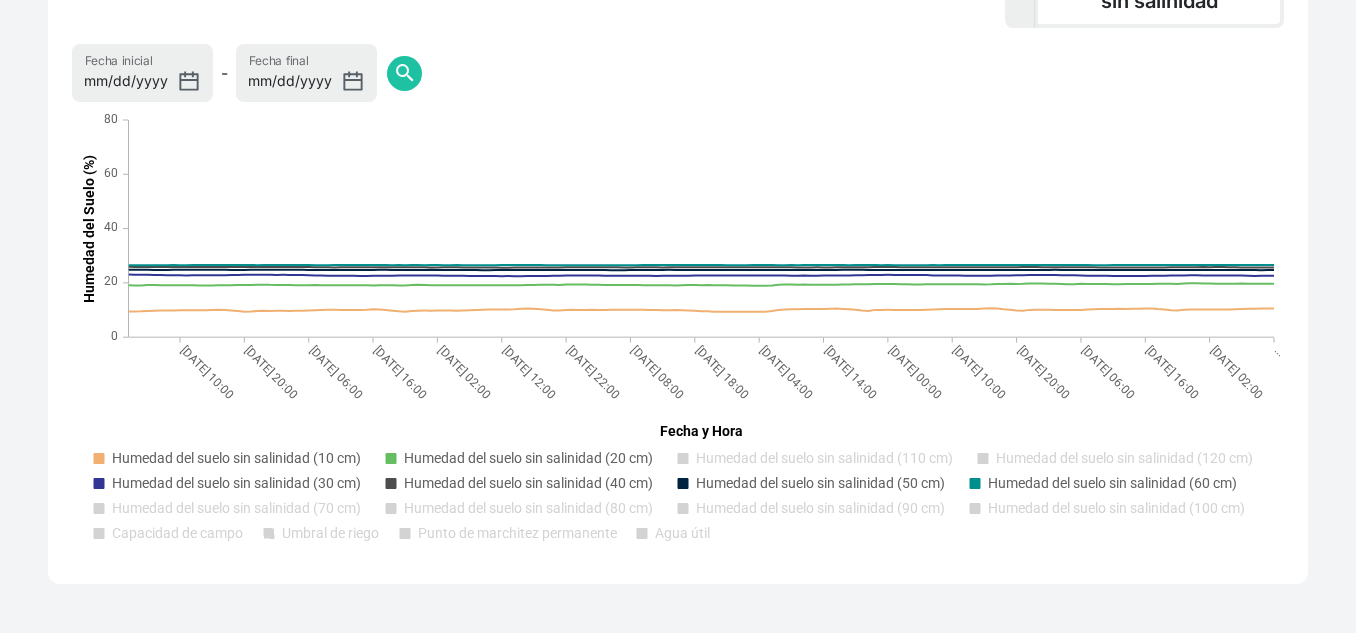 click on "Agua útil" 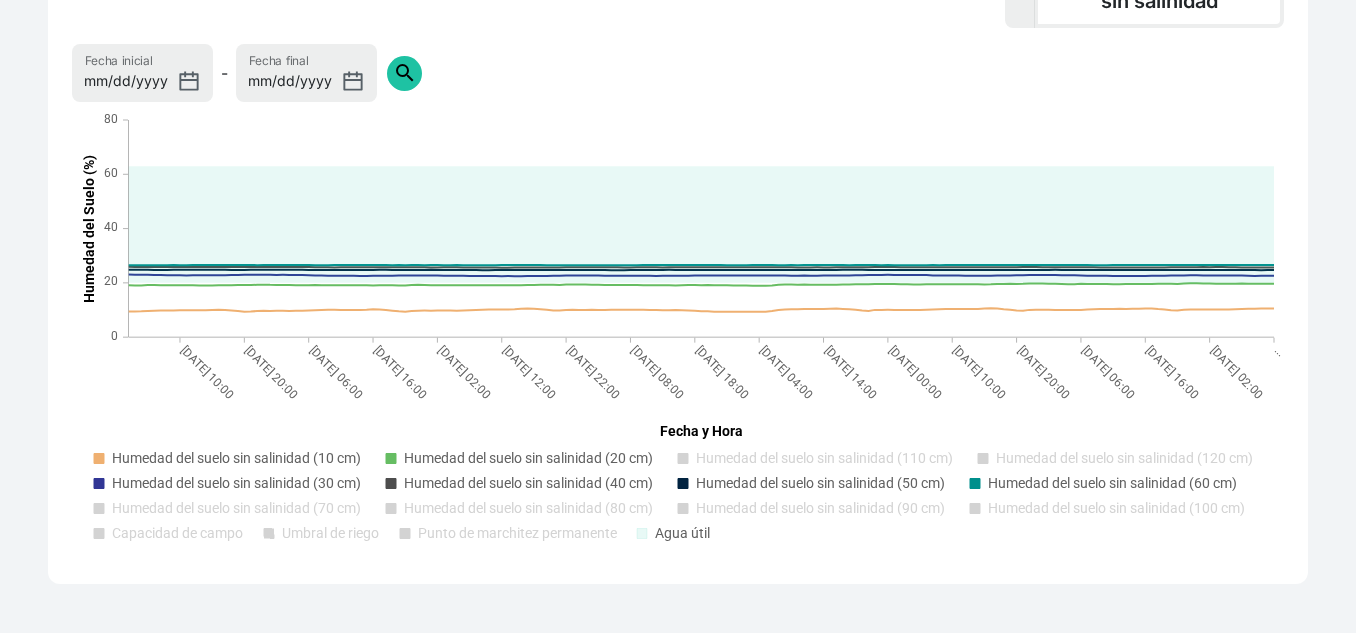 click on "search" 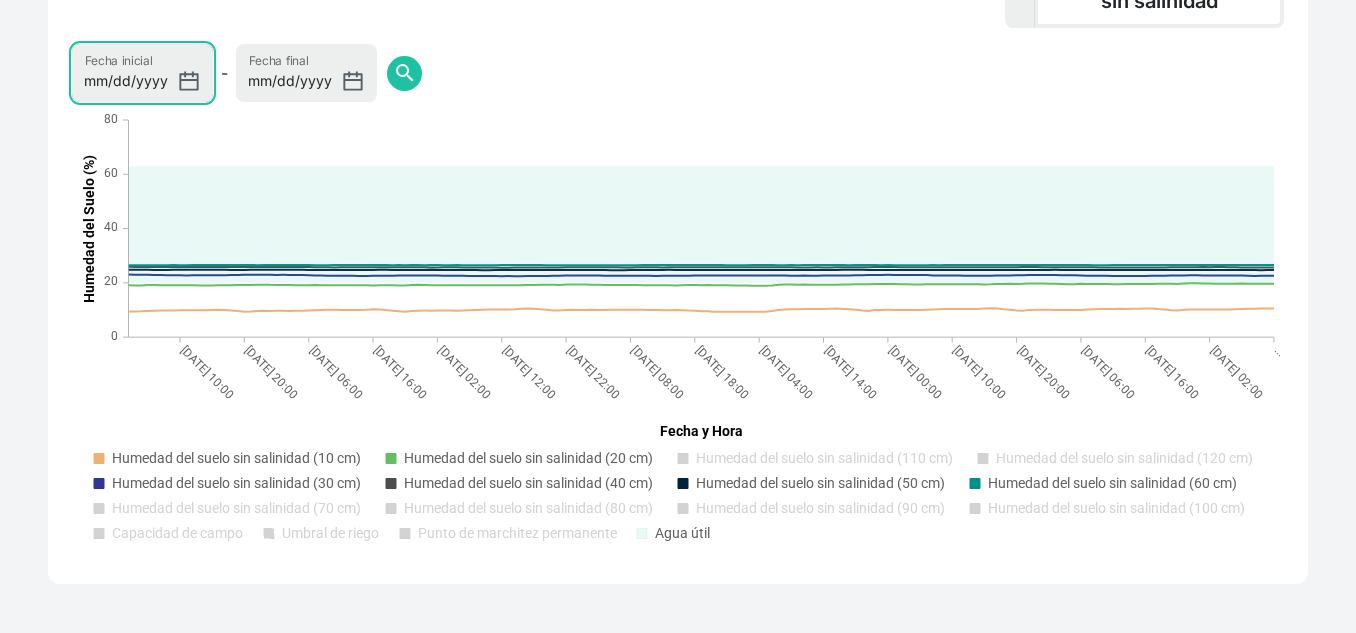 click on "[DATE]" at bounding box center (142, 73) 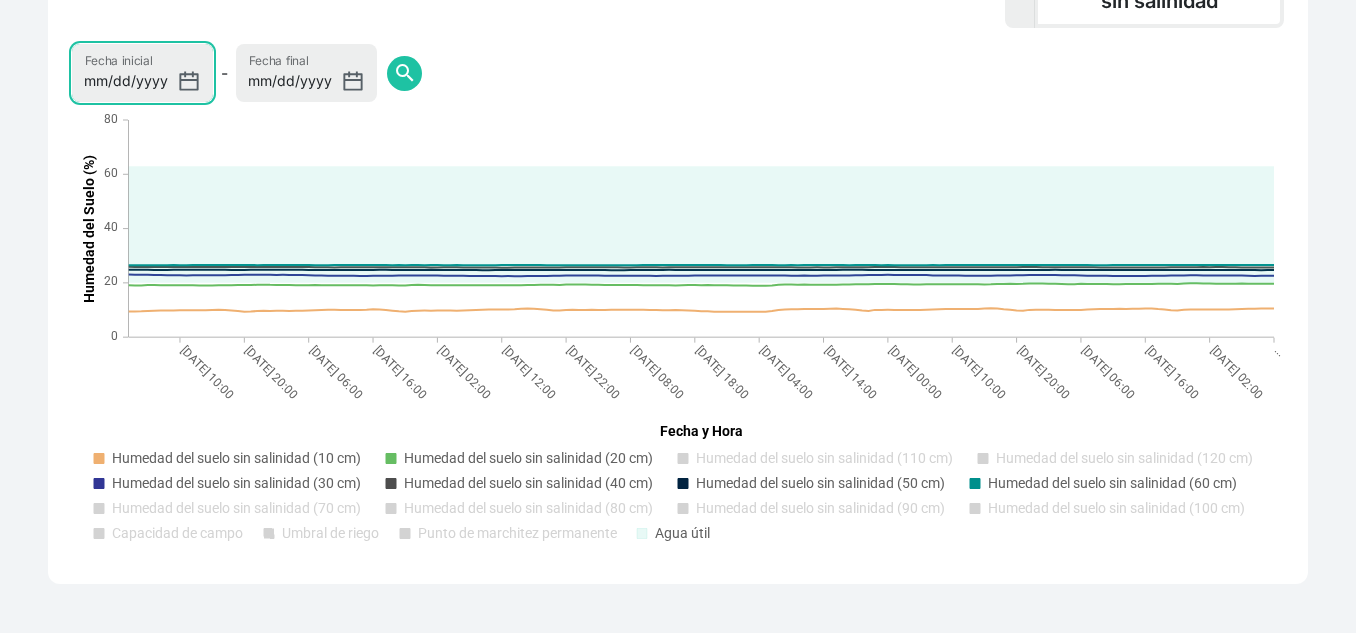 click on "[DATE]" at bounding box center (142, 73) 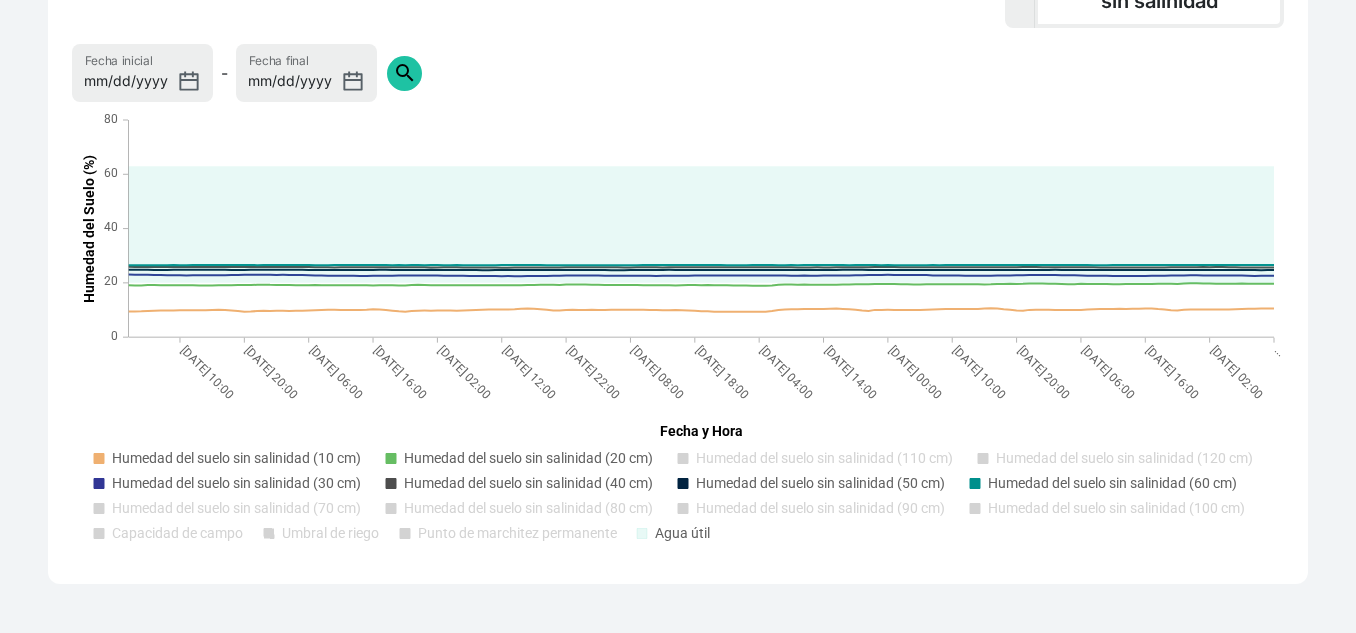click on "search" 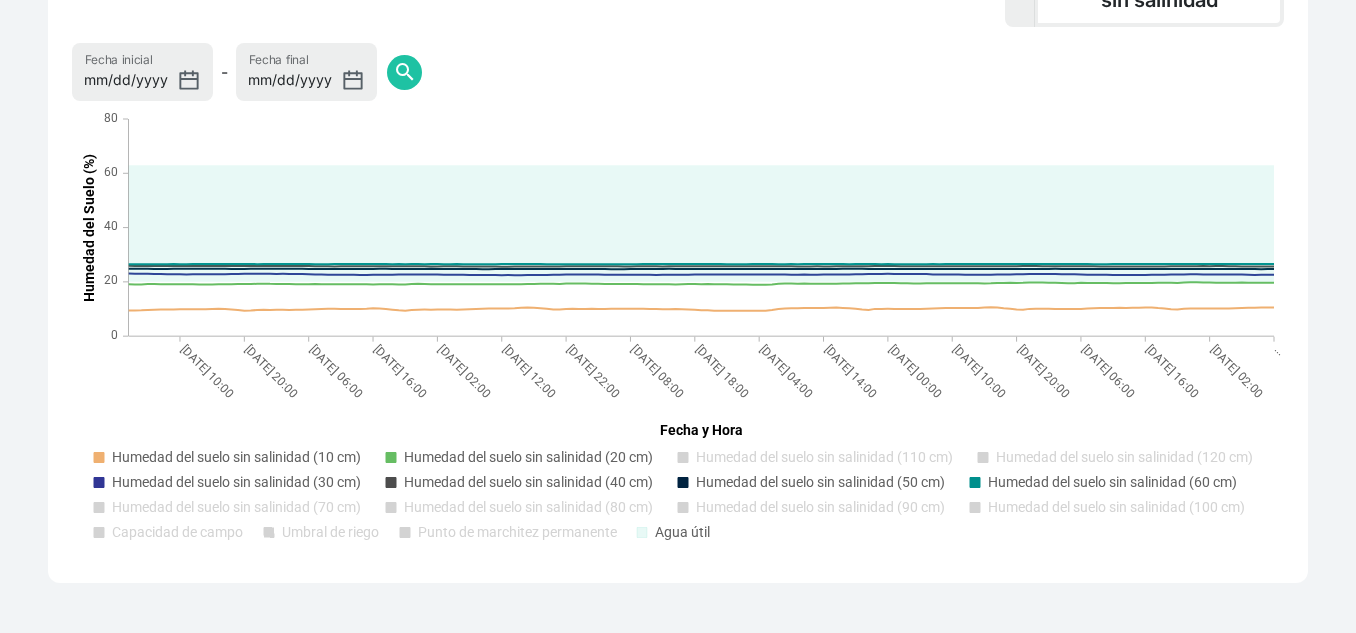 scroll, scrollTop: 1414, scrollLeft: 0, axis: vertical 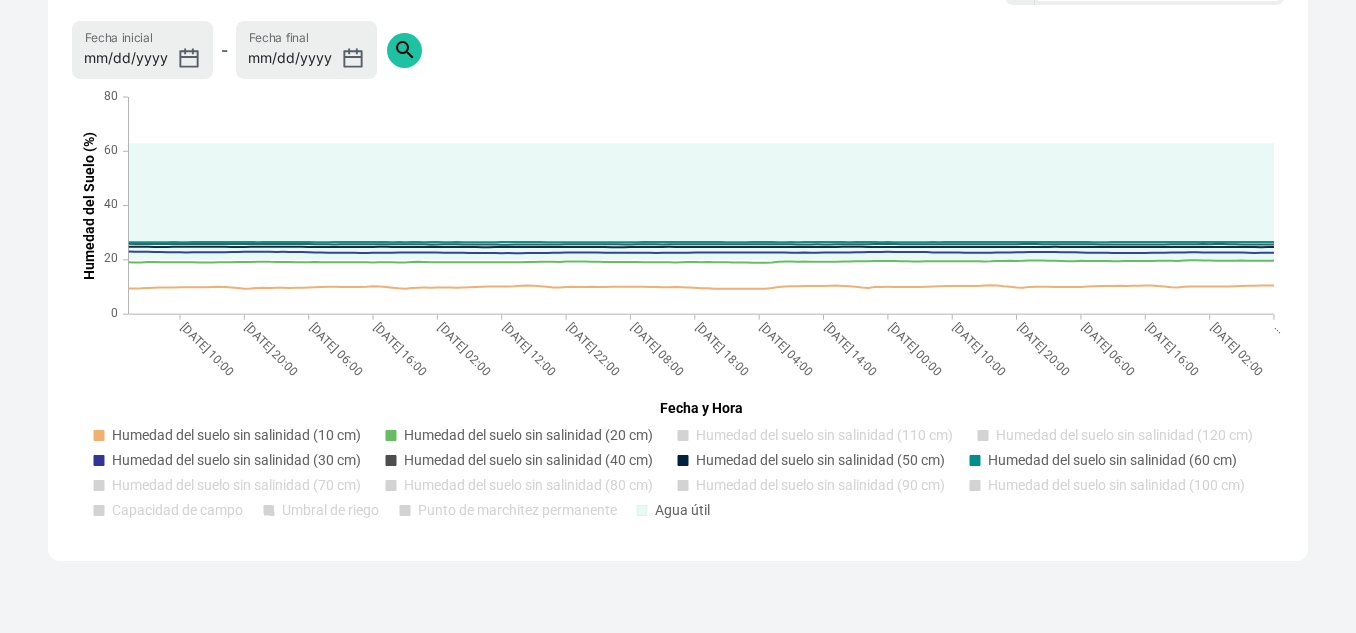 click on "search" 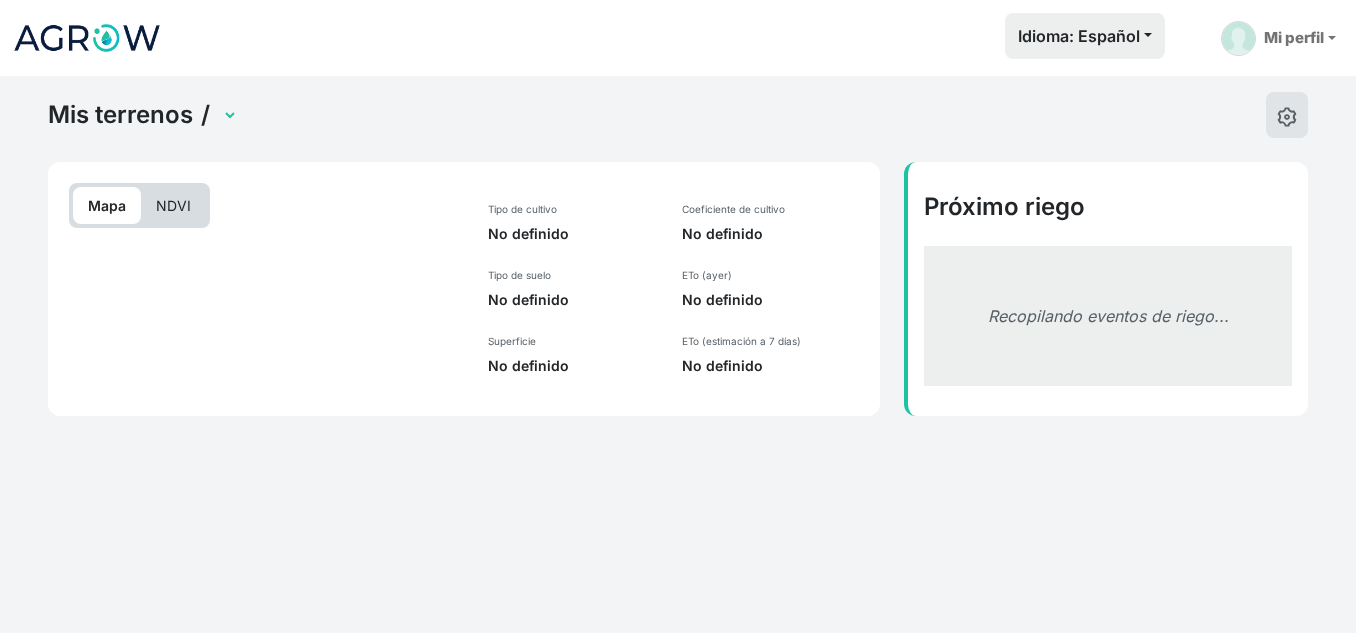 scroll, scrollTop: 17, scrollLeft: 0, axis: vertical 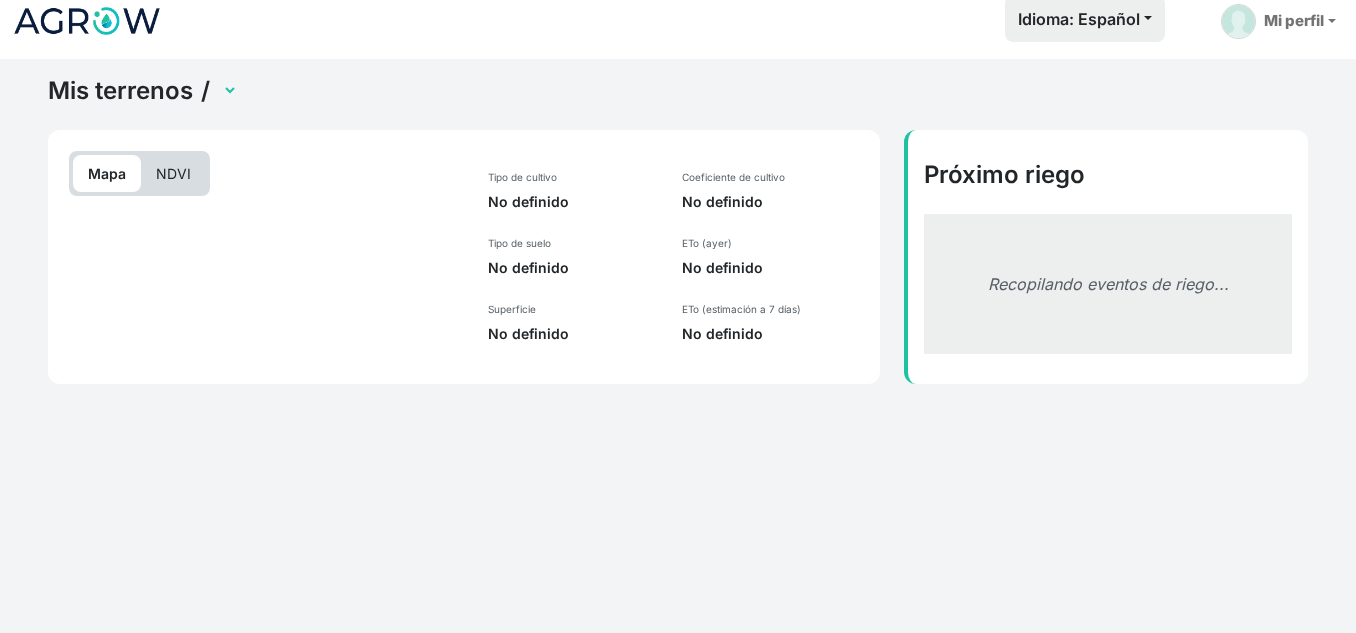 select on "2496" 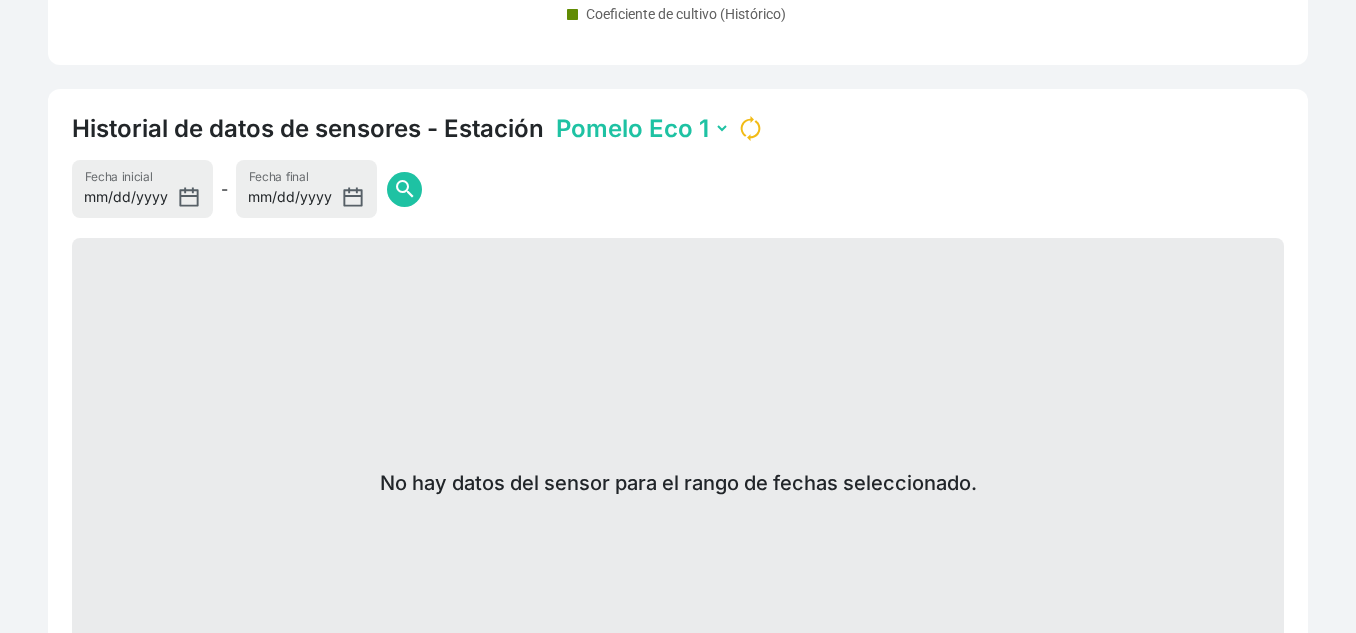 scroll, scrollTop: 1226, scrollLeft: 0, axis: vertical 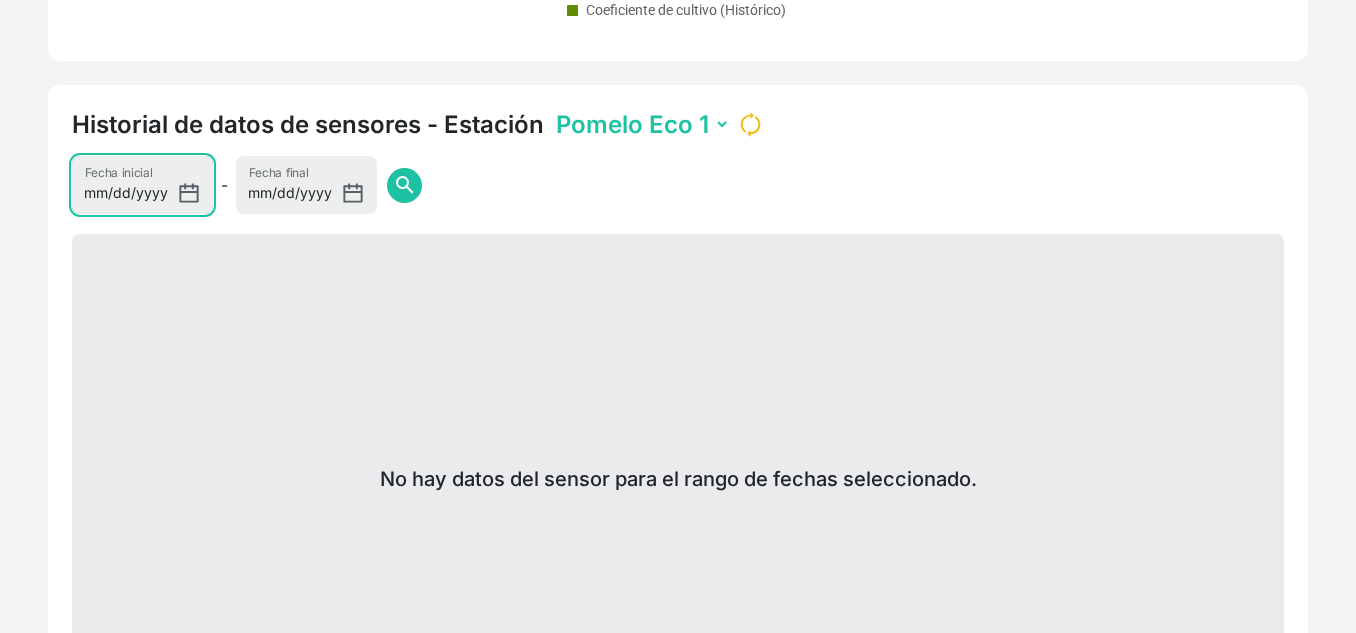 click on "[DATE]" at bounding box center (142, 185) 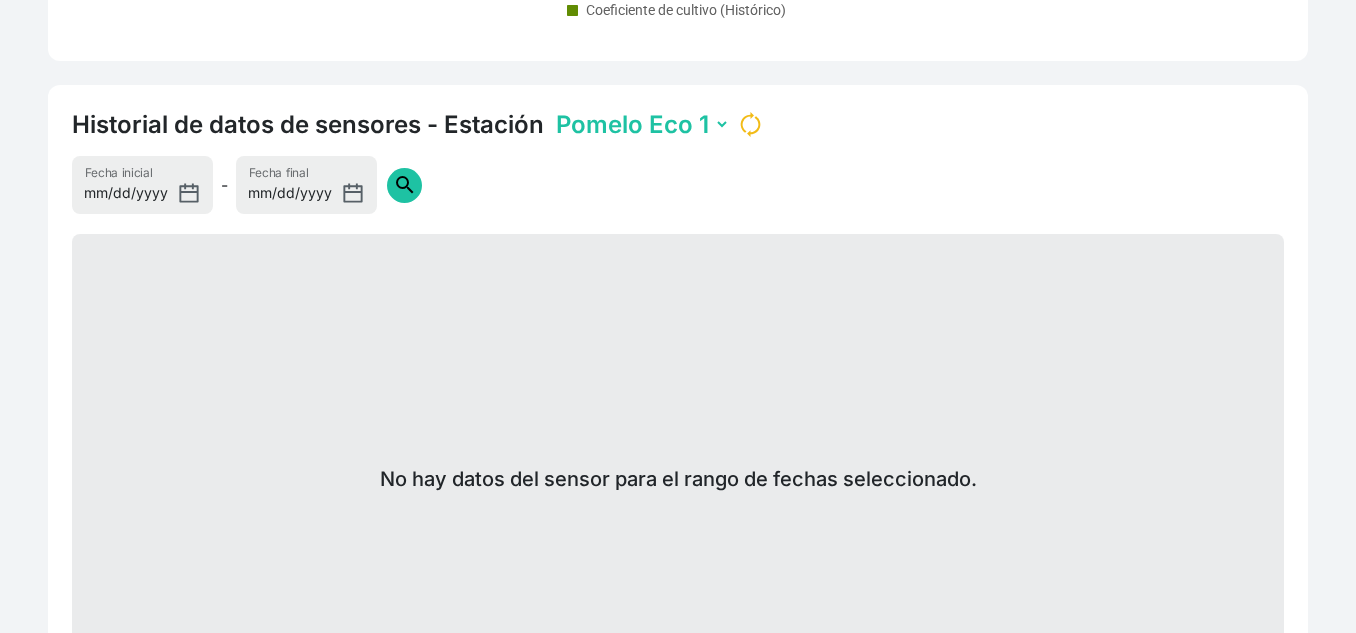 click on "search" 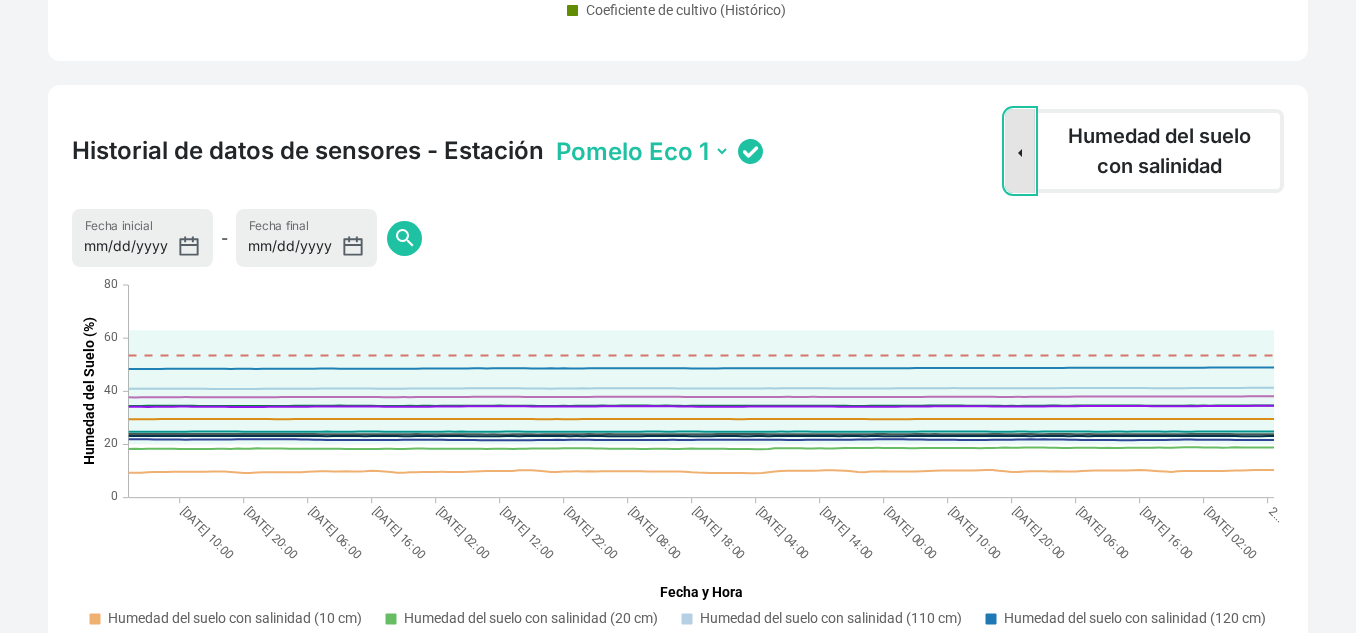 click on "Sensor Dropdown" 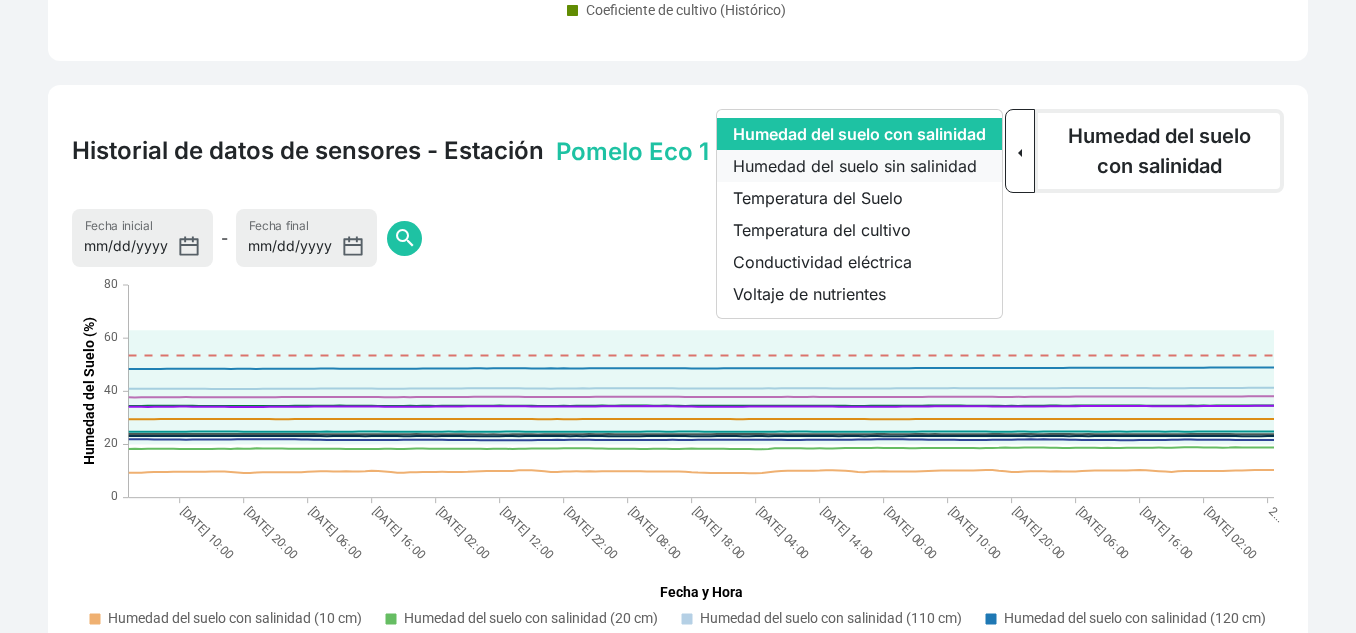click on "Humedad del suelo sin salinidad" 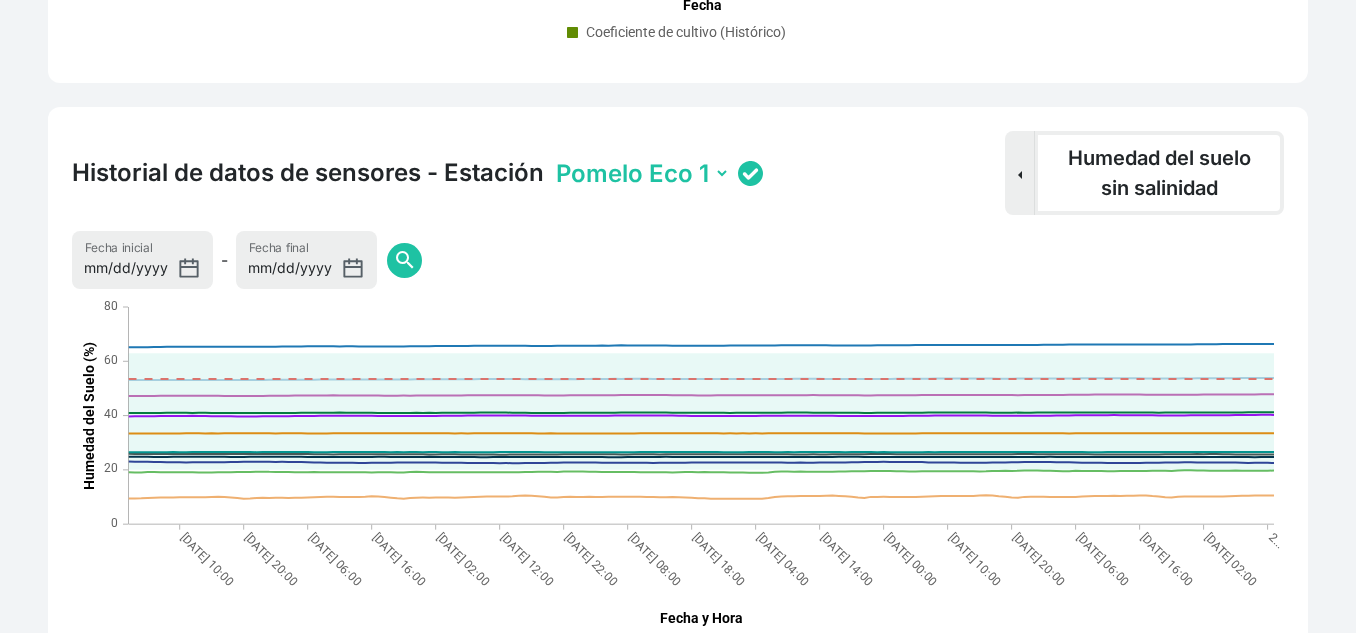 scroll, scrollTop: 1200, scrollLeft: 0, axis: vertical 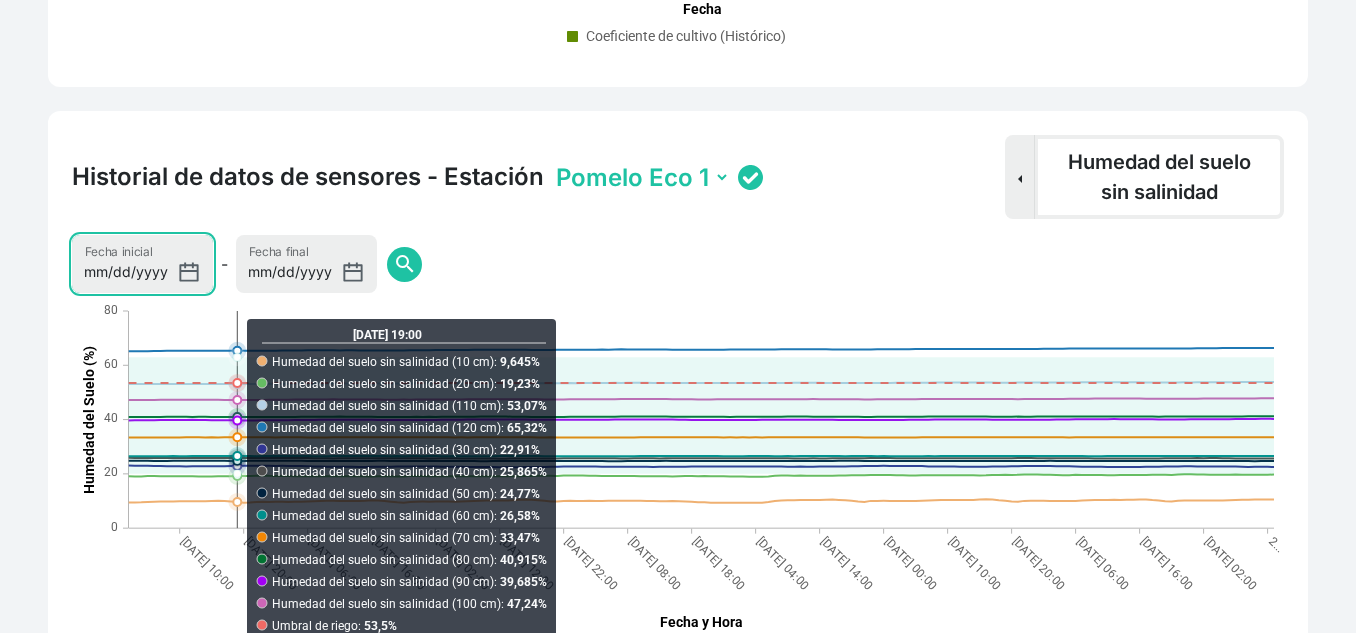 click on "[DATE]" at bounding box center [142, 264] 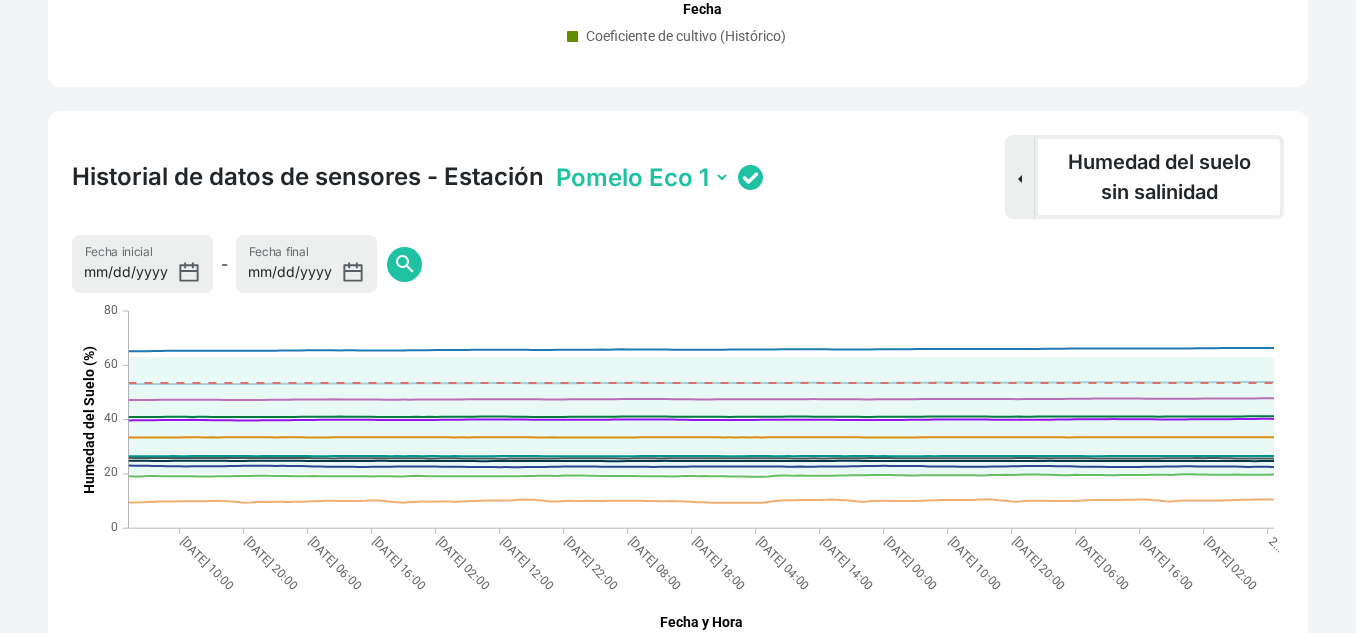 click on "-" 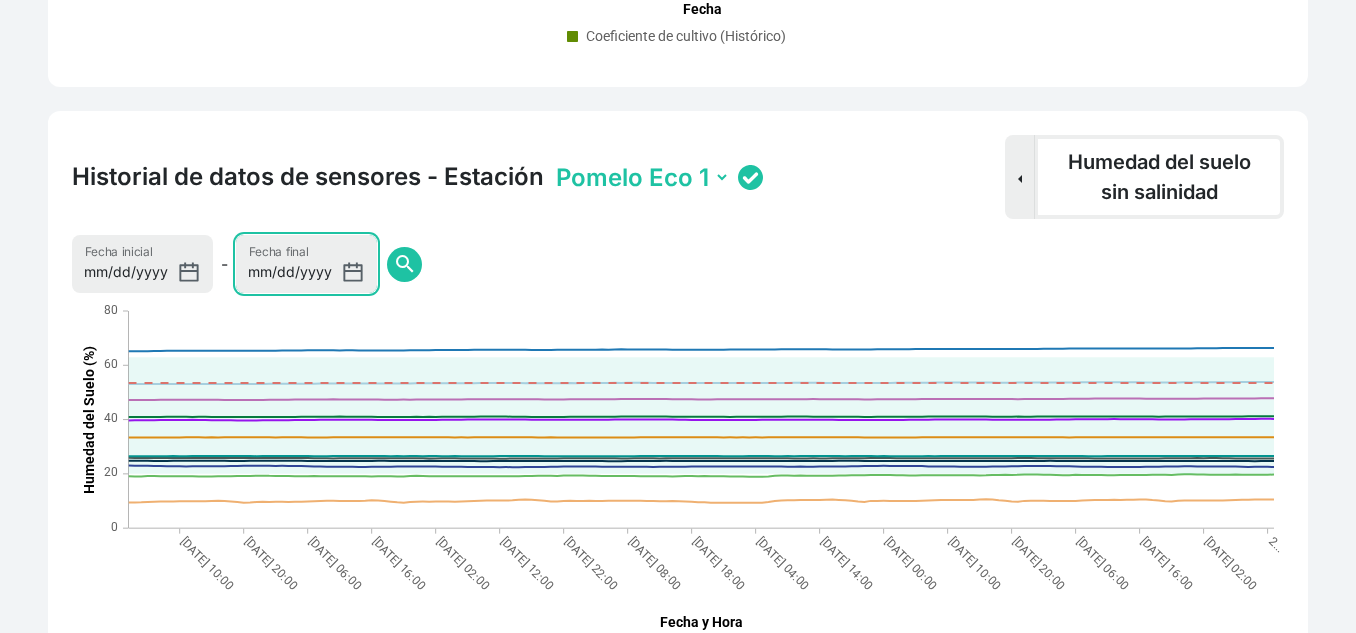click on "[DATE]" at bounding box center (306, 264) 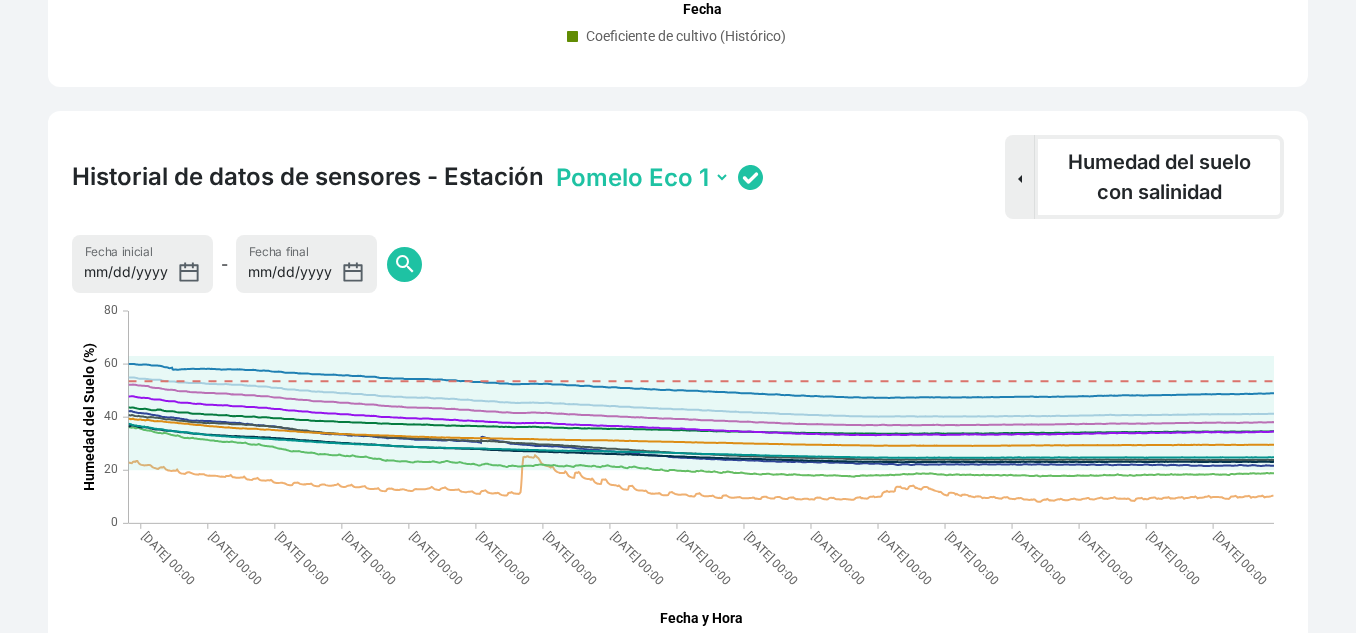 drag, startPoint x: 400, startPoint y: 266, endPoint x: 525, endPoint y: 247, distance: 126.43575 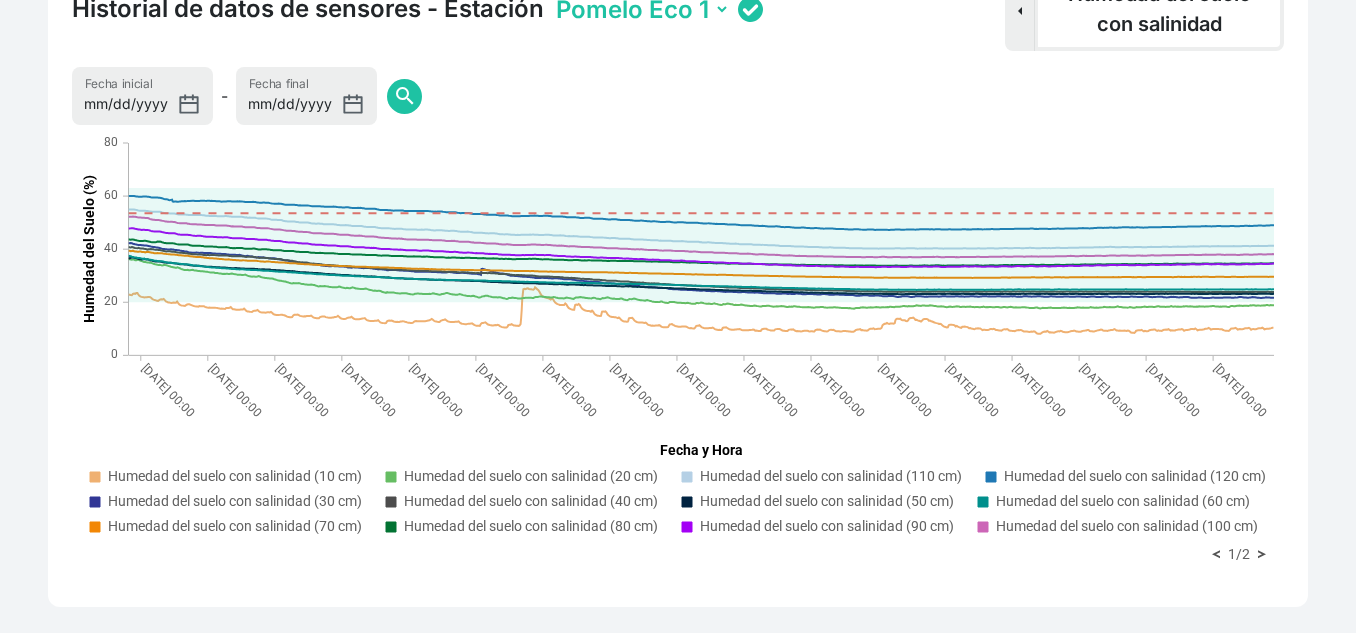 scroll, scrollTop: 1382, scrollLeft: 0, axis: vertical 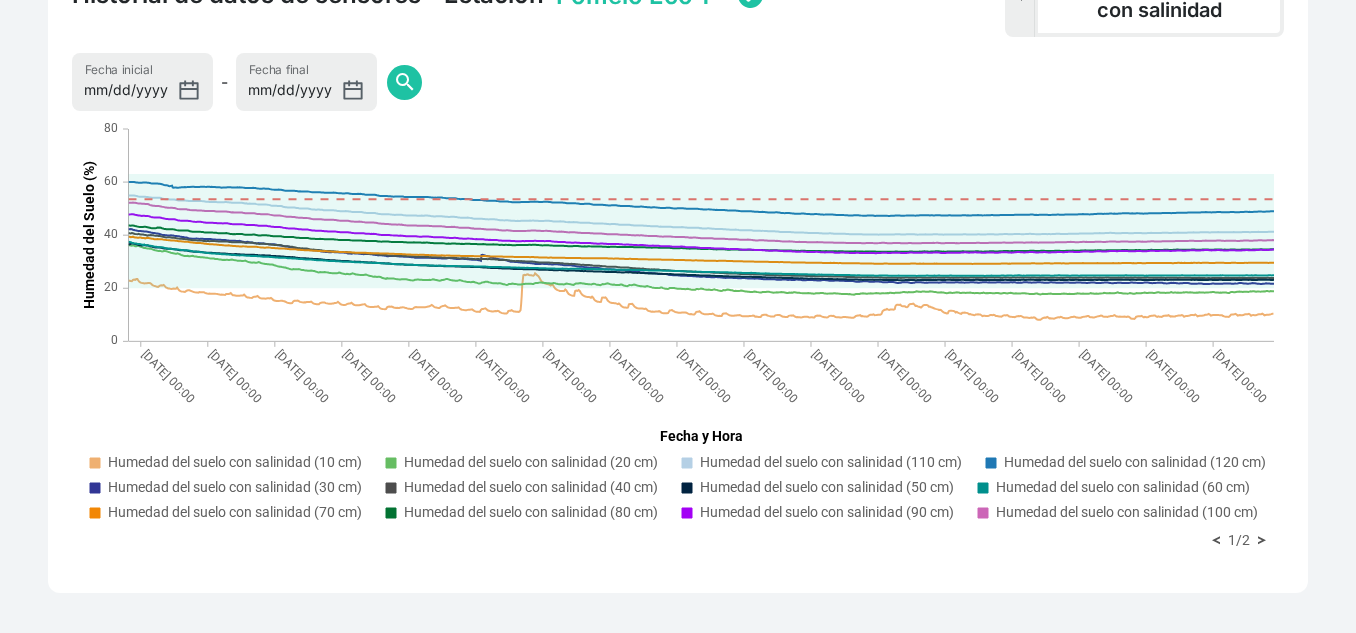 click on "Humedad del suelo con salinidad (100 cm)" 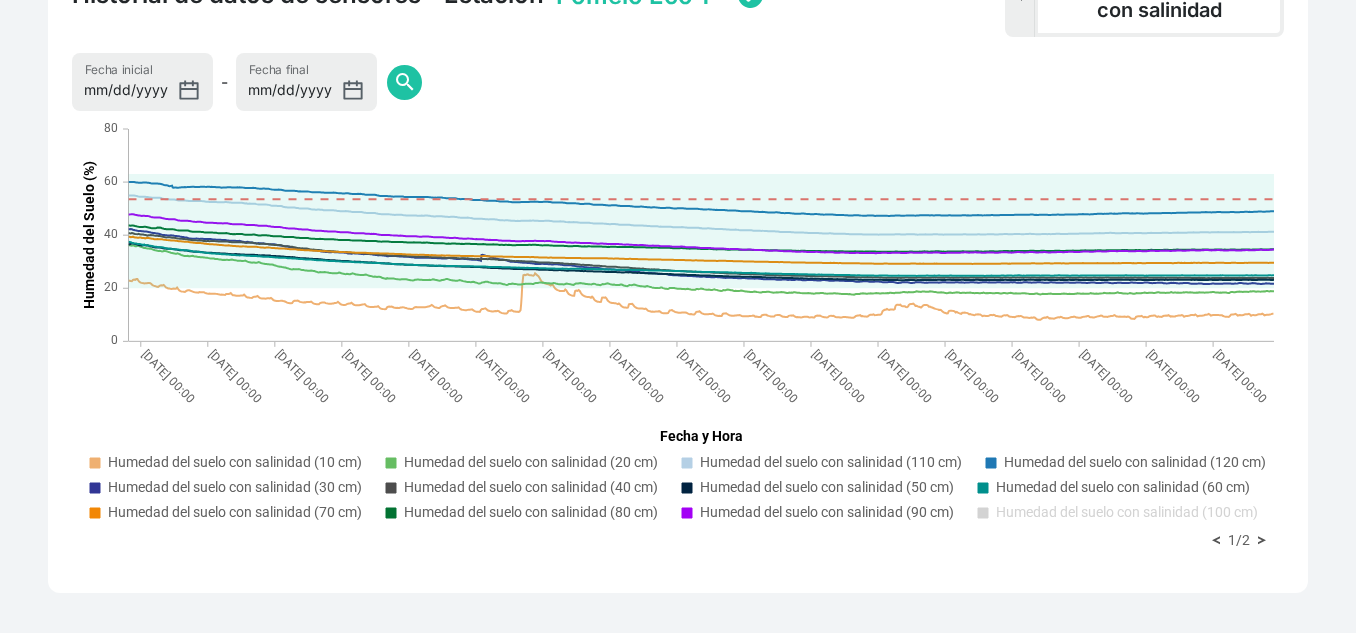 click on "Humedad del suelo con salinidad (120 cm)" 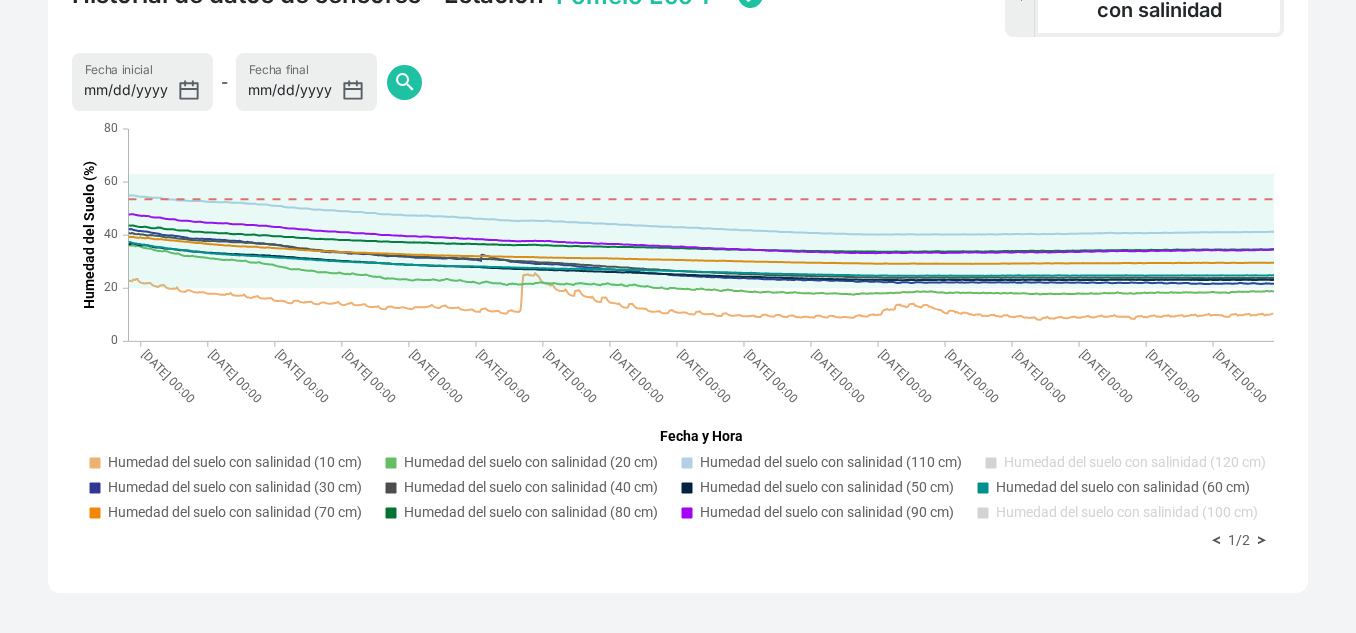 drag, startPoint x: 1144, startPoint y: 468, endPoint x: 943, endPoint y: 498, distance: 203.22647 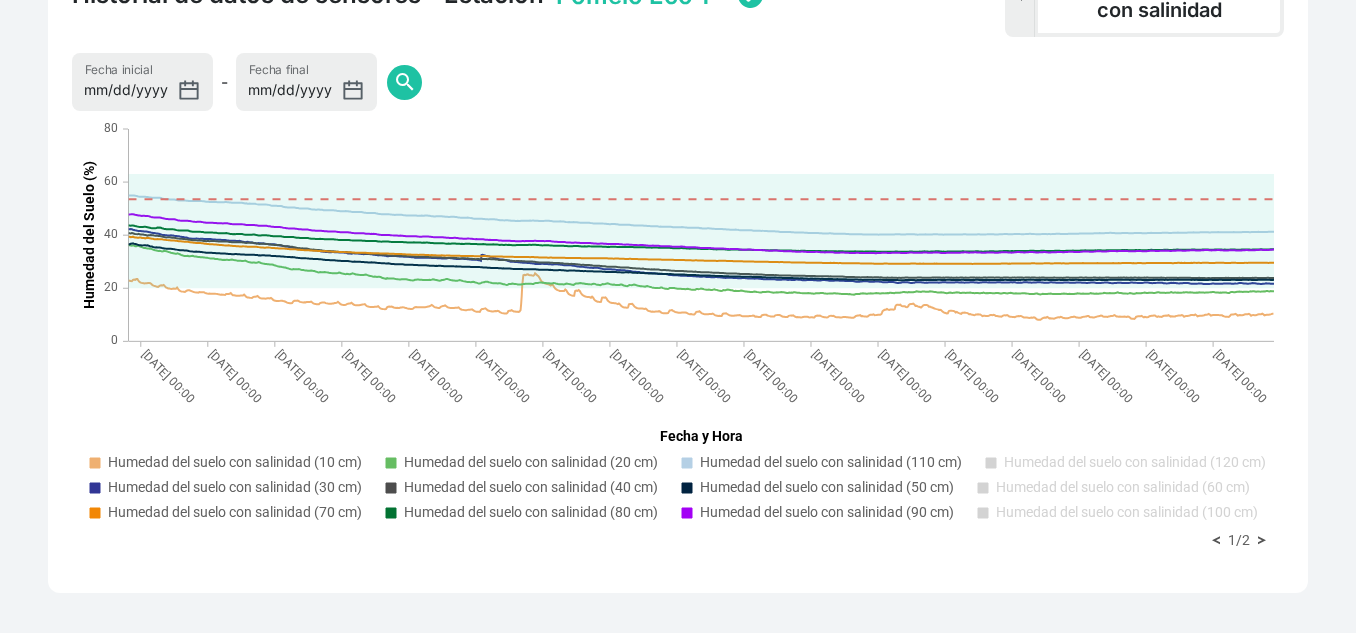 click on "Humedad del suelo con salinidad (10 cm) Humedad del suelo con salinidad (20 cm) Humedad del suelo con salinidad (110 cm) Humedad del suelo con salinidad (120 cm) Humedad del suelo con salinidad (30 cm) Humedad del suelo con salinidad (40 cm) Humedad del suelo con salinidad (50 cm) Humedad del suelo con salinidad (60 cm) Humedad del suelo con salinidad (70 cm) Humedad del suelo con salinidad (80 cm) Humedad del suelo con salinidad (90 cm) Humedad del suelo con salinidad (100 cm) Capacidad de campo Umbral de riego Punto de marchitez permanente Agua útil 1/2" 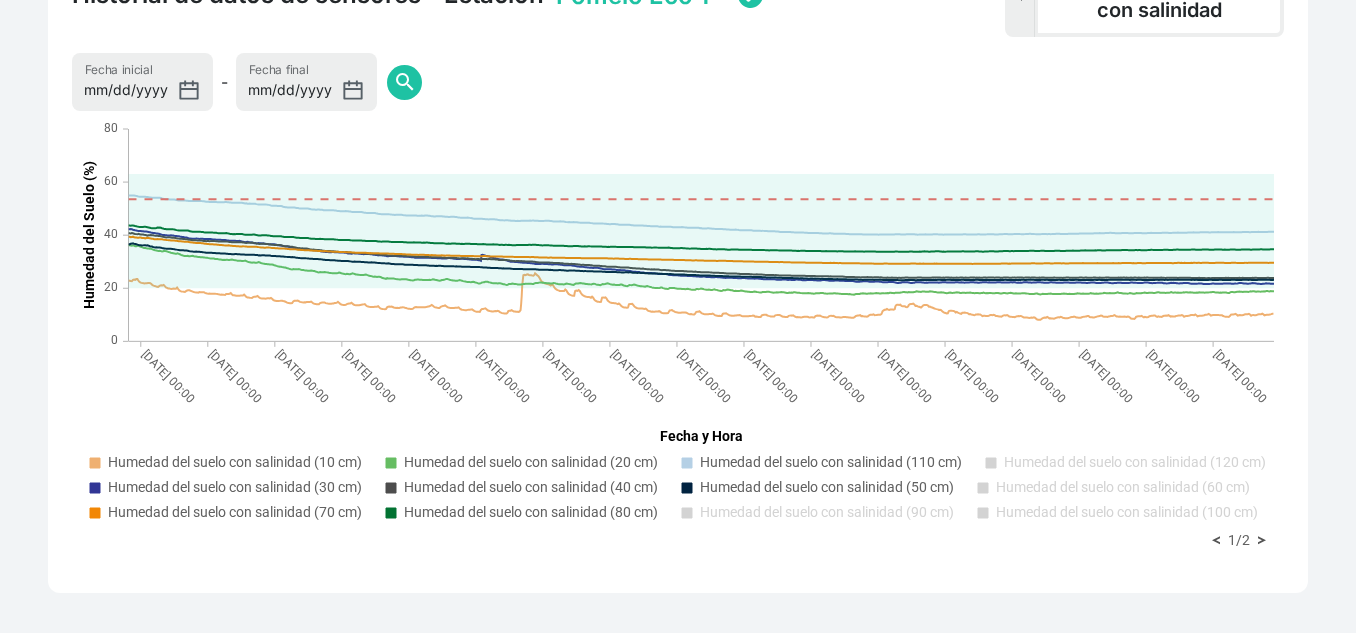 click on "Humedad del suelo con salinidad (50 cm)" 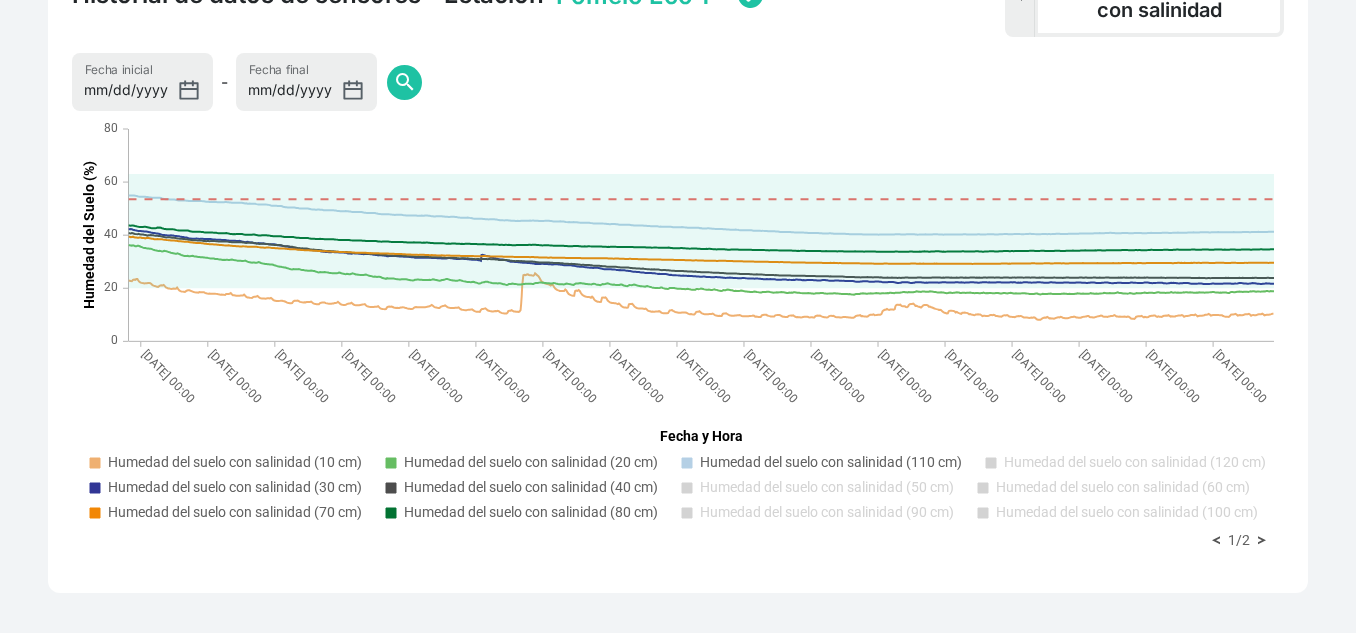 click on "Humedad del suelo con salinidad (110 cm)" 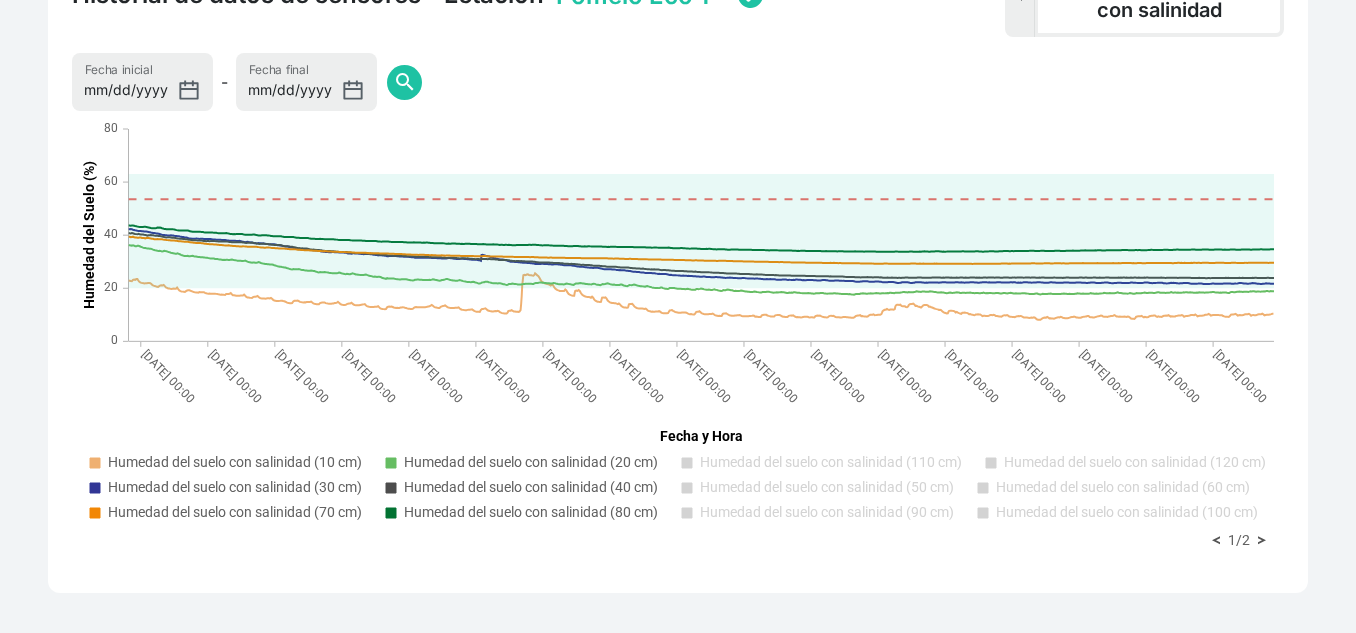 click on "Humedad del suelo con salinidad (80 cm)" 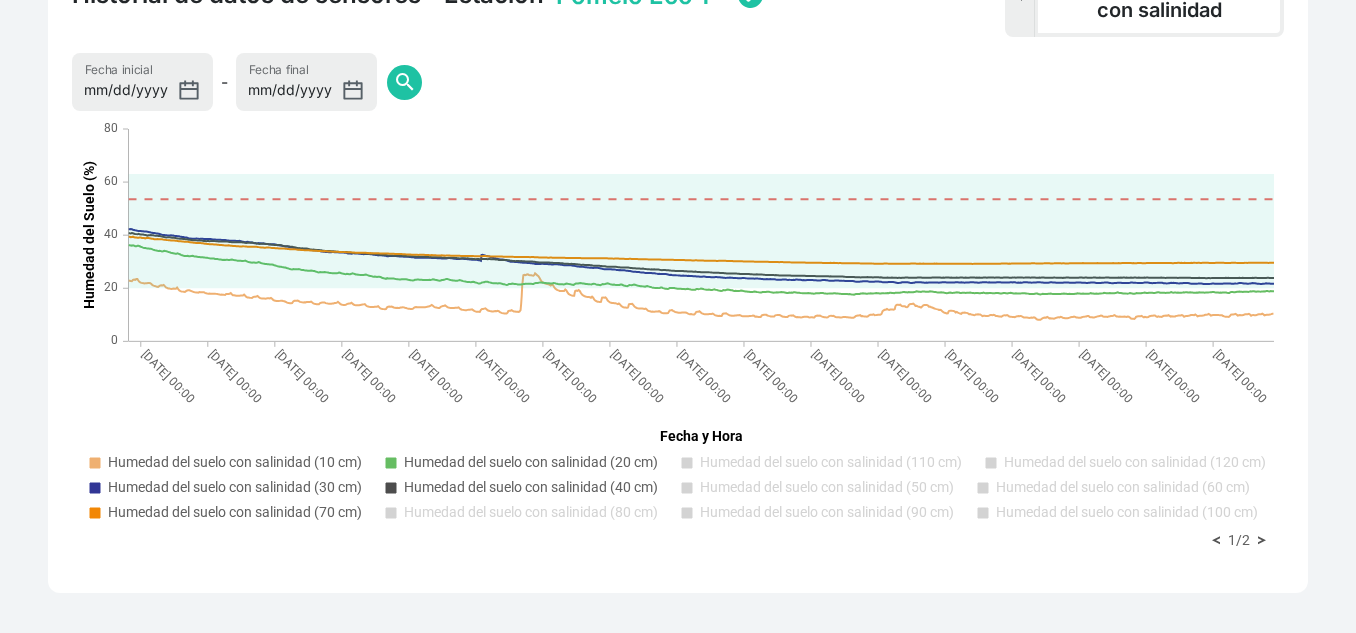 click on "Humedad del suelo con salinidad (70 cm)" 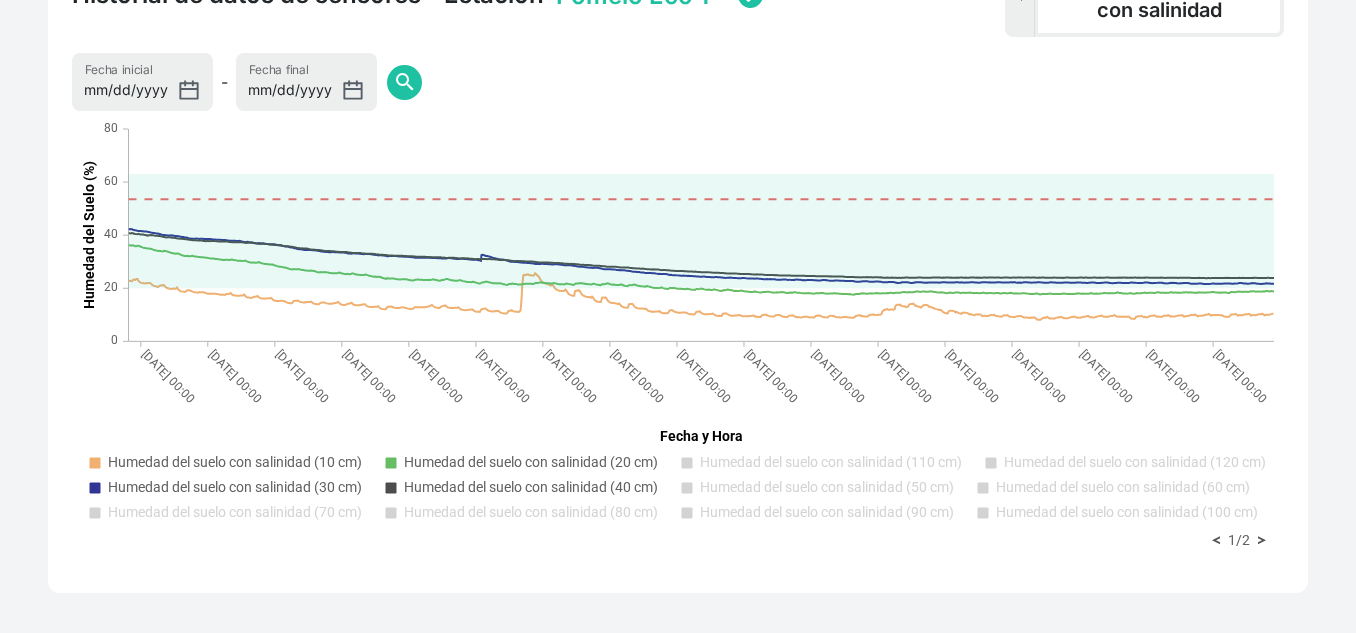 click on "Humedad del suelo con salinidad (10 cm) Humedad del suelo con salinidad (20 cm) Humedad del suelo con salinidad (110 cm) Humedad del suelo con salinidad (120 cm) Humedad del suelo con salinidad (30 cm) Humedad del suelo con salinidad (40 cm) Humedad del suelo con salinidad (50 cm) Humedad del suelo con salinidad (60 cm) Humedad del suelo con salinidad (70 cm) Humedad del suelo con salinidad (80 cm) Humedad del suelo con salinidad (90 cm) Humedad del suelo con salinidad (100 cm) Capacidad de campo Umbral de riego Punto de marchitez permanente Agua útil 1/2" 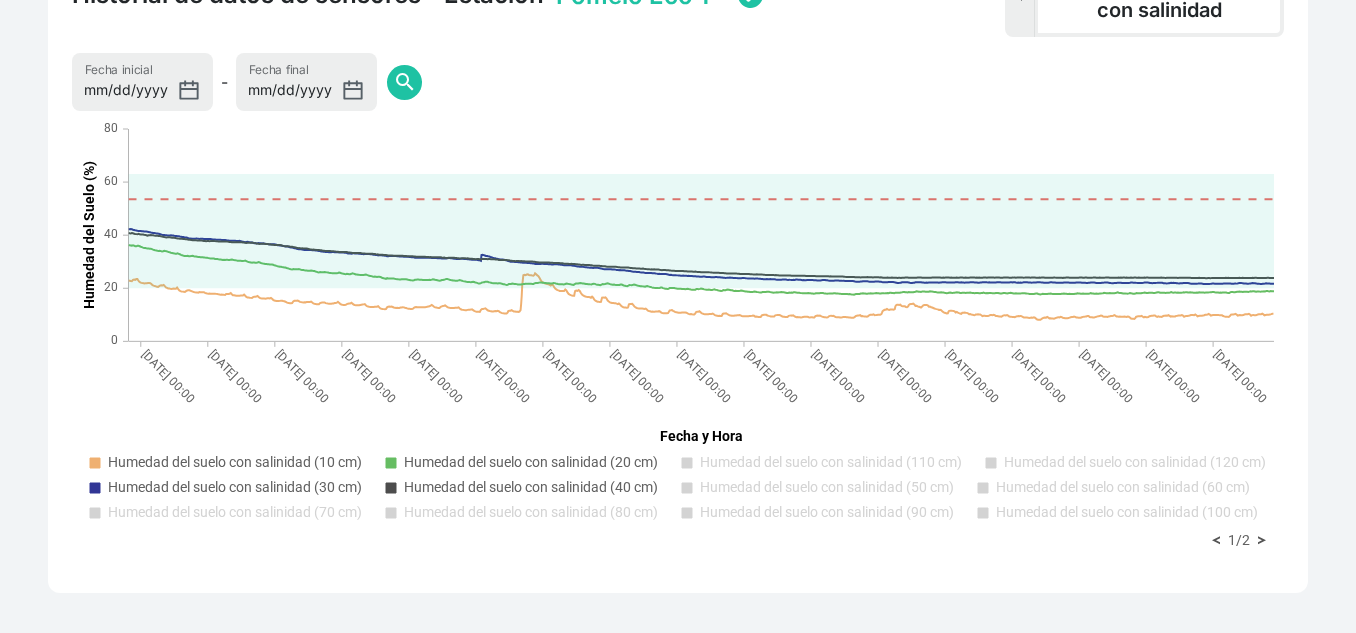 click 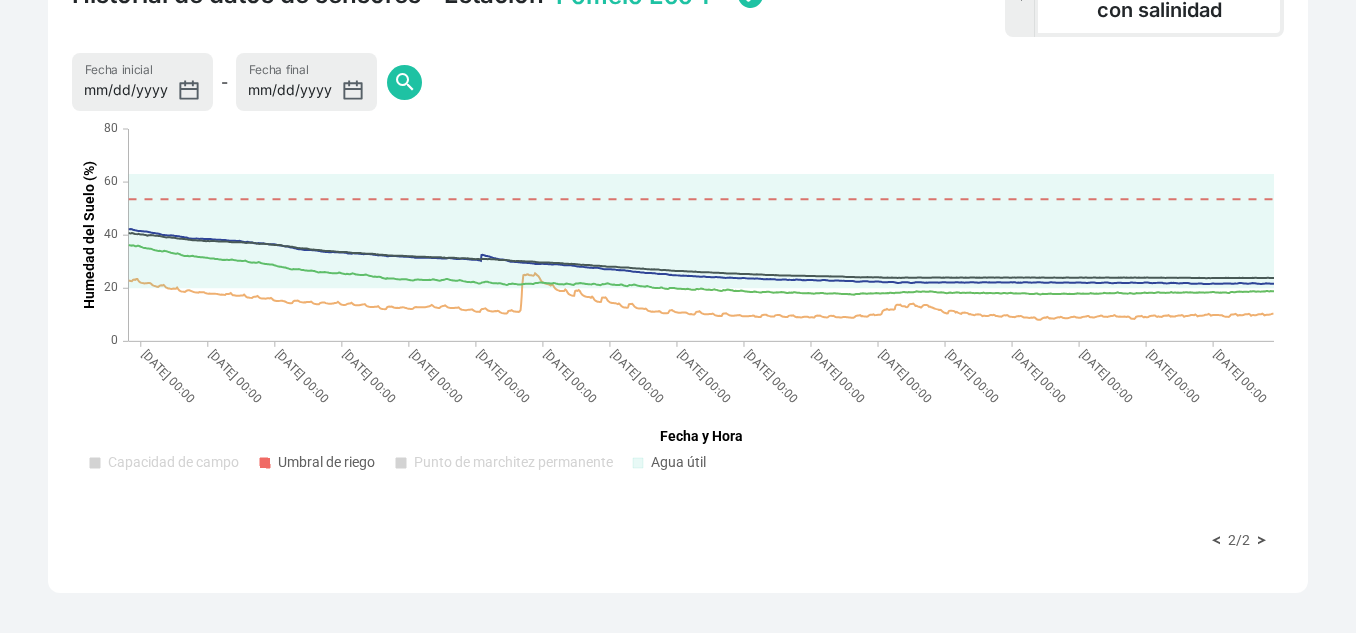 click 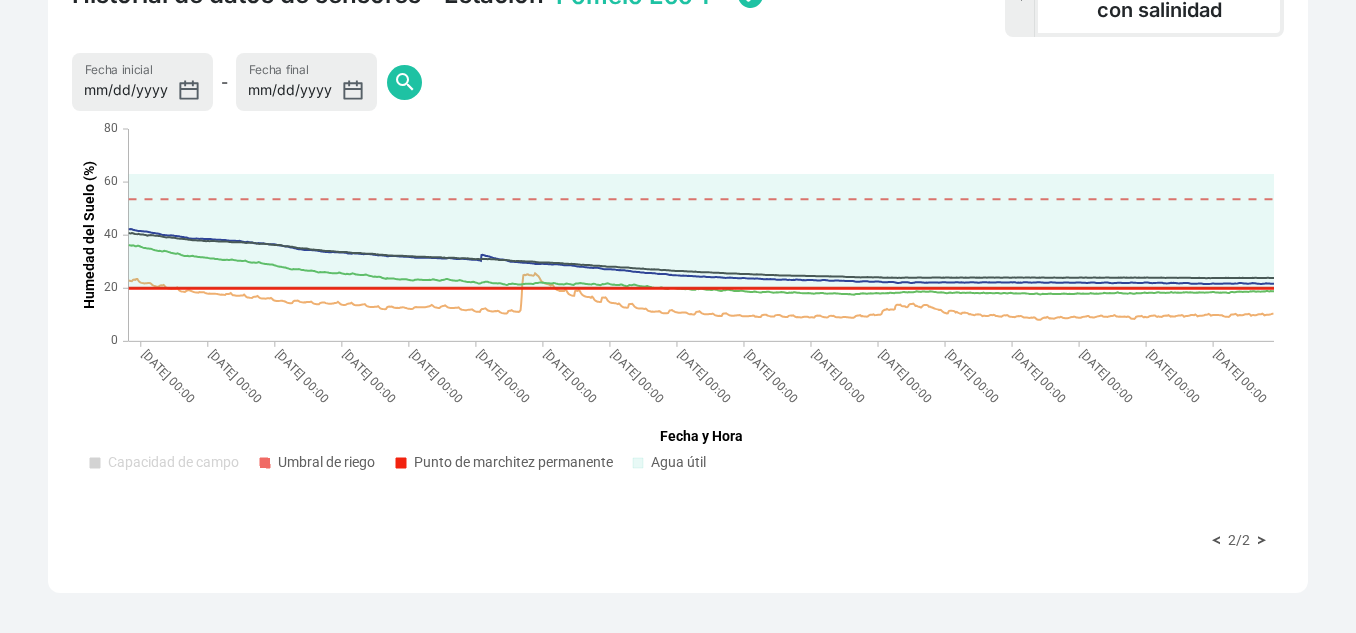 click on "Punto de marchitez permanente" 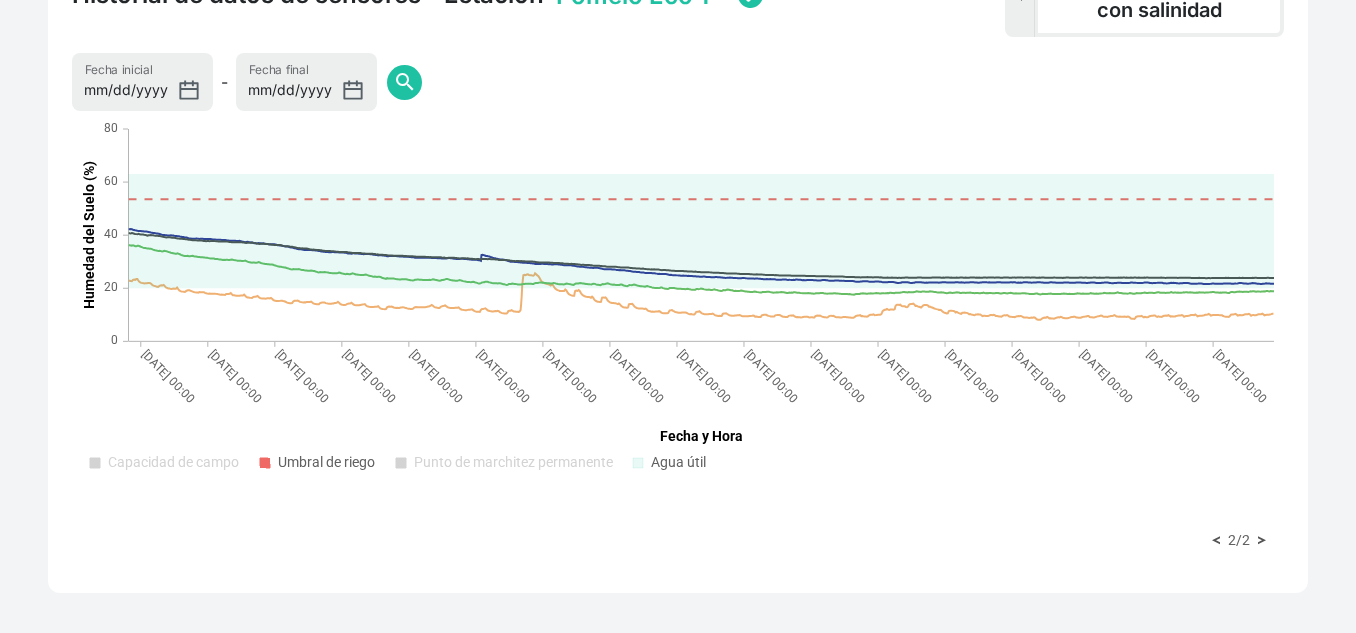 click 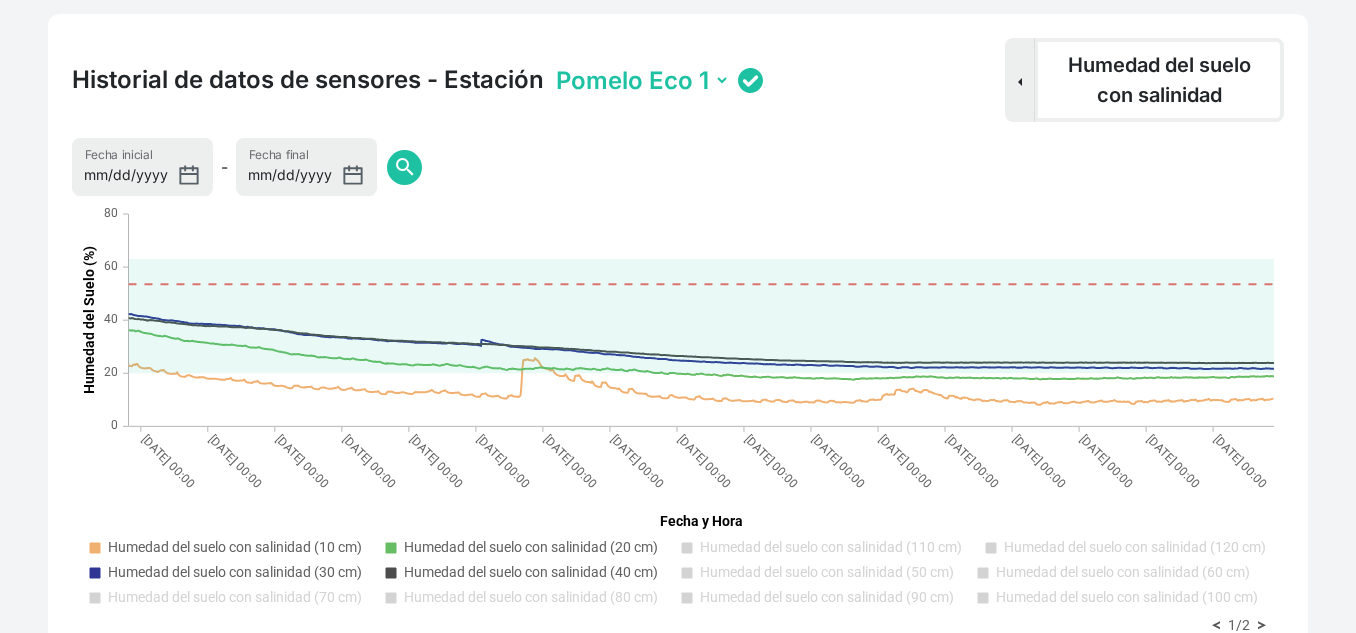 scroll, scrollTop: 1333, scrollLeft: 0, axis: vertical 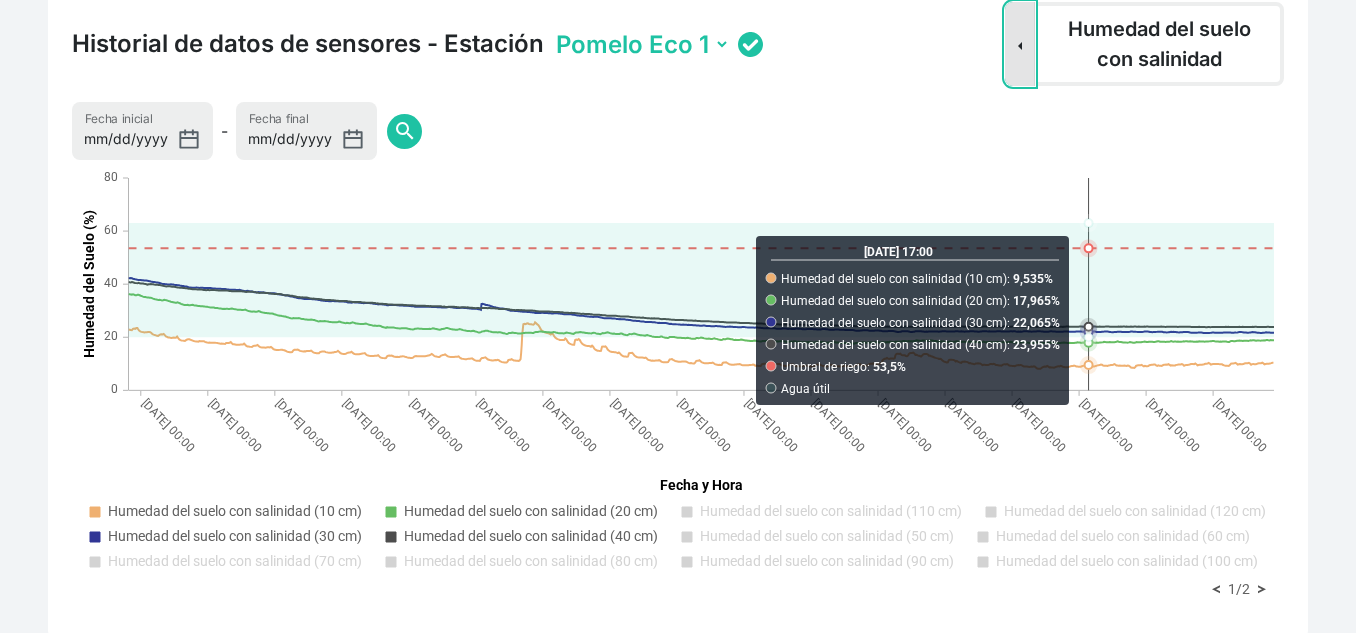 click on "Sensor Dropdown" 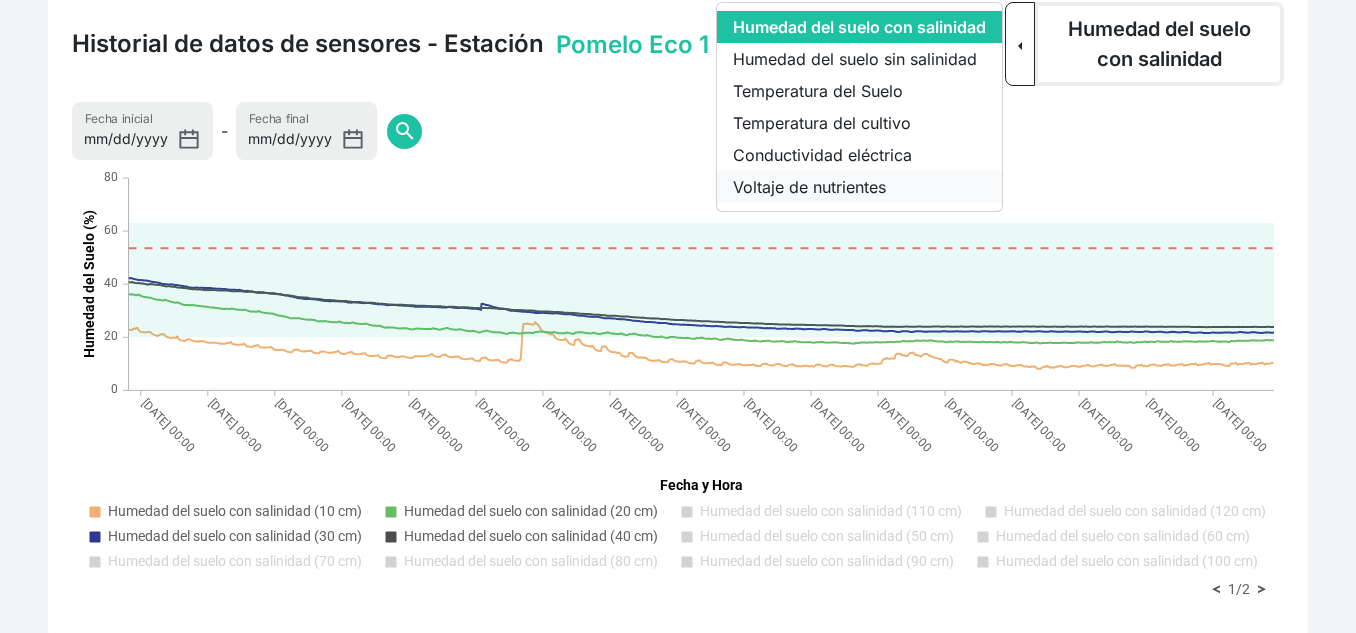 click on "Voltaje de nutrientes" 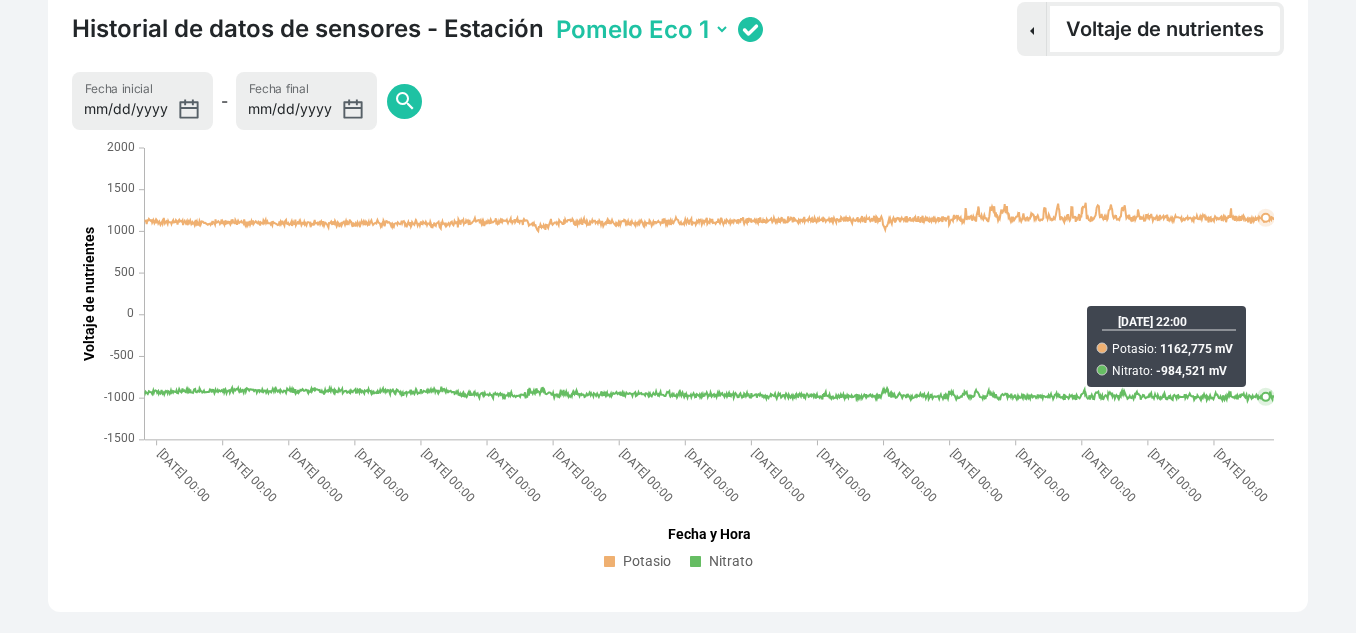 click on "Potasio" 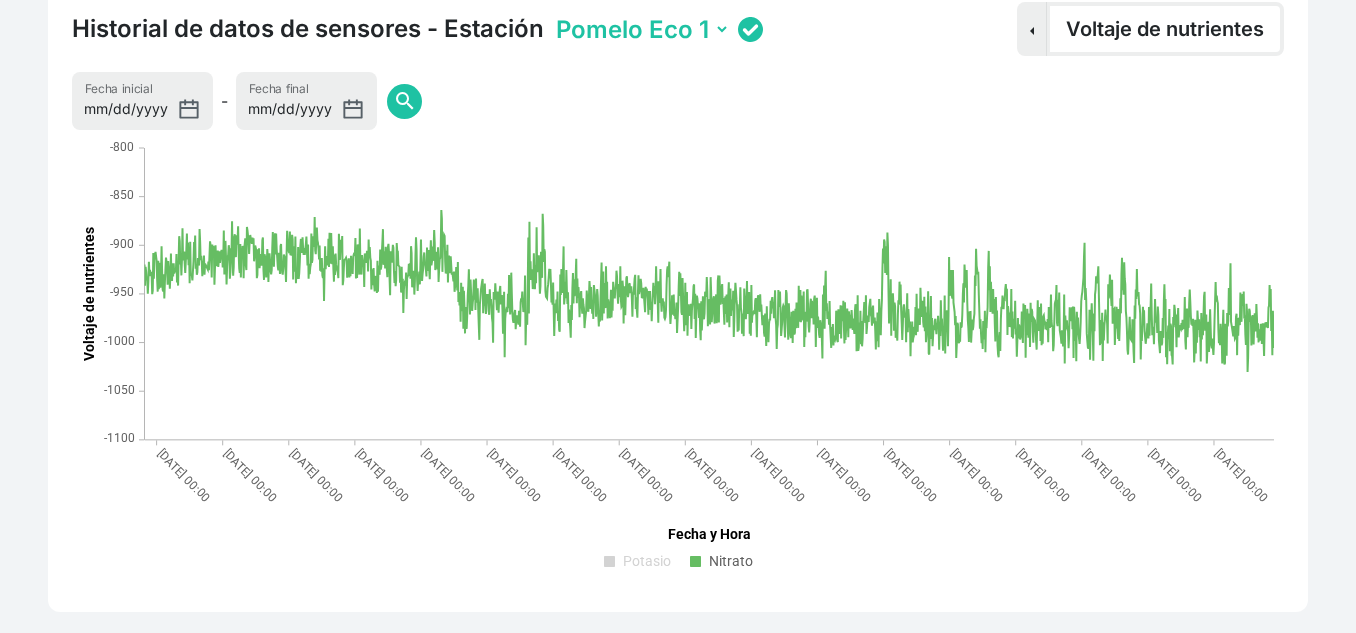 click on "Potasio" 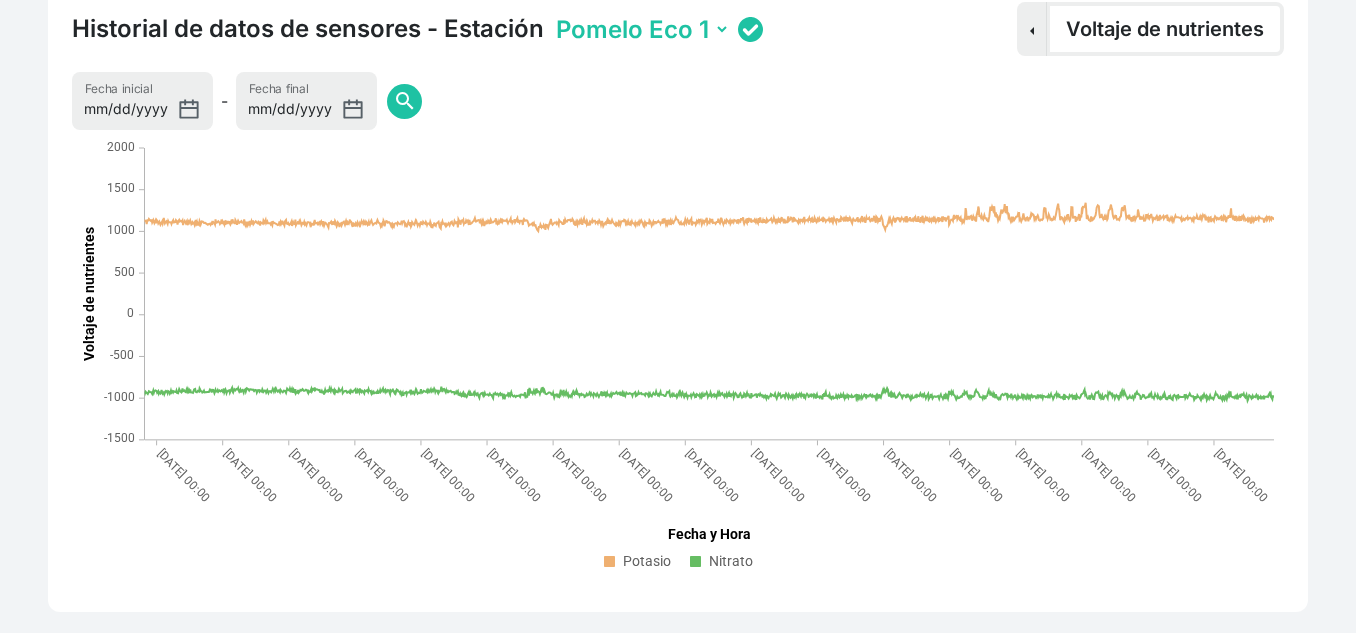 click on "Nitrato" 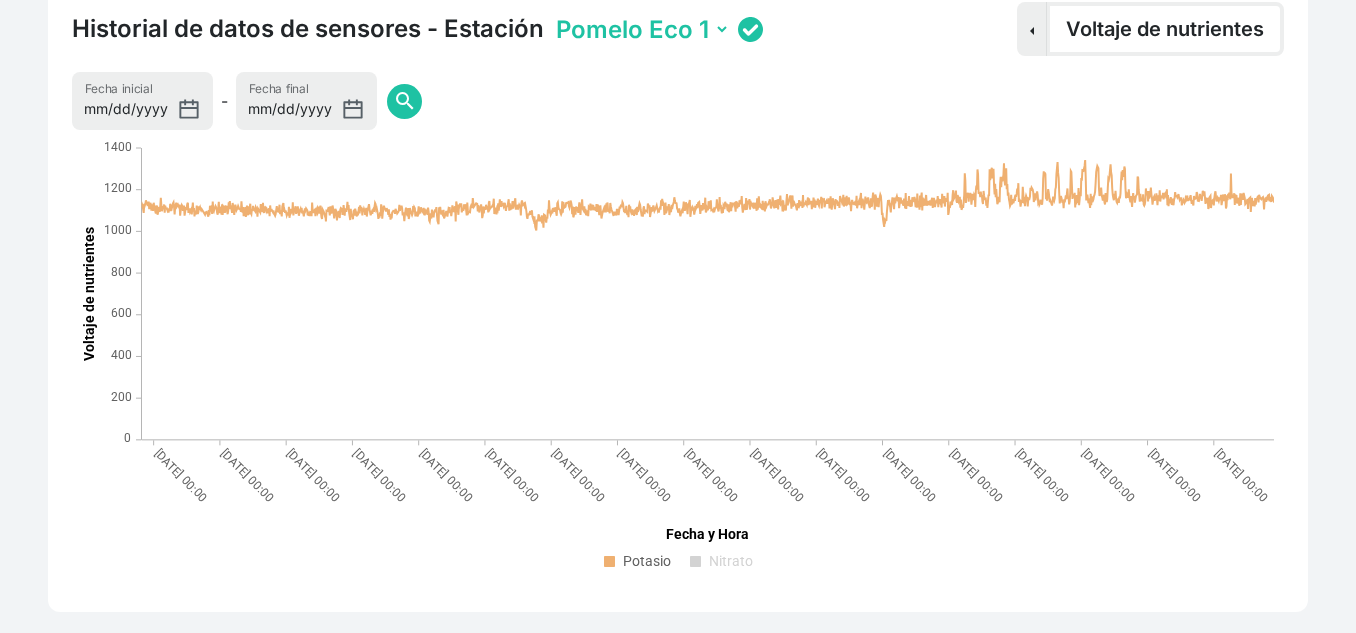 click on "Potasio" 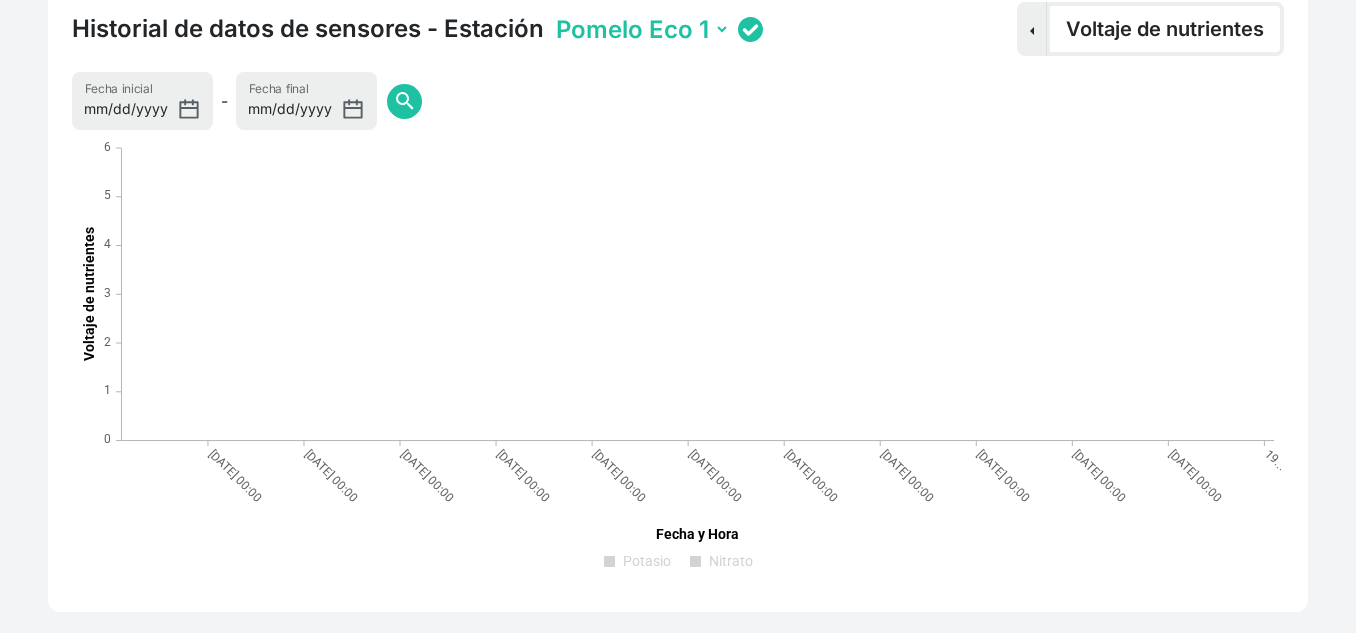 click on "Potasio" 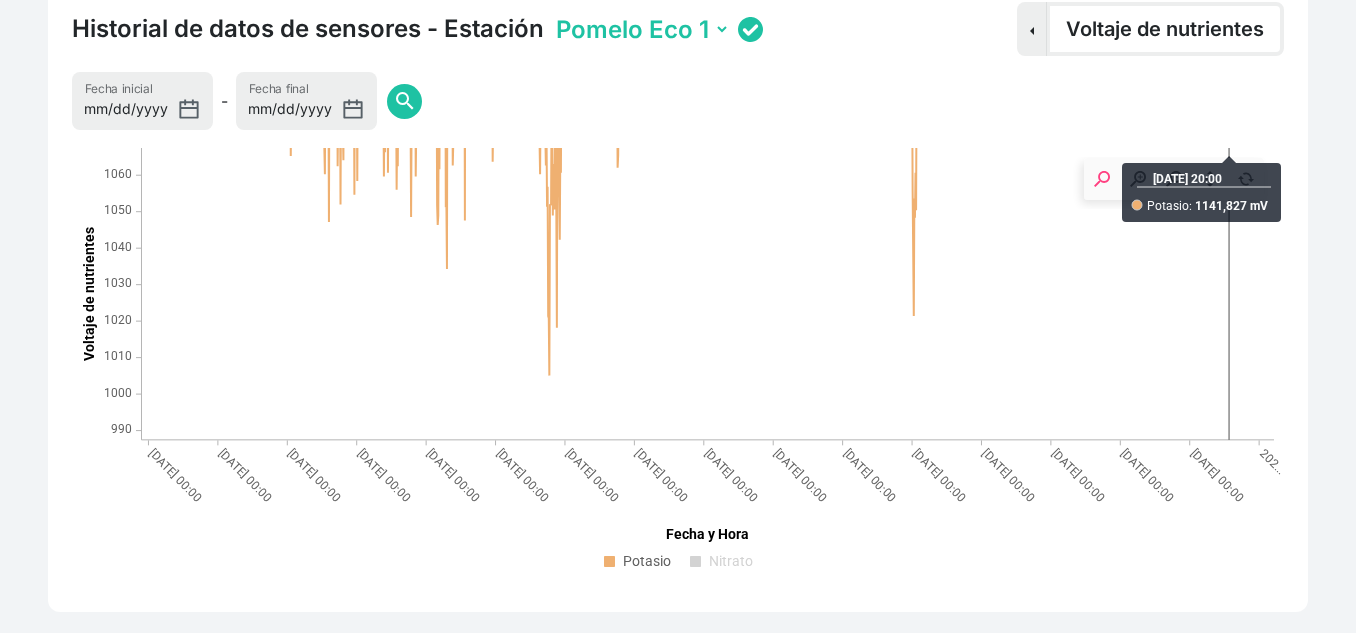 drag, startPoint x: 147, startPoint y: 234, endPoint x: 1229, endPoint y: 189, distance: 1082.9353 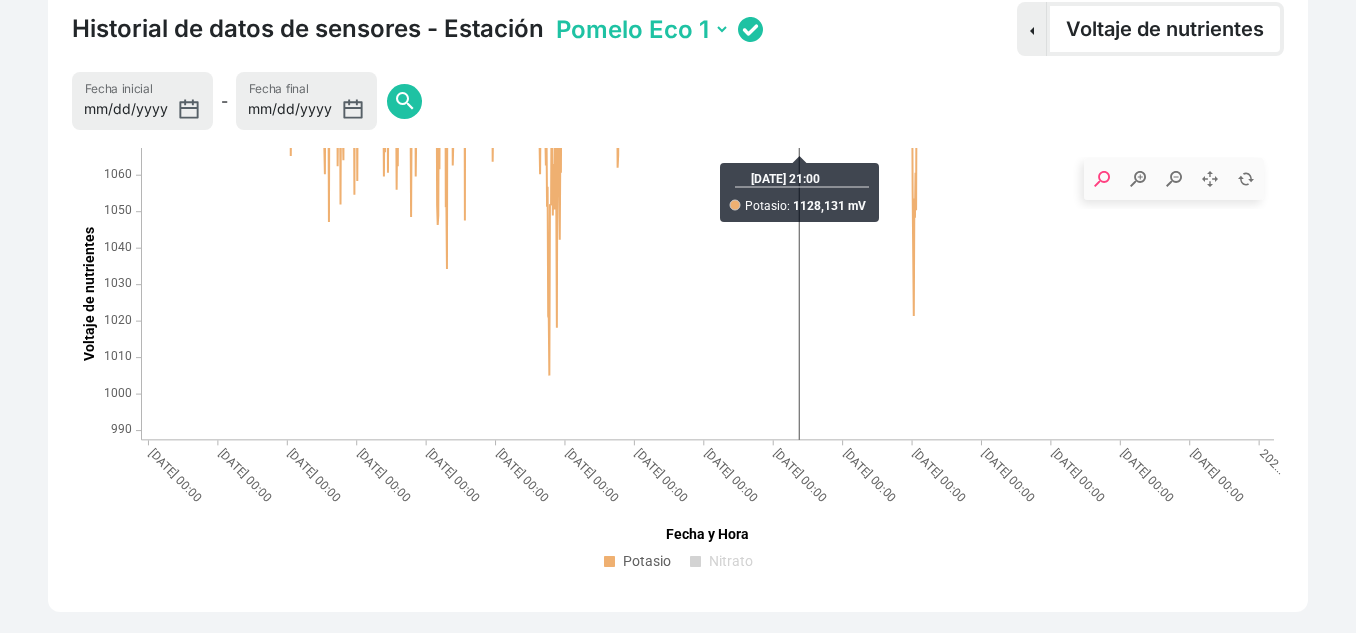 click 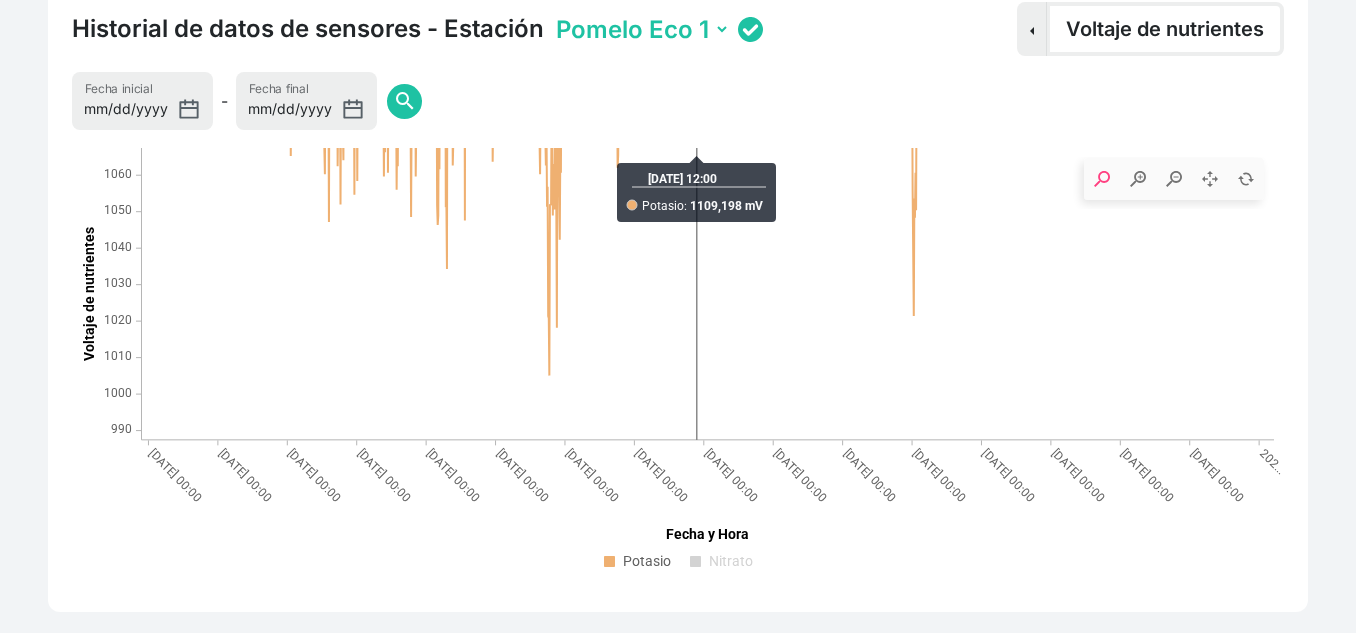 click 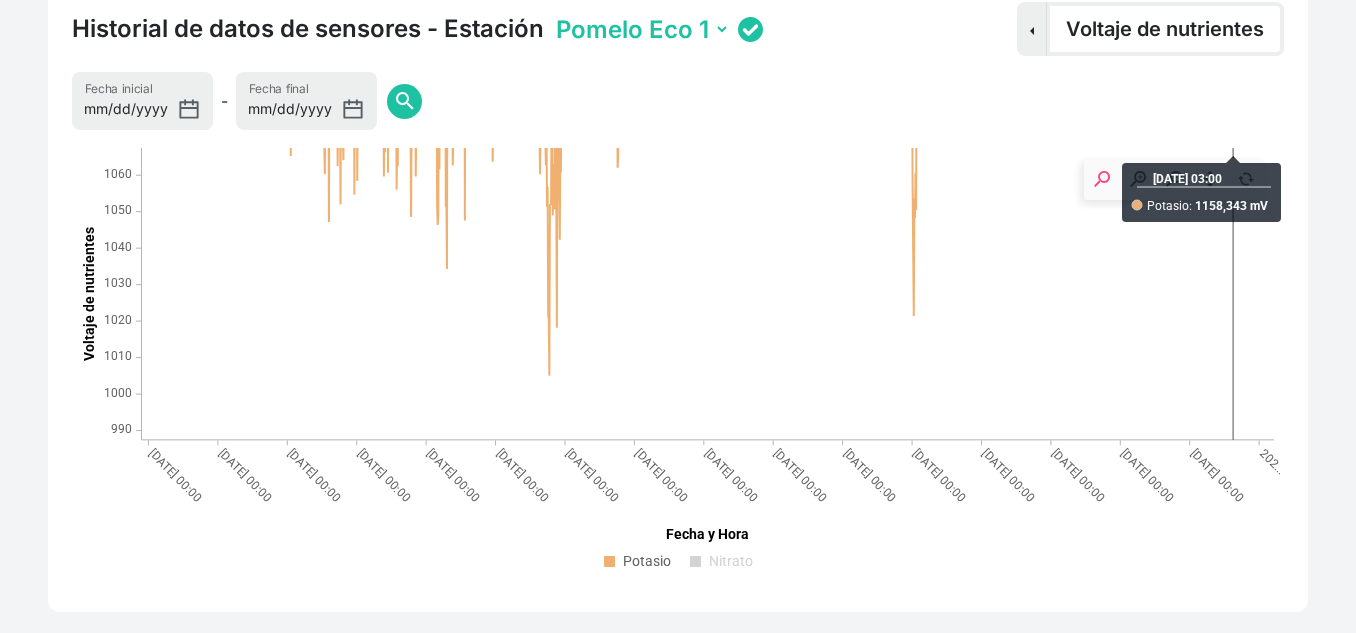 click 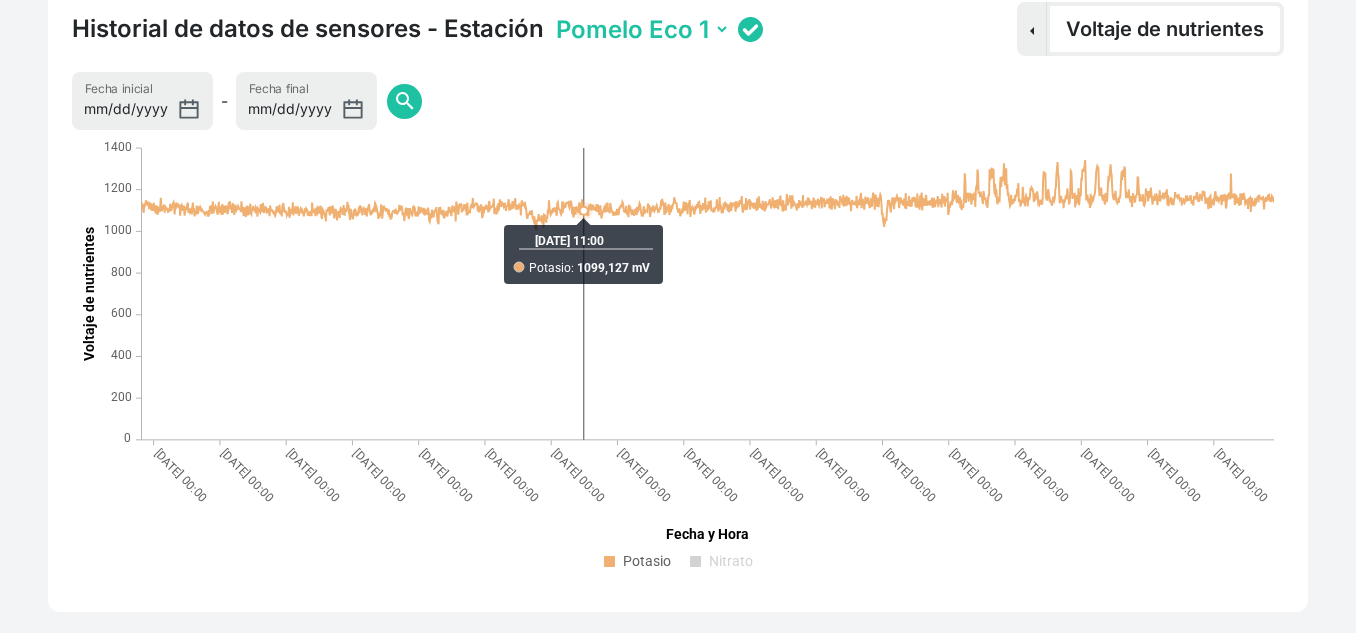 click 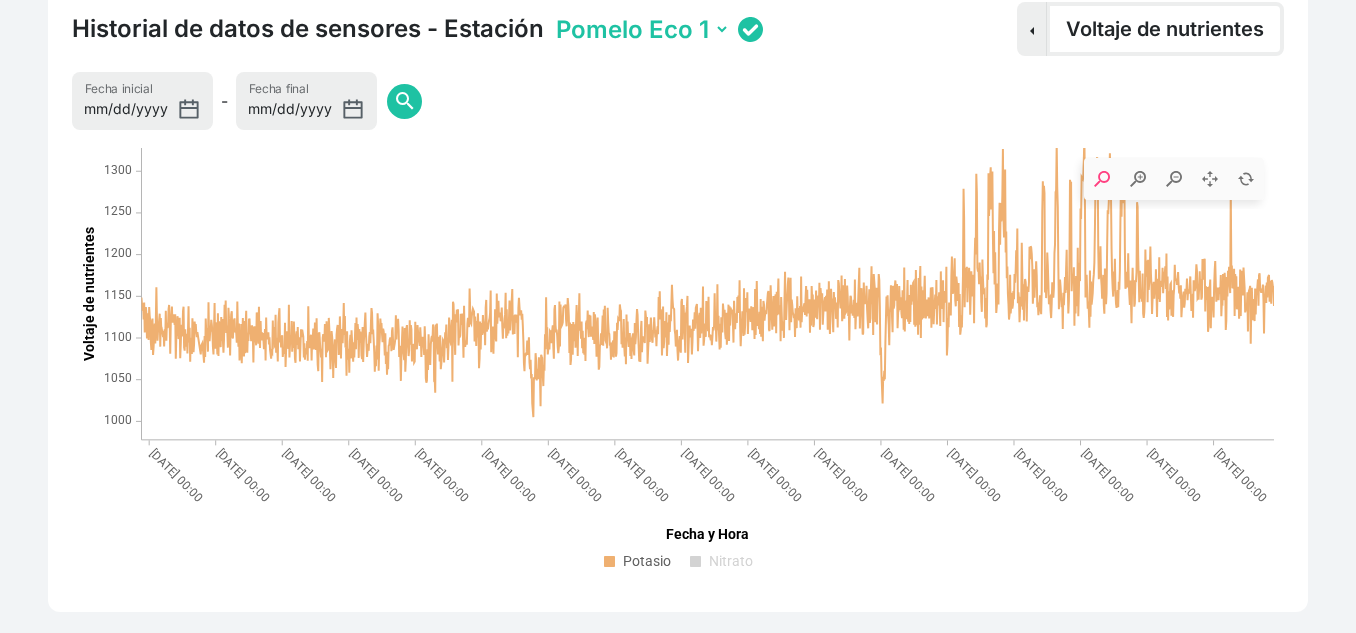 drag, startPoint x: 146, startPoint y: 173, endPoint x: 1293, endPoint y: 259, distance: 1150.2196 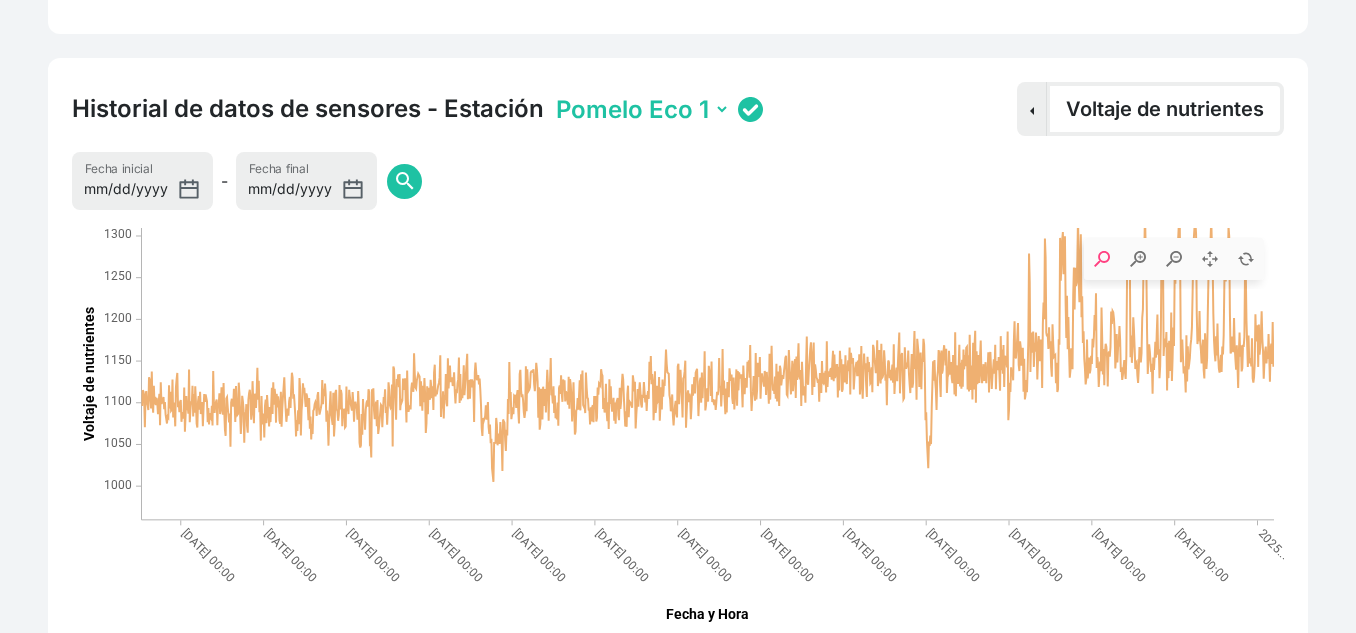 scroll, scrollTop: 1304, scrollLeft: 0, axis: vertical 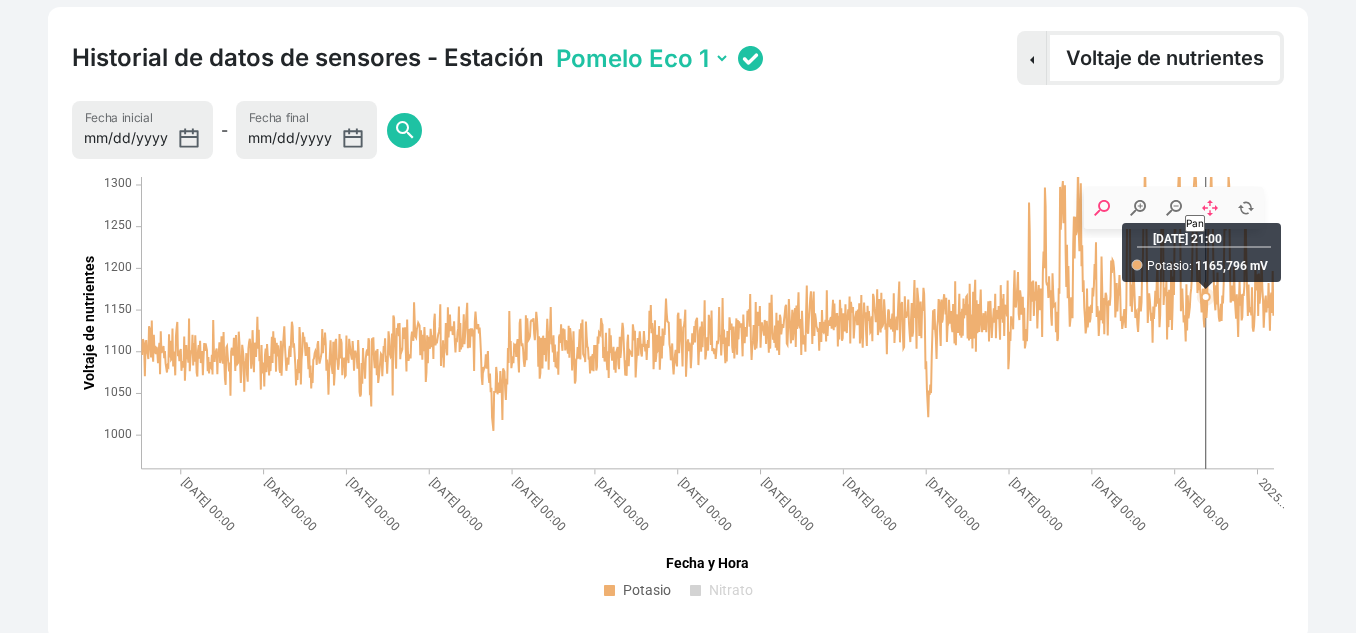 click 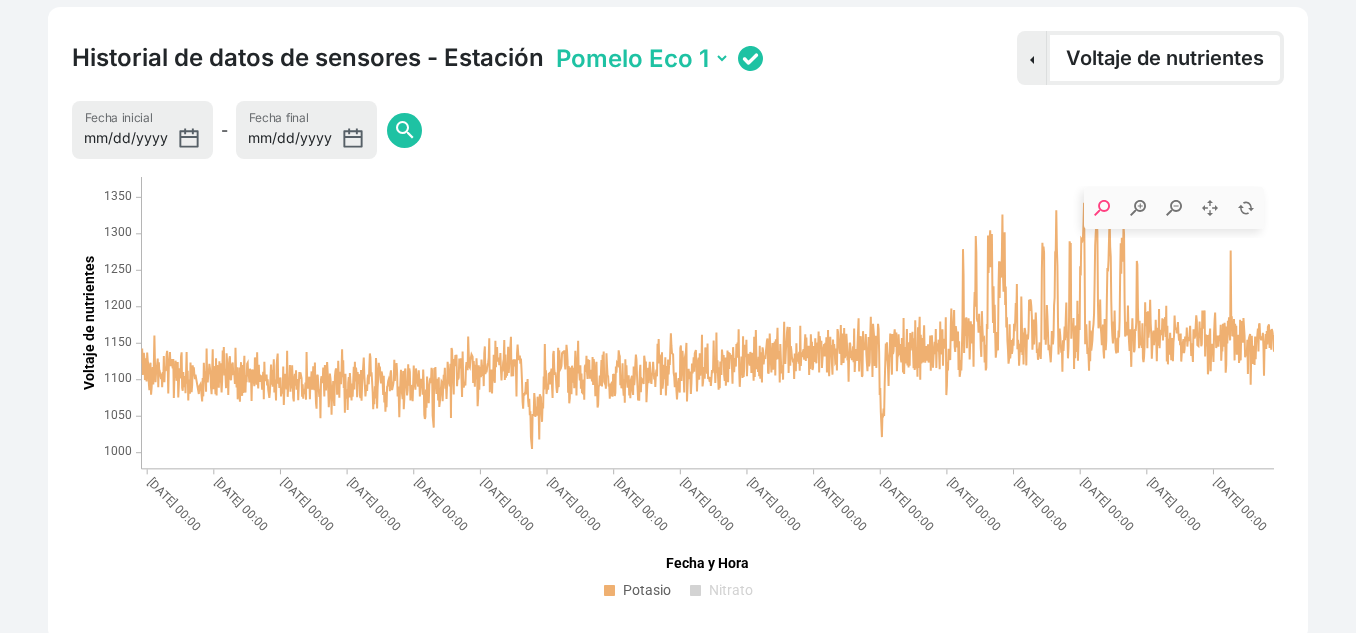 drag, startPoint x: 148, startPoint y: 186, endPoint x: 1289, endPoint y: 274, distance: 1144.3884 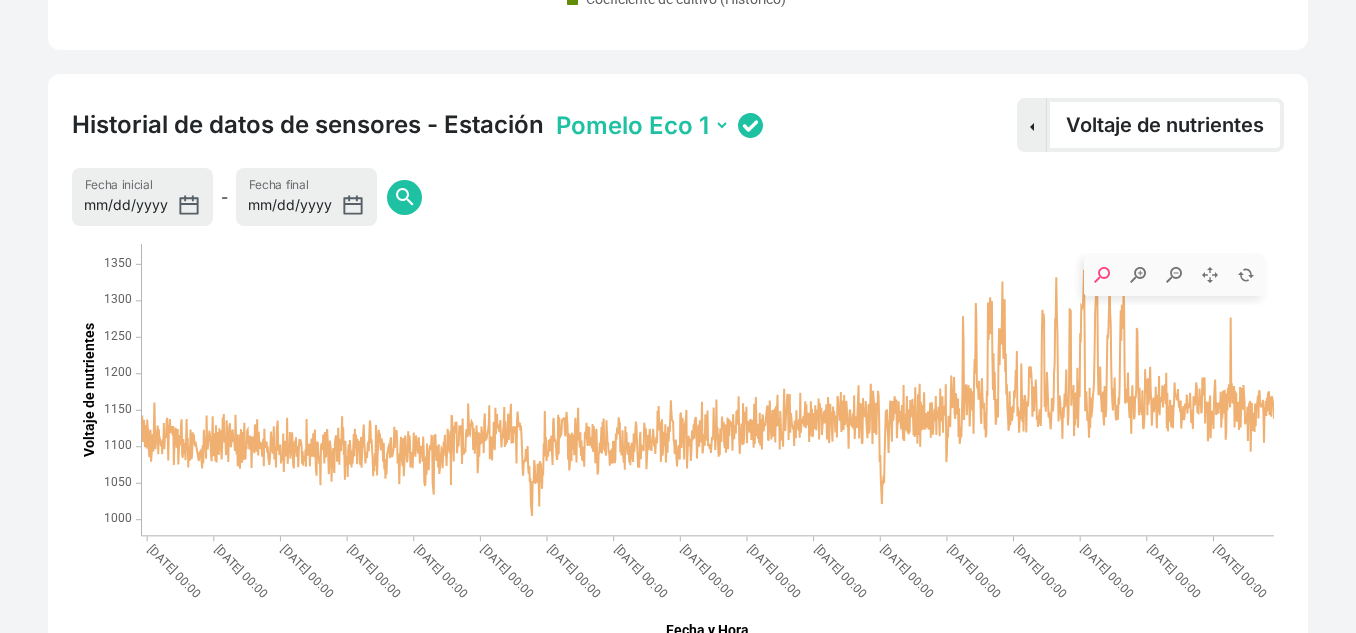 scroll, scrollTop: 1241, scrollLeft: 0, axis: vertical 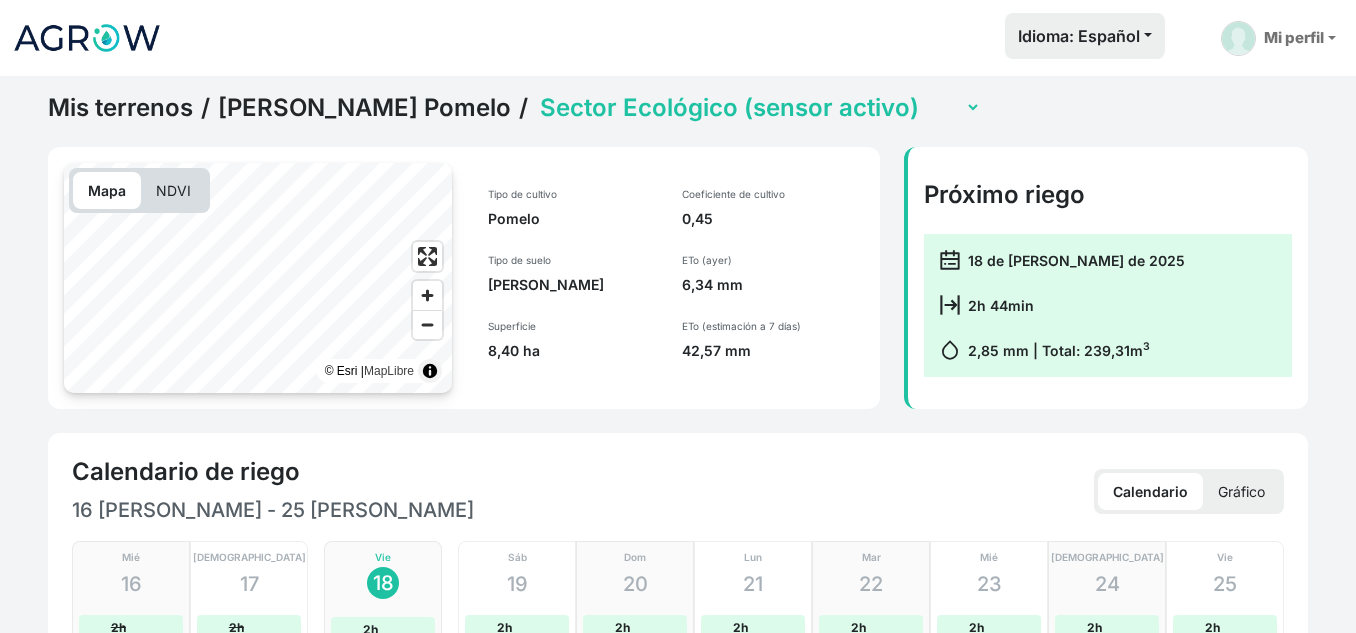 select on "2496" 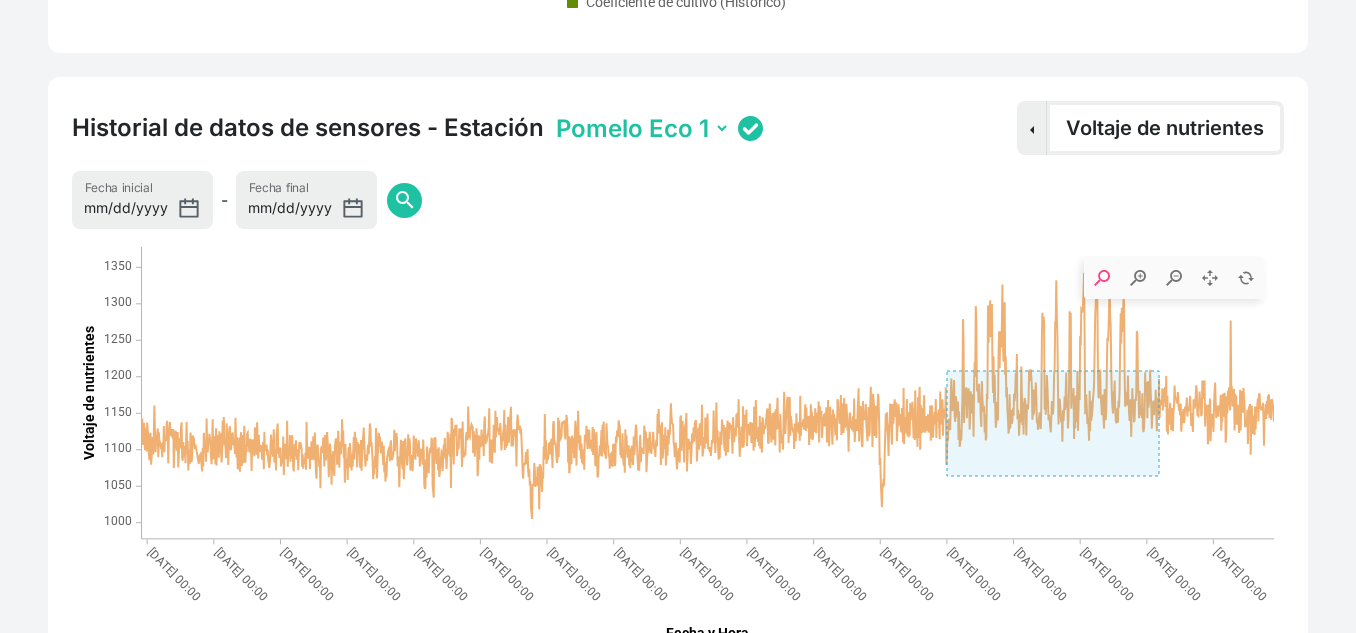 drag, startPoint x: 947, startPoint y: 371, endPoint x: 1159, endPoint y: 476, distance: 236.57768 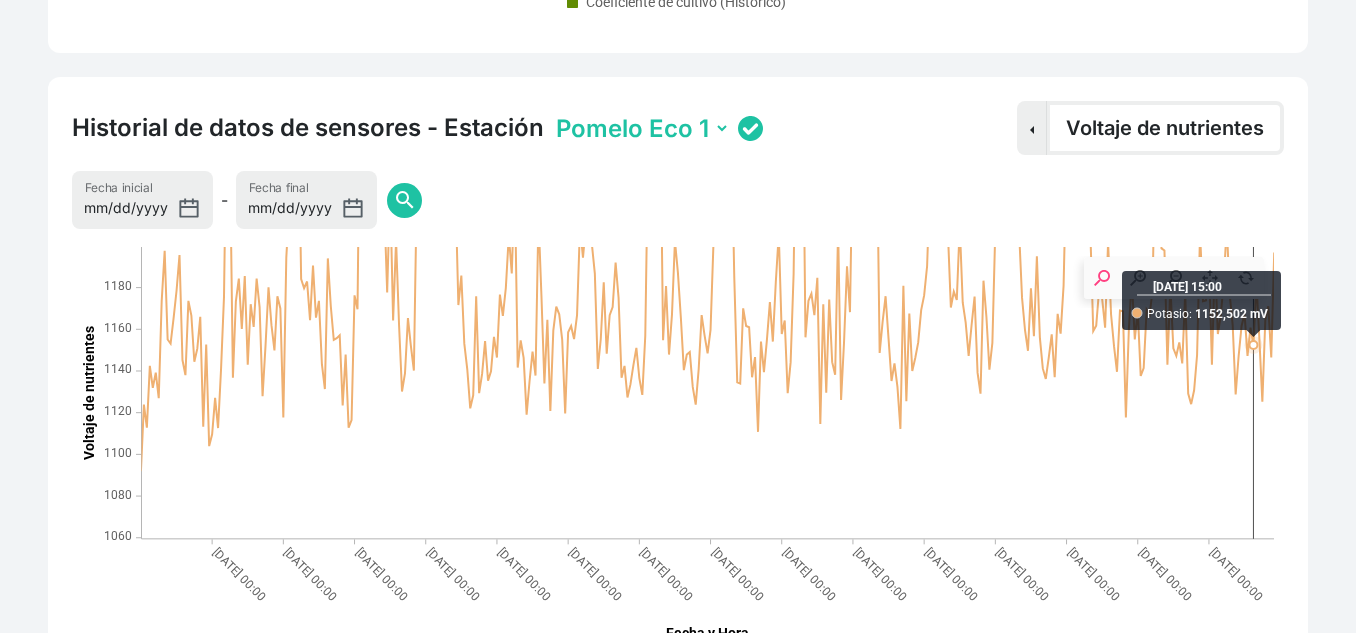 click 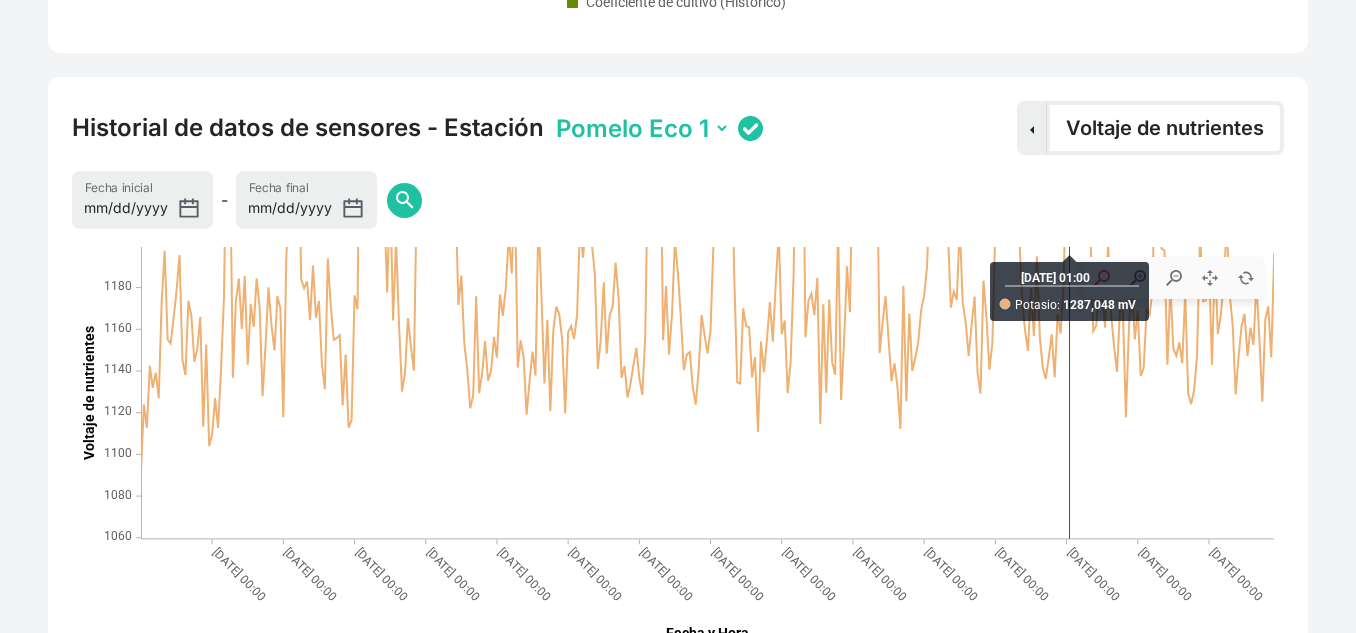 click 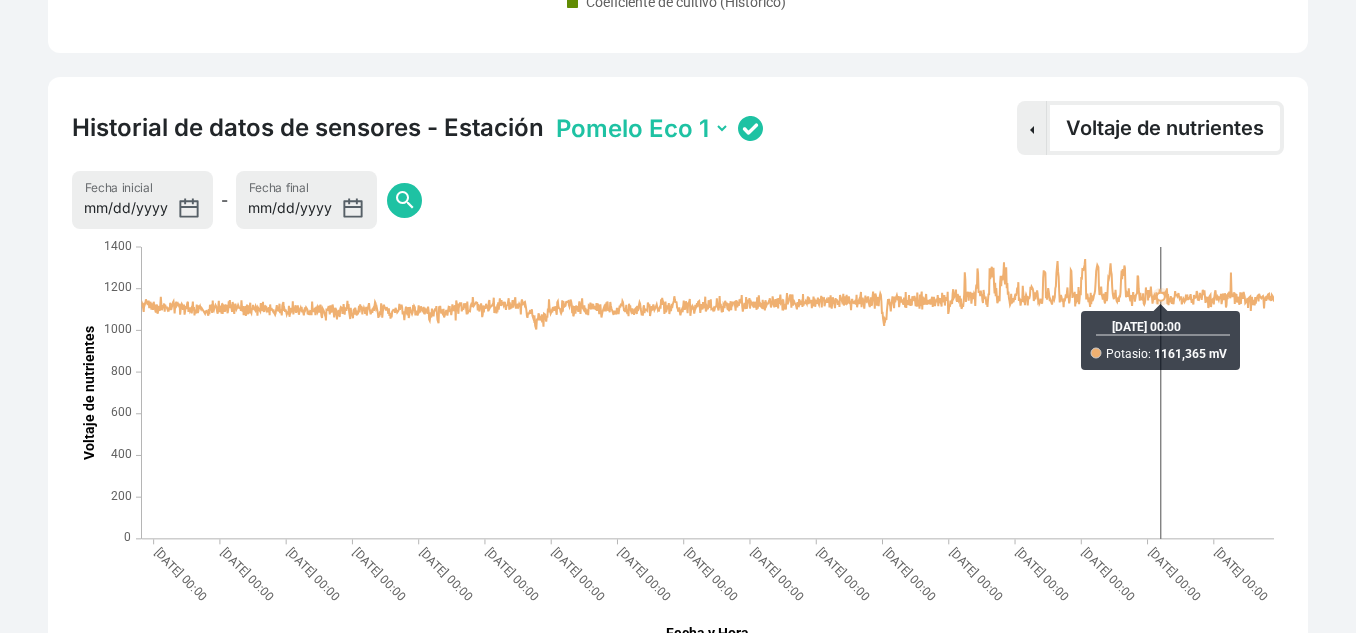 drag, startPoint x: 956, startPoint y: 245, endPoint x: 1161, endPoint y: 323, distance: 219.33765 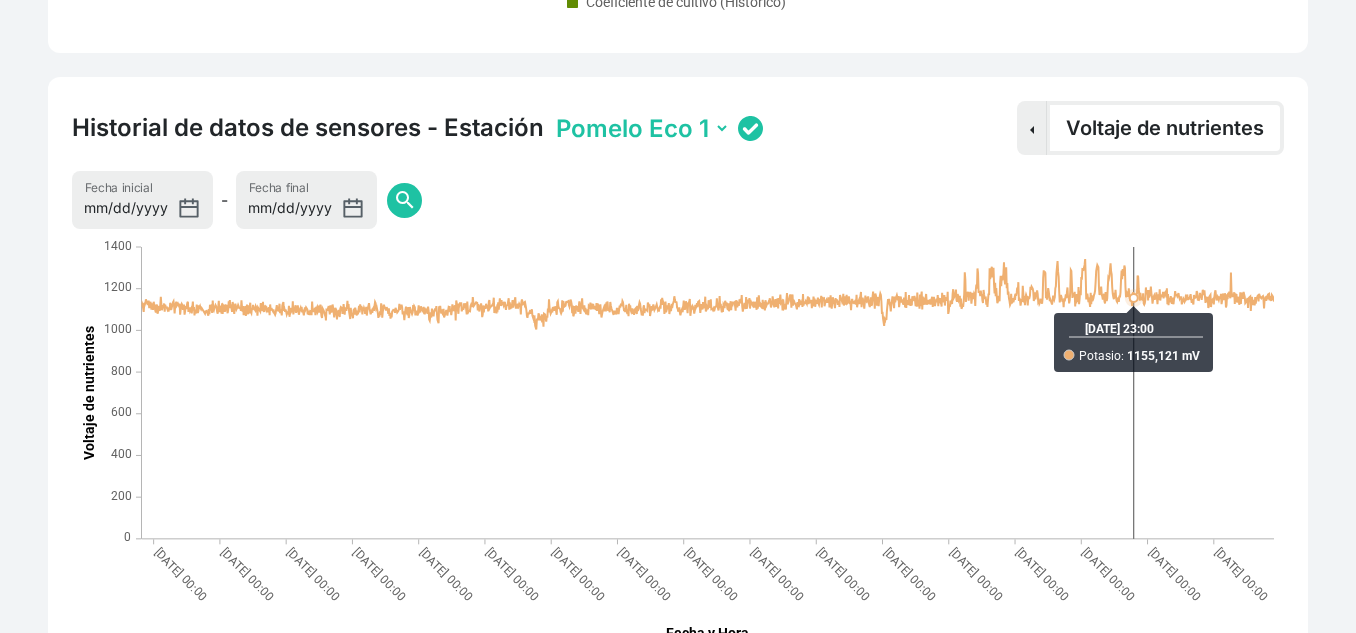 drag, startPoint x: 951, startPoint y: 238, endPoint x: 1146, endPoint y: 234, distance: 195.04102 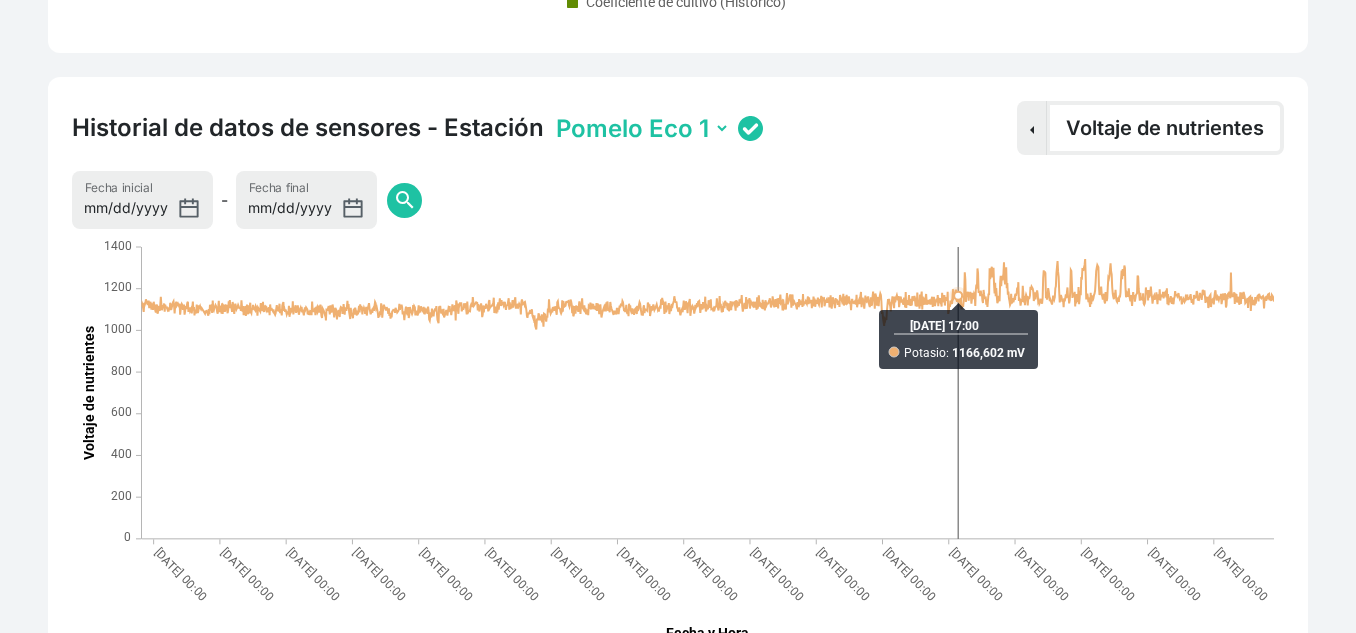 click on "Historial de datos de sensores - Estación   Pomelo Eco 1   Pomelo Eco 2   WS  Sensor Dropdown  Humedad del suelo con salinidad   Humedad del suelo sin salinidad   Temperatura del Suelo   Temperatura del cultivo   Conductividad eléctrica   Voltaje de nutrientes   Voltaje de nutrientes  [DATE] Fecha inicial - [DATE] Fecha final  search  [DATE] 17 ‎: 00 Potasio  ‎:   1166,602 mV [DATE] 00:00 [DATE] 00:00 [DATE] 00:00 [DATE] 00:00 [DATE] 00:00 [DATE] 00:00 [DATE] 00:00 [DATE] 00:00 [DATE] 00:00 [DATE] 00:00 [DATE] 00:00 [DATE] 00:00 [DATE] 00:00 [DATE] 00:00 [DATE] 00:00 [DATE] 00:00 [DATE] 00:00 Fecha y Hora 0 200 400 600 800 1000 1200 1400 Voltaje de nutrientes Potasio Nitrato" 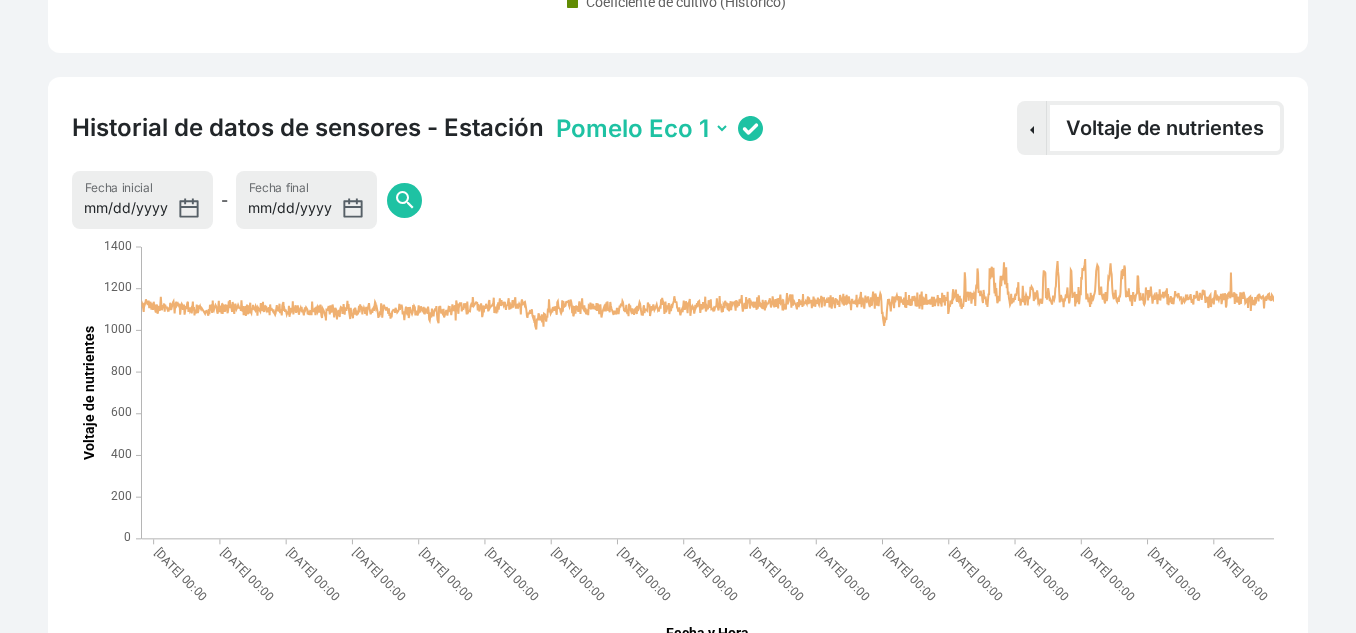 drag, startPoint x: 957, startPoint y: 234, endPoint x: 1171, endPoint y: 234, distance: 214 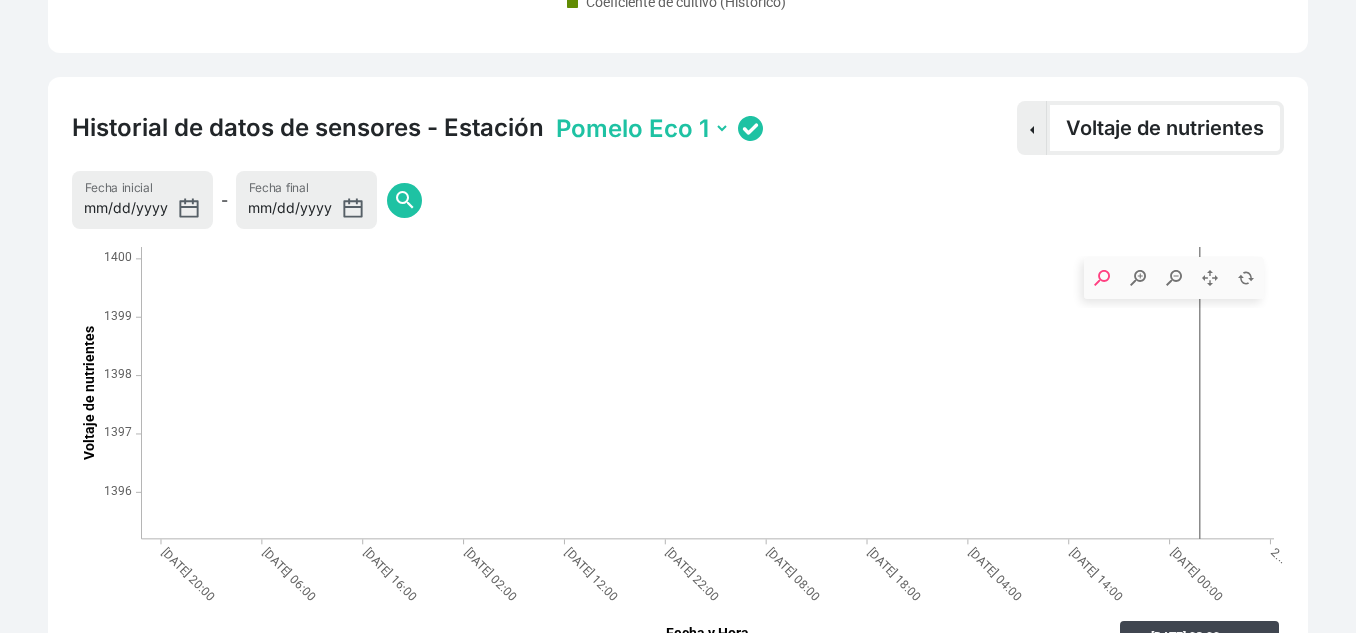 drag, startPoint x: 972, startPoint y: 248, endPoint x: 1203, endPoint y: 270, distance: 232.04526 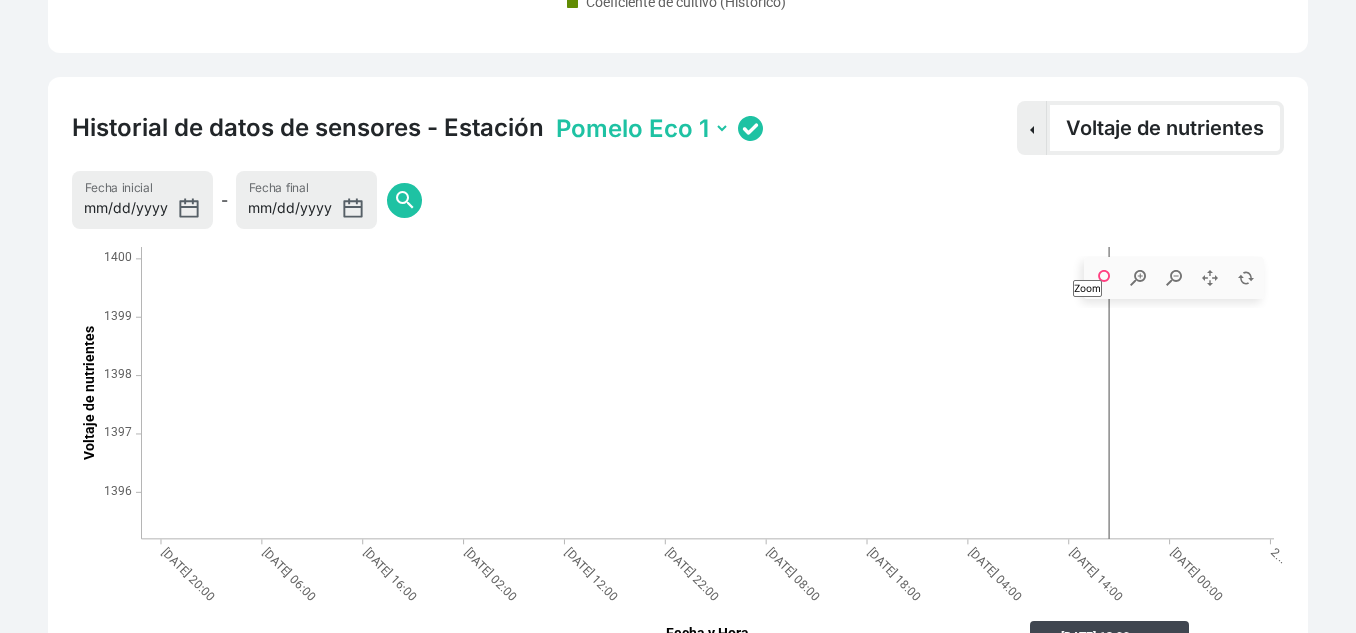 click 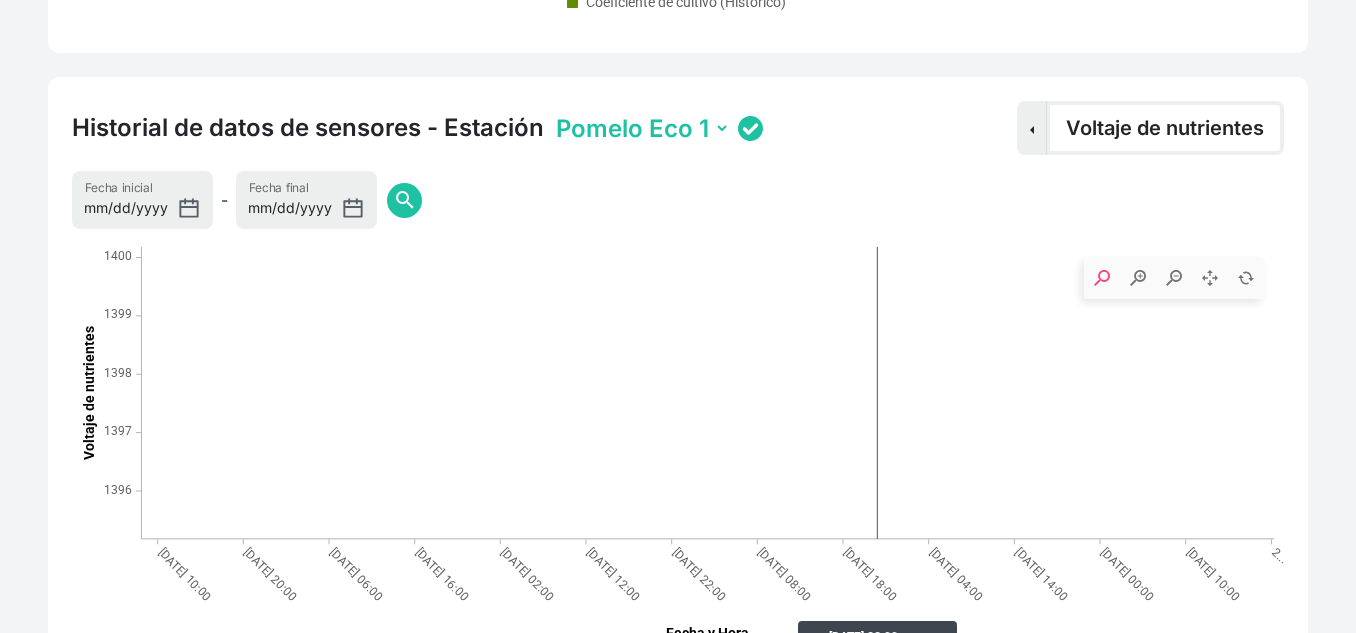 click 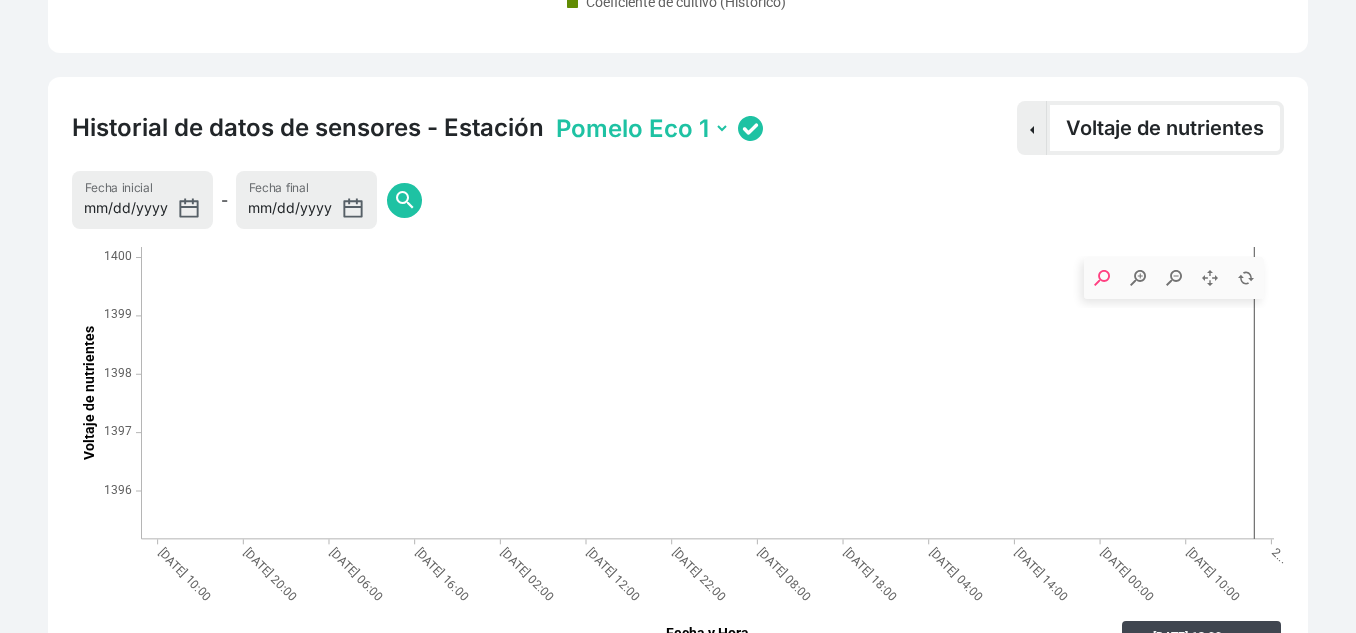 click 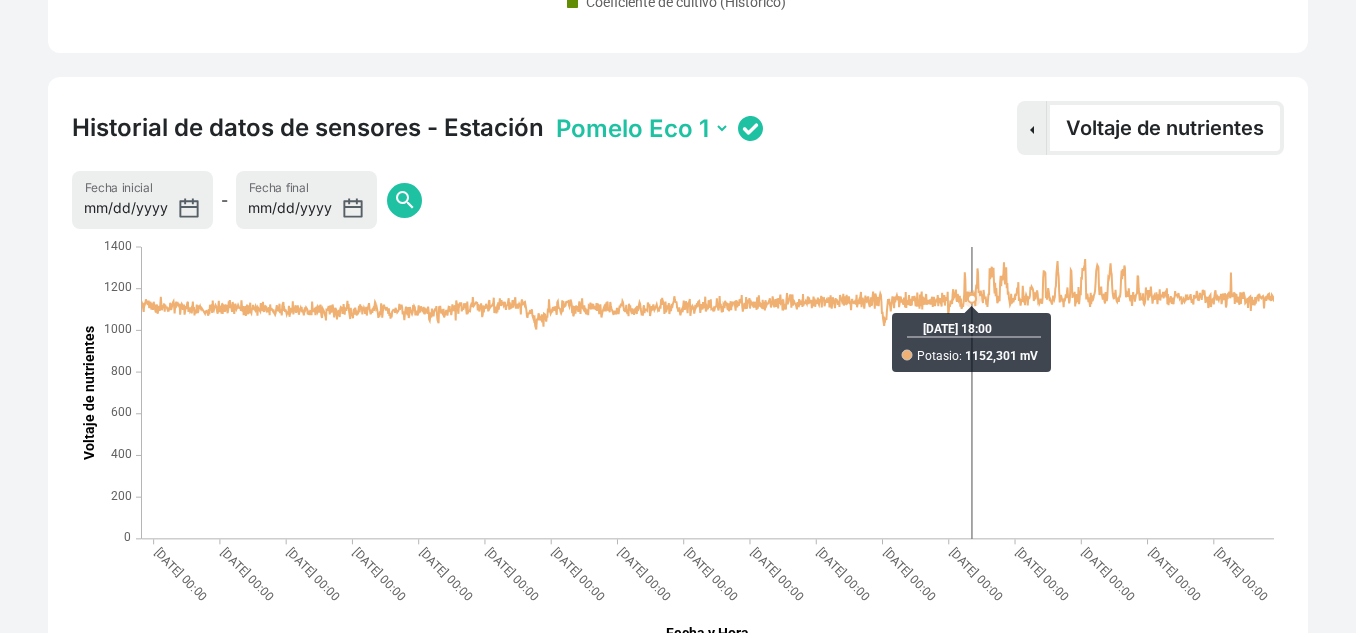 drag, startPoint x: 923, startPoint y: 211, endPoint x: 943, endPoint y: 224, distance: 23.853722 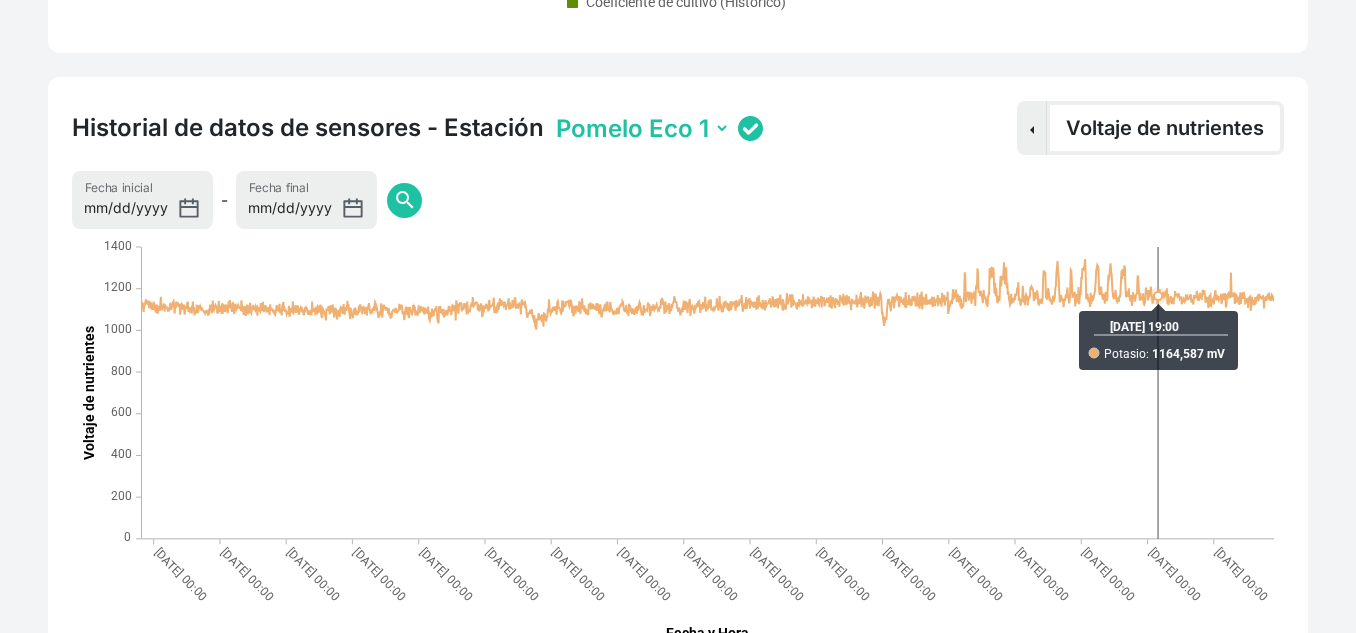 drag, startPoint x: 936, startPoint y: 222, endPoint x: 952, endPoint y: 216, distance: 17.088007 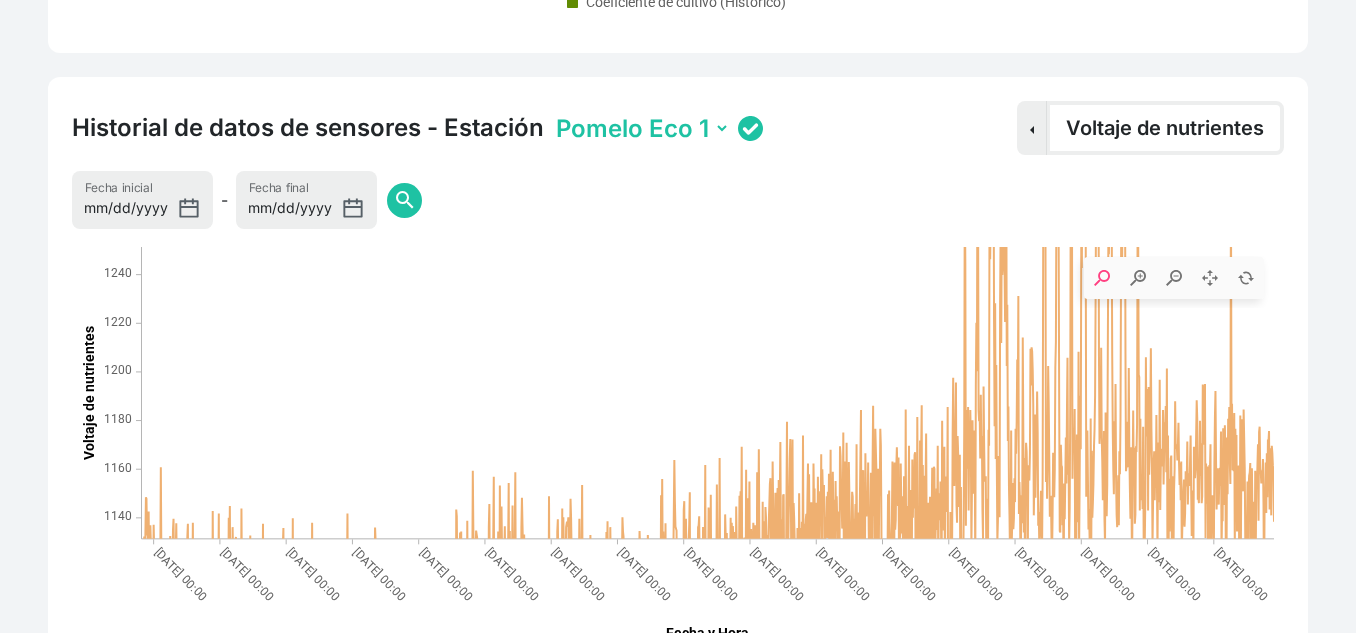 drag, startPoint x: 963, startPoint y: 303, endPoint x: 958, endPoint y: 189, distance: 114.1096 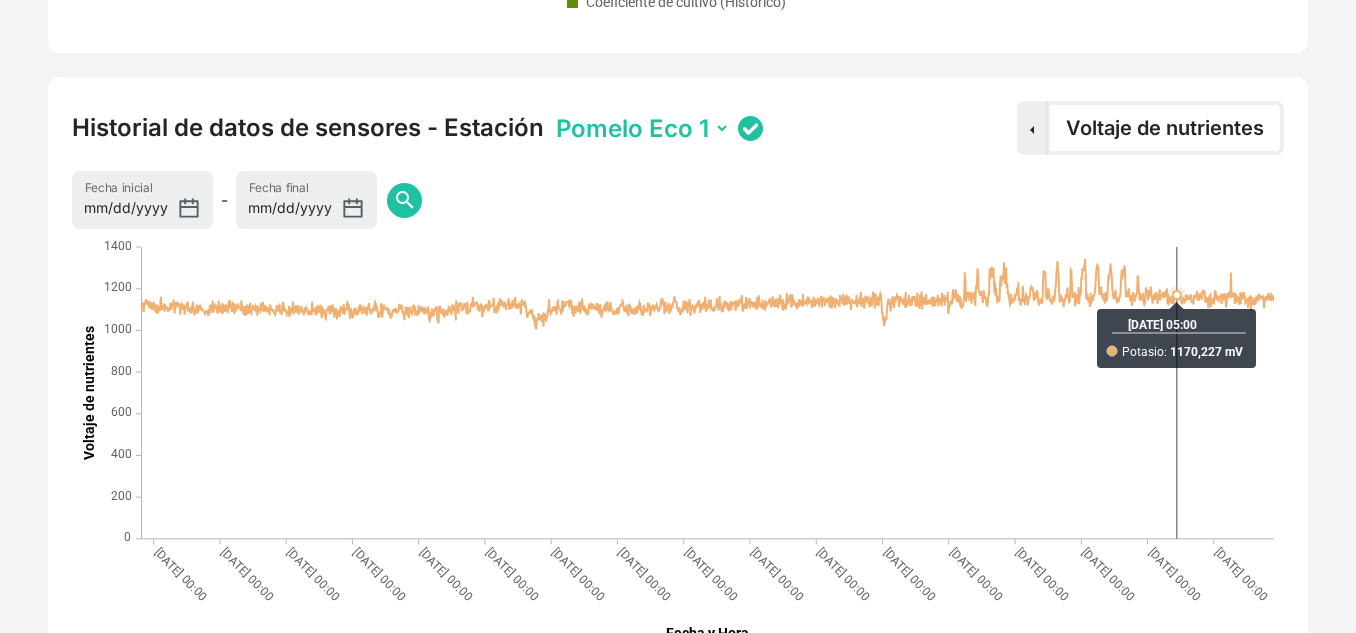 drag, startPoint x: 939, startPoint y: 217, endPoint x: 1177, endPoint y: 350, distance: 272.64078 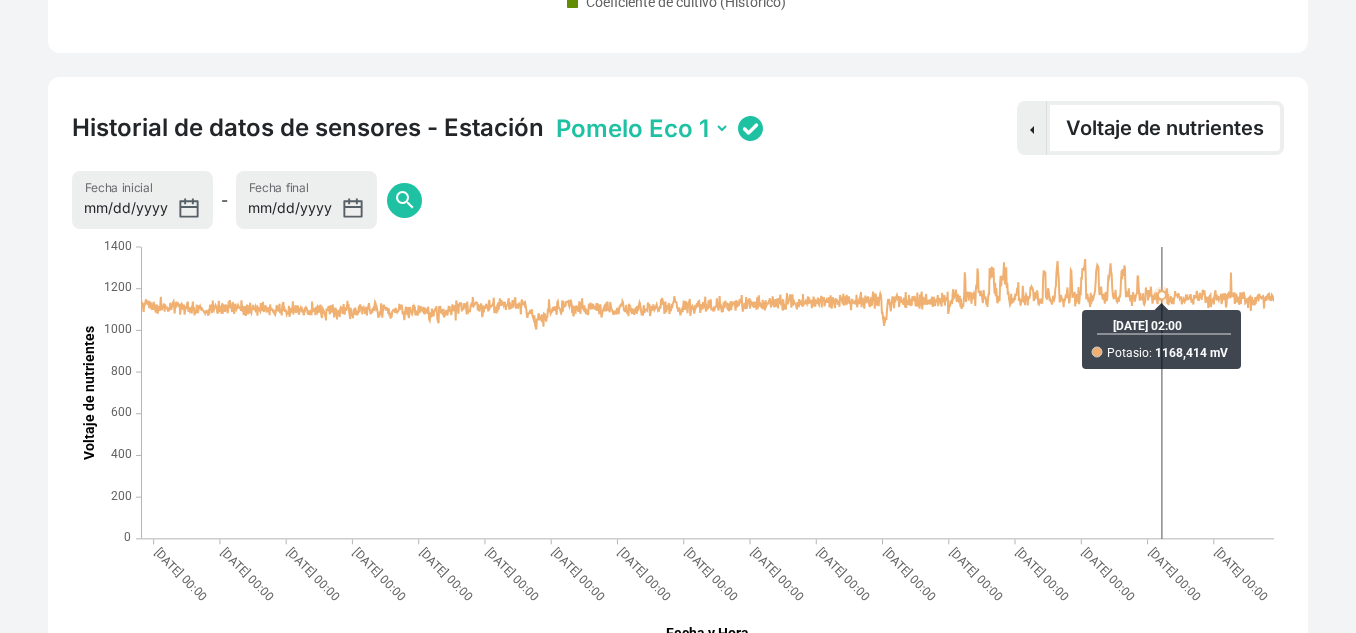 drag, startPoint x: 945, startPoint y: 218, endPoint x: 1162, endPoint y: 361, distance: 259.88074 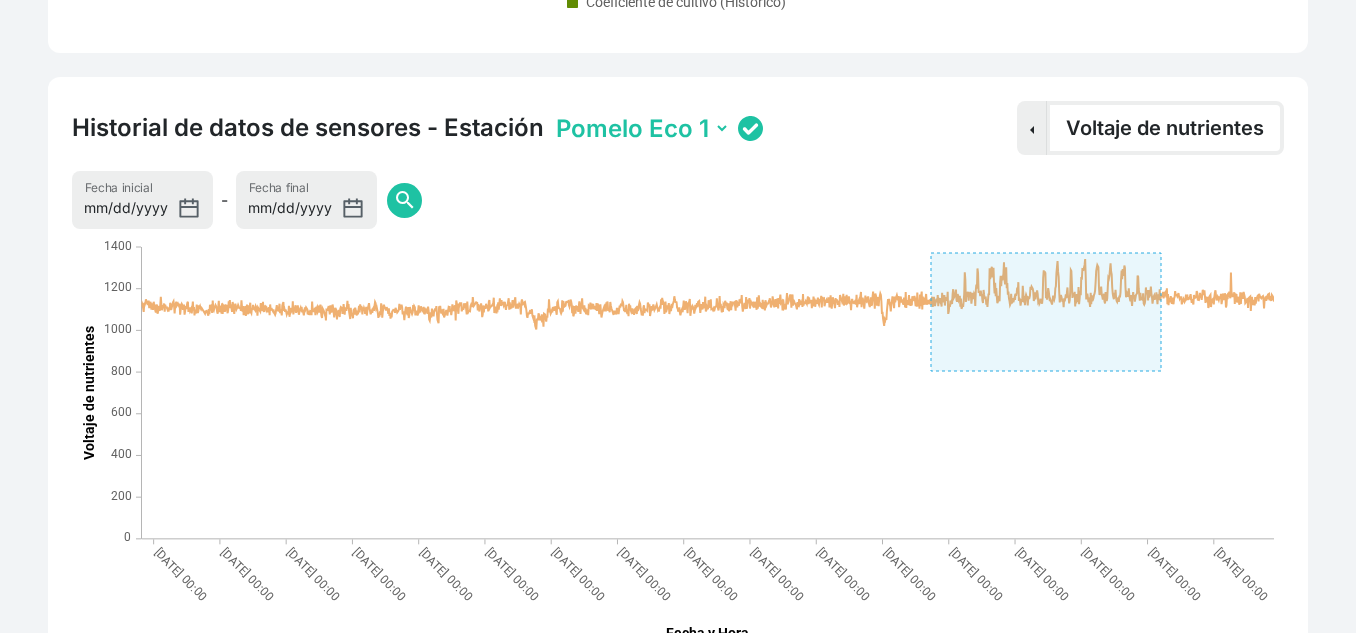 drag, startPoint x: 1161, startPoint y: 371, endPoint x: 931, endPoint y: 253, distance: 258.5034 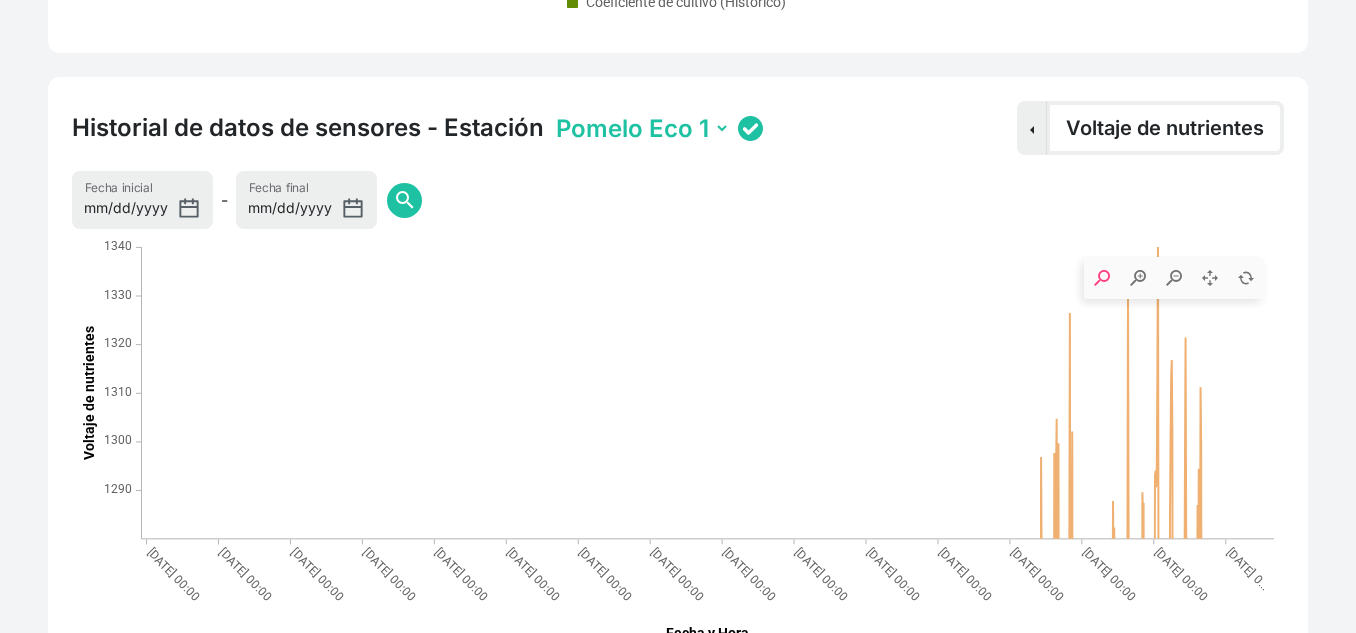 drag, startPoint x: 149, startPoint y: 261, endPoint x: 1294, endPoint y: 378, distance: 1150.9622 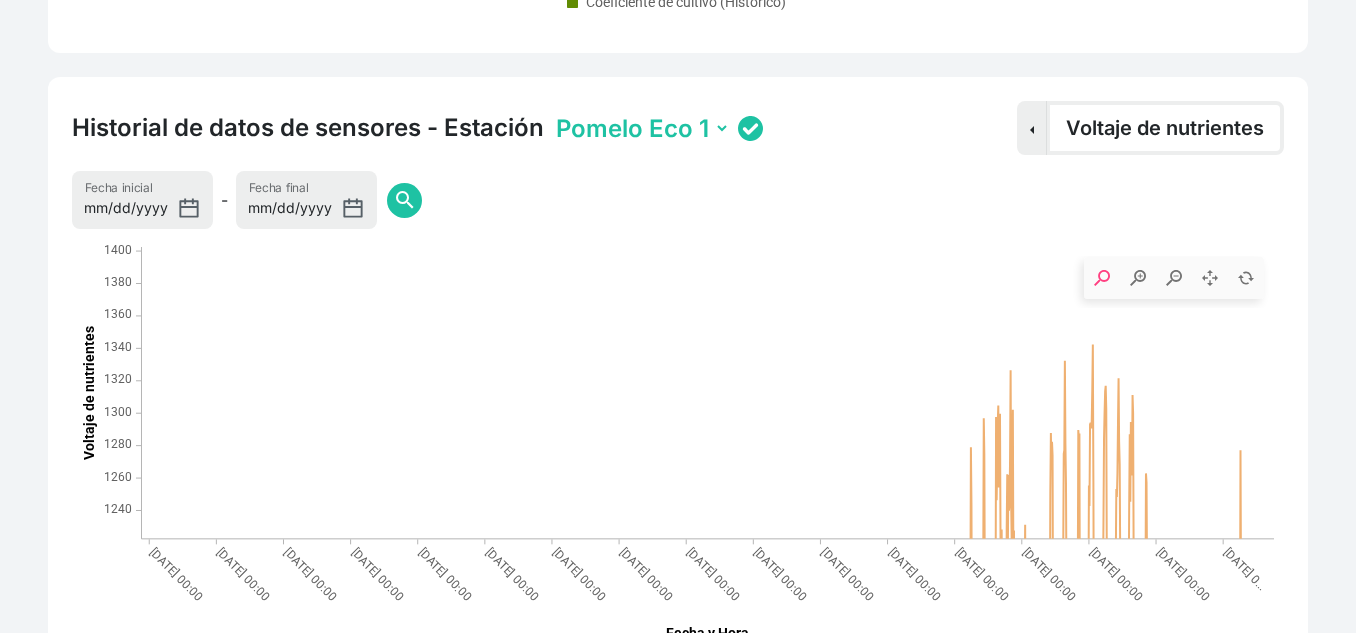 drag, startPoint x: 146, startPoint y: 248, endPoint x: 1276, endPoint y: 433, distance: 1145.0437 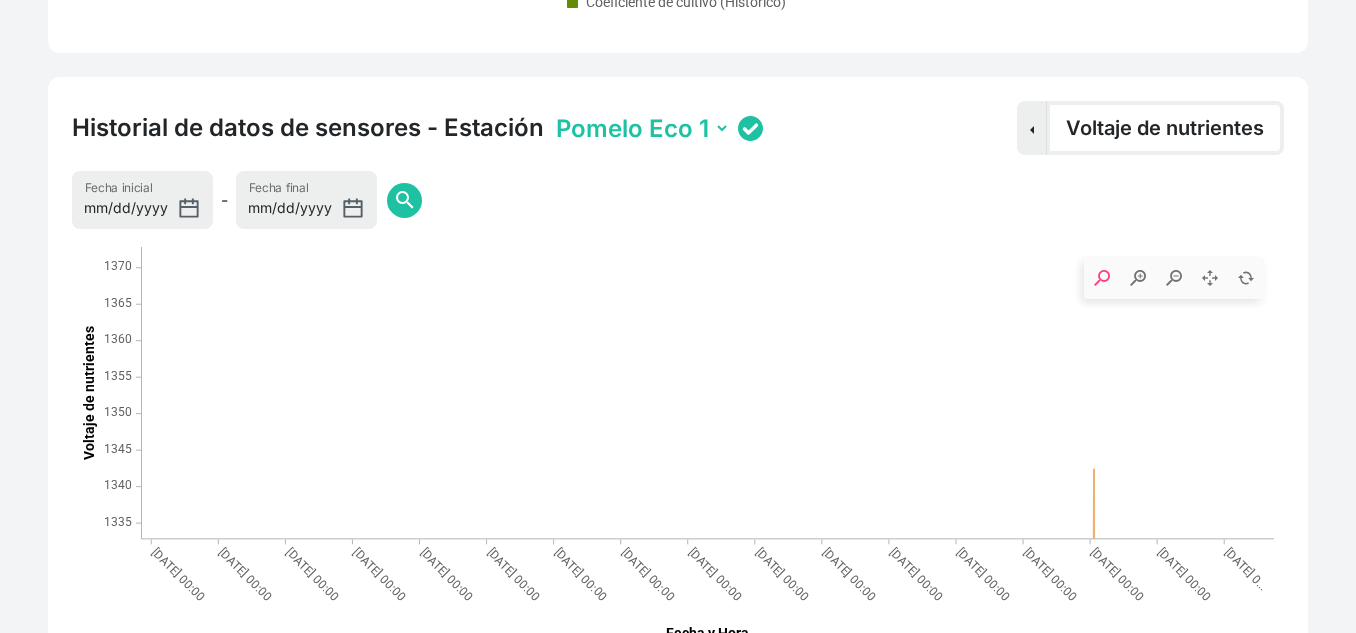 drag, startPoint x: 144, startPoint y: 261, endPoint x: 1295, endPoint y: 255, distance: 1151.0156 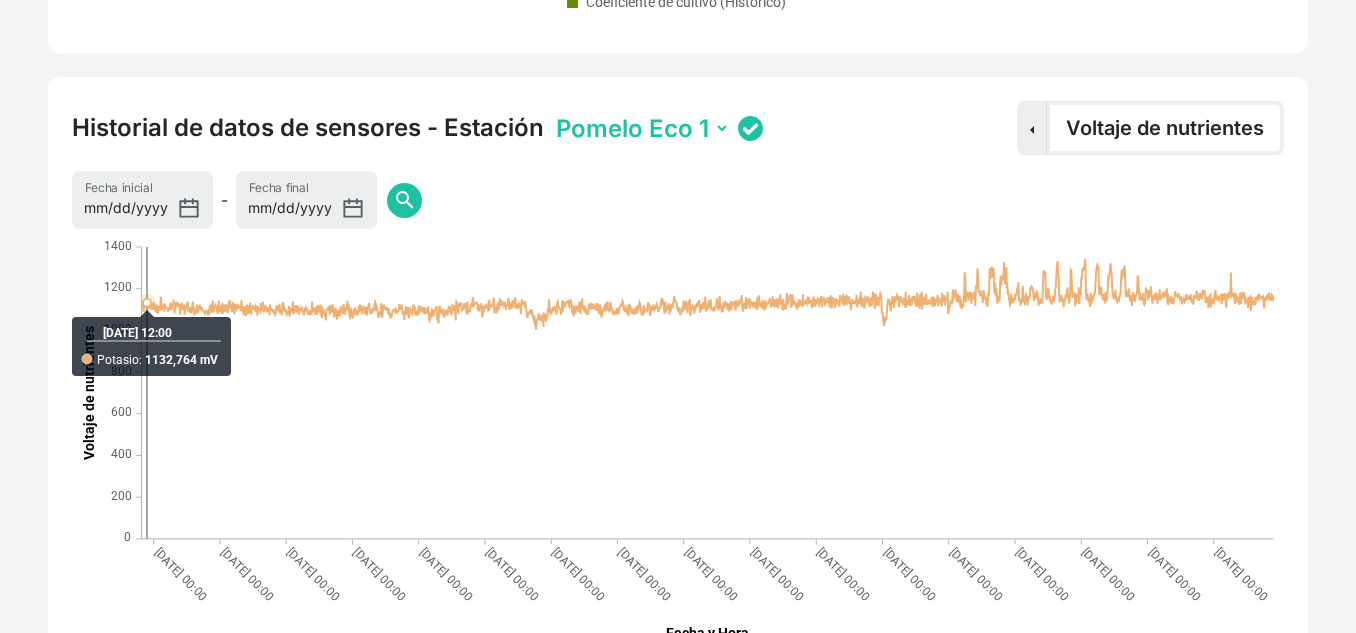 click 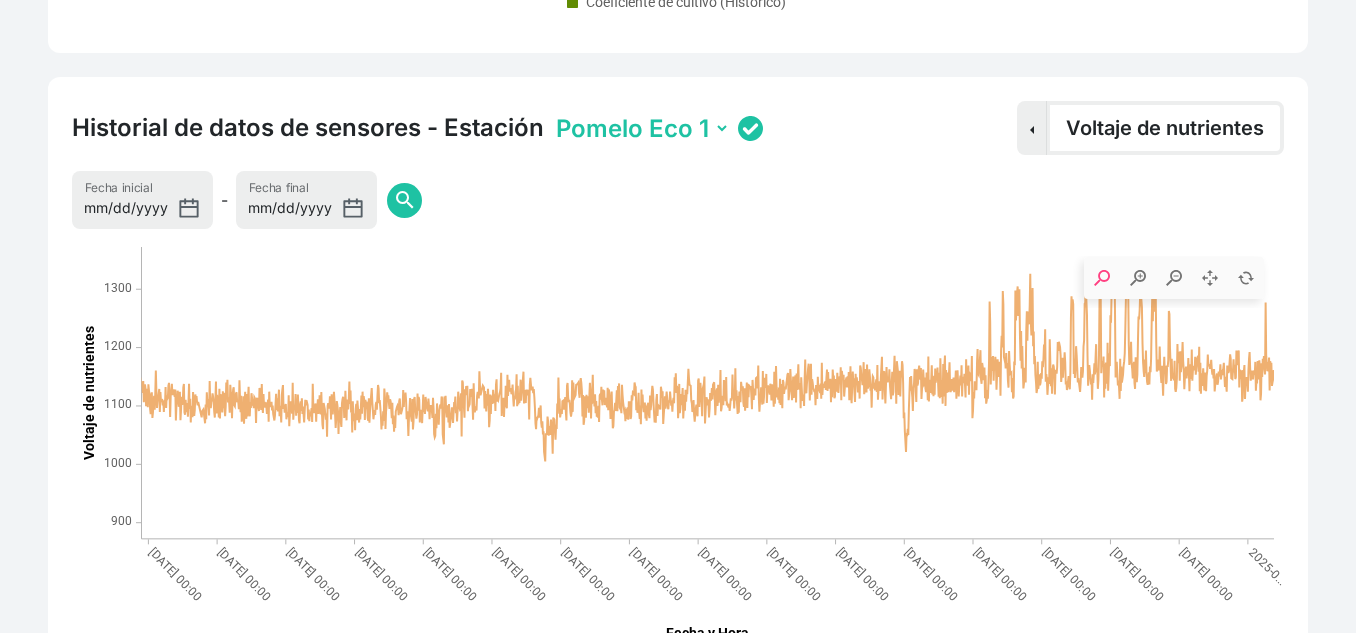 drag, startPoint x: 214, startPoint y: 251, endPoint x: 1310, endPoint y: 353, distance: 1100.7361 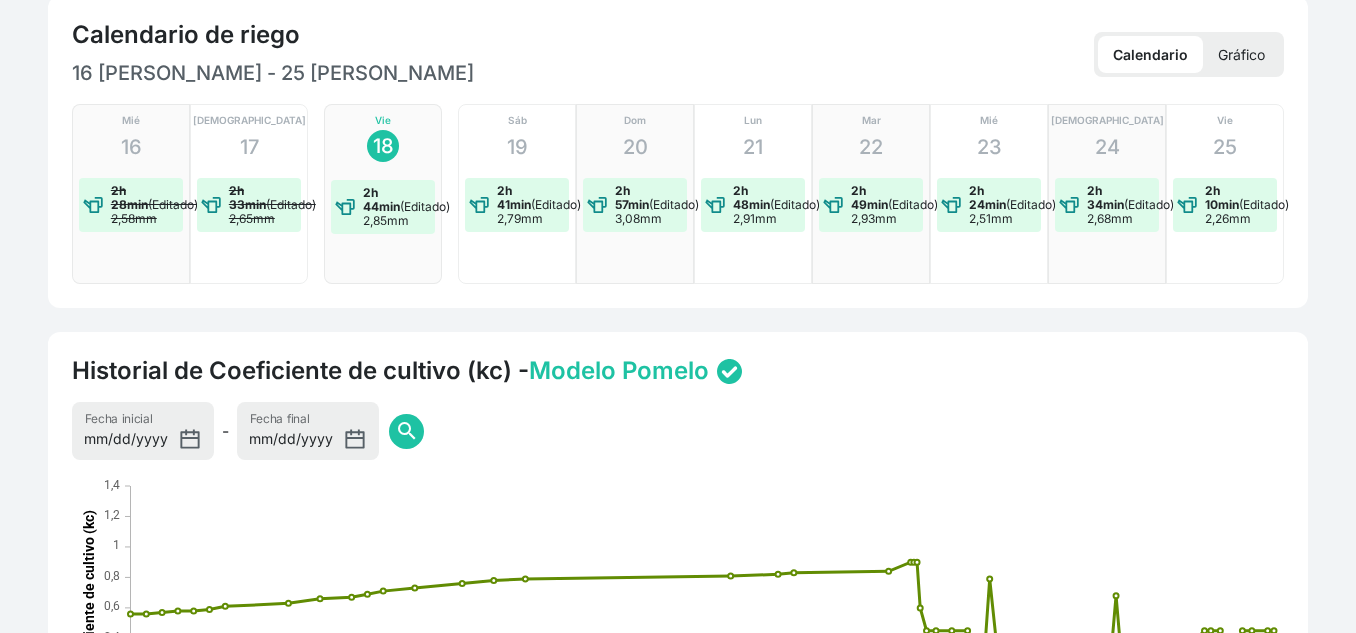 scroll, scrollTop: 0, scrollLeft: 0, axis: both 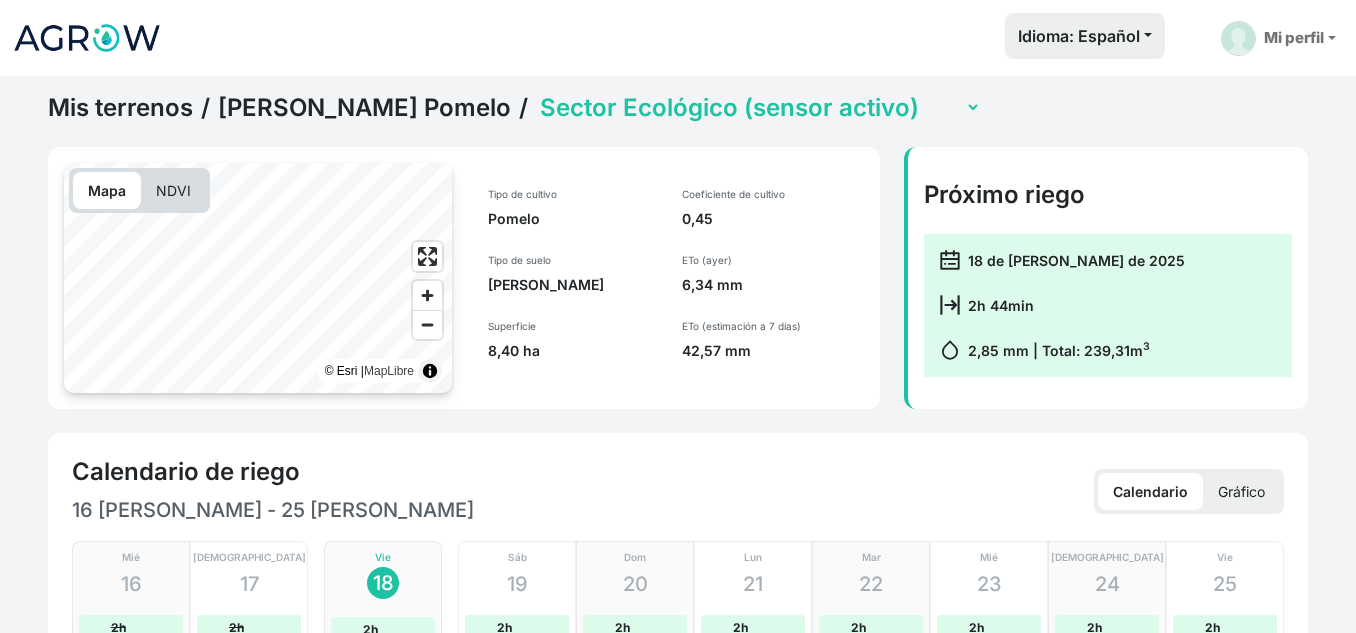 click on "Sector Convencional (sensor activo)   Sector Ecológico (sensor activo)" 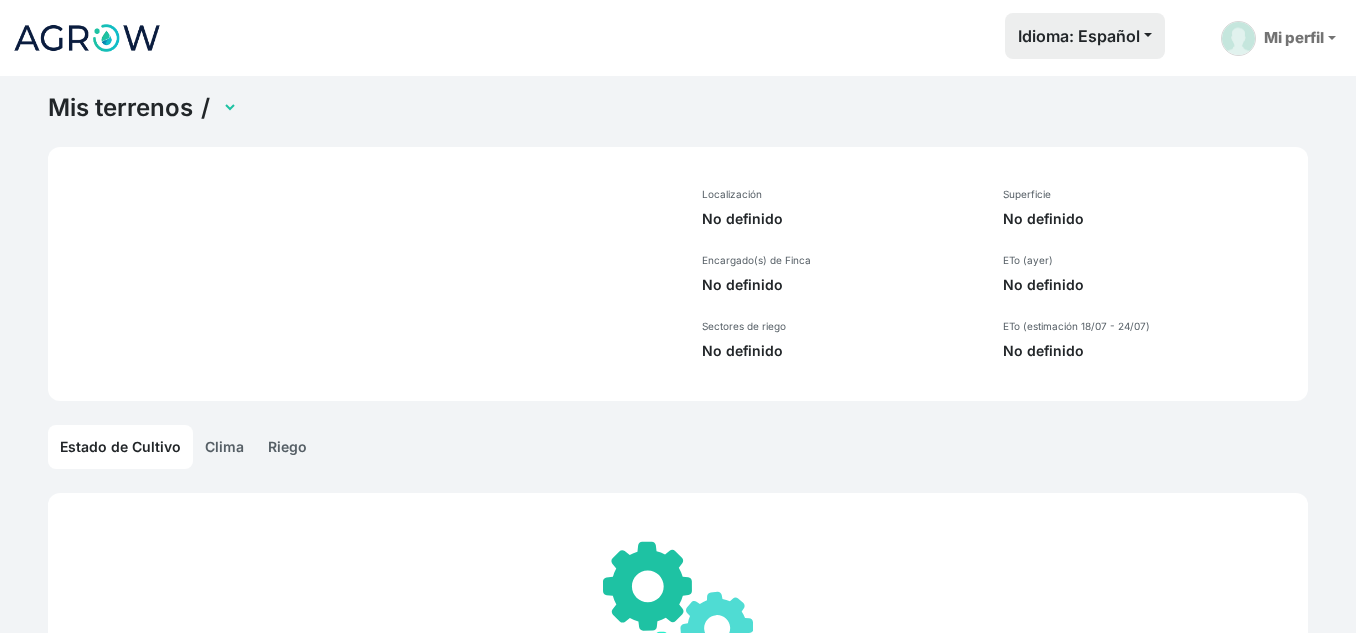 click on "Idioma: Español  Español English Português  Mi perfil Preferencias Mis terrenos Volver a la página web  launch  Cerrar sesión Mis terrenos / Localización  No definido  Encargado(s) de Finca  No definido  Sectores [PERSON_NAME]  No definido  Superficie No definido ETo (ayer)  No definido   ETo (estimación 18/07 - 24/07)   No definido  Estado de Cultivo Clima Riego  Este componente estará habilitado en cuanto haya información disponible.      info   Selecciona un índice  Listado de índices  Mapa   3D      info   Selecciona un índice  Listado de índices  Mapa   3D   Información Histórica de los índices   Información sobre el índice NDVI  El  índice normalizado de vegetación  (NDVI, por su sigla en inglés), fue diseñado por [PERSON_NAME] (1979) para el monitoreo de coberturas vegetales. El valor del índice varía de  -1  a  +1  ([PERSON_NAME], 2003). Los valores del índice NDVI cercanos a  0.1  indican  zonas desérticas con vegetación escasa  y los valores cercanos a  0.9  Cerrar  El" at bounding box center (678, 316) 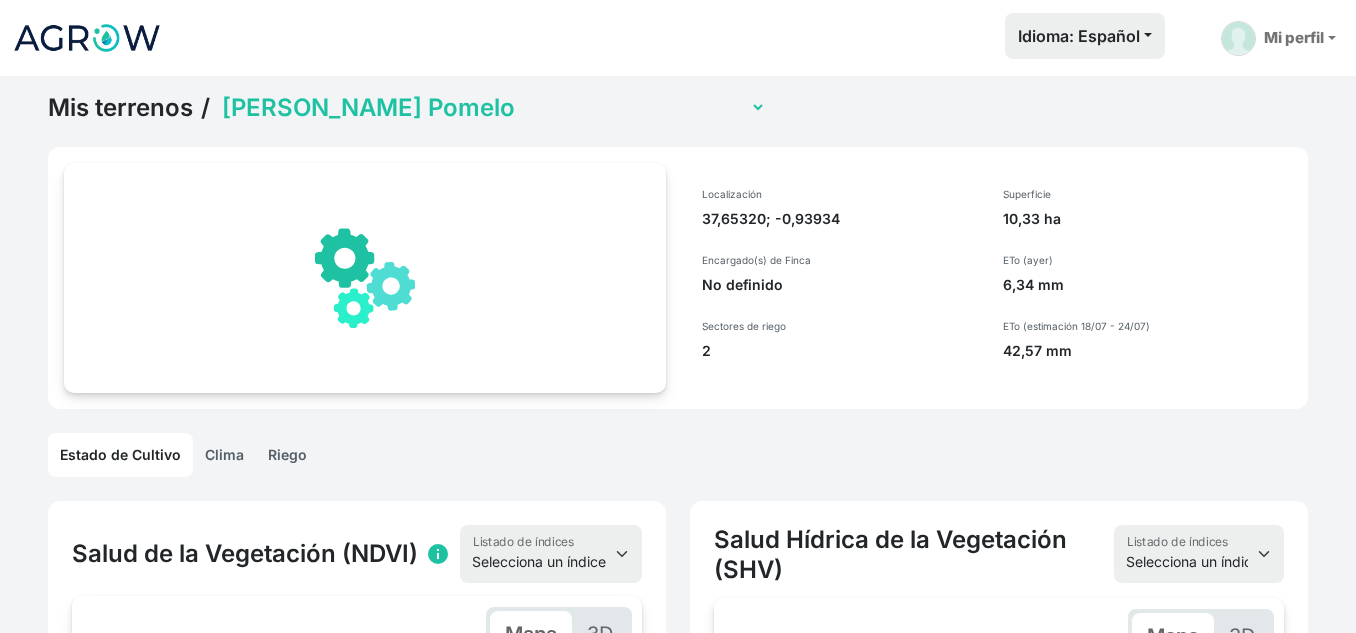 scroll, scrollTop: 0, scrollLeft: 57, axis: horizontal 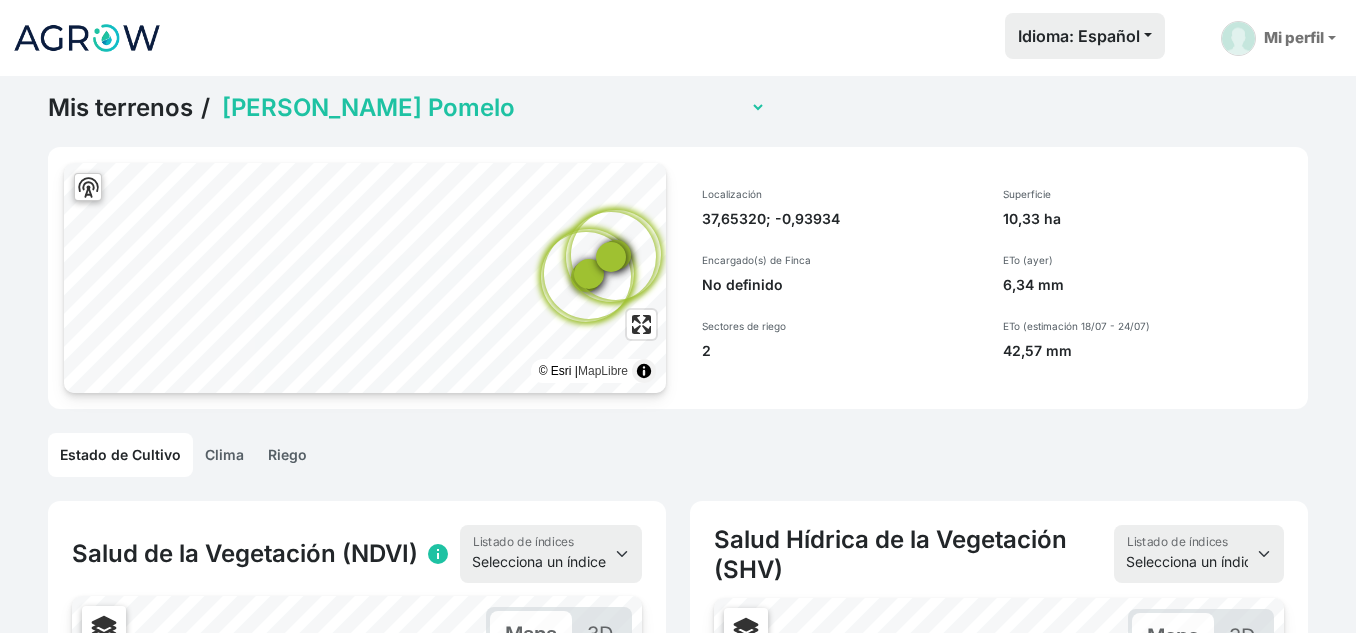 click on "Mis terrenos" 